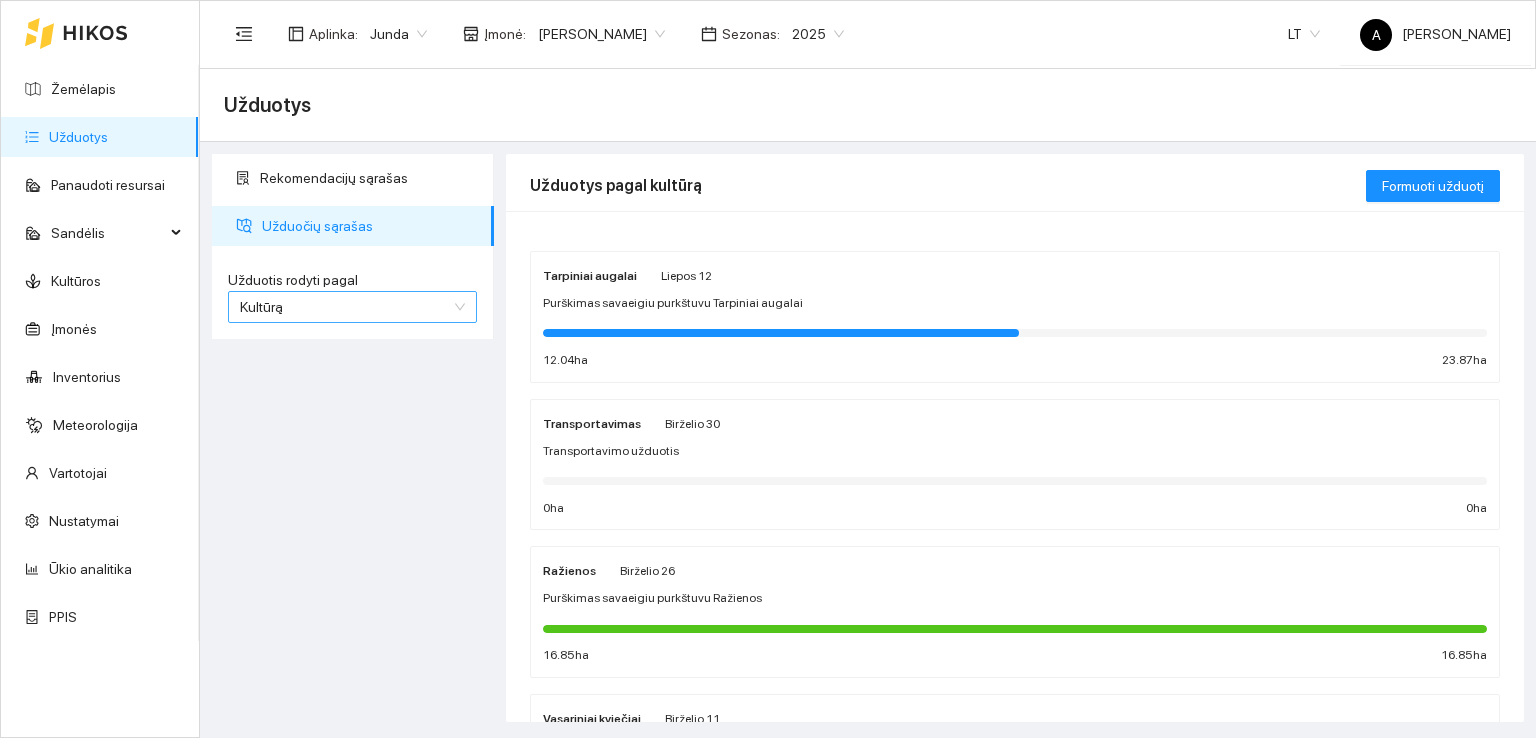 scroll, scrollTop: 0, scrollLeft: 0, axis: both 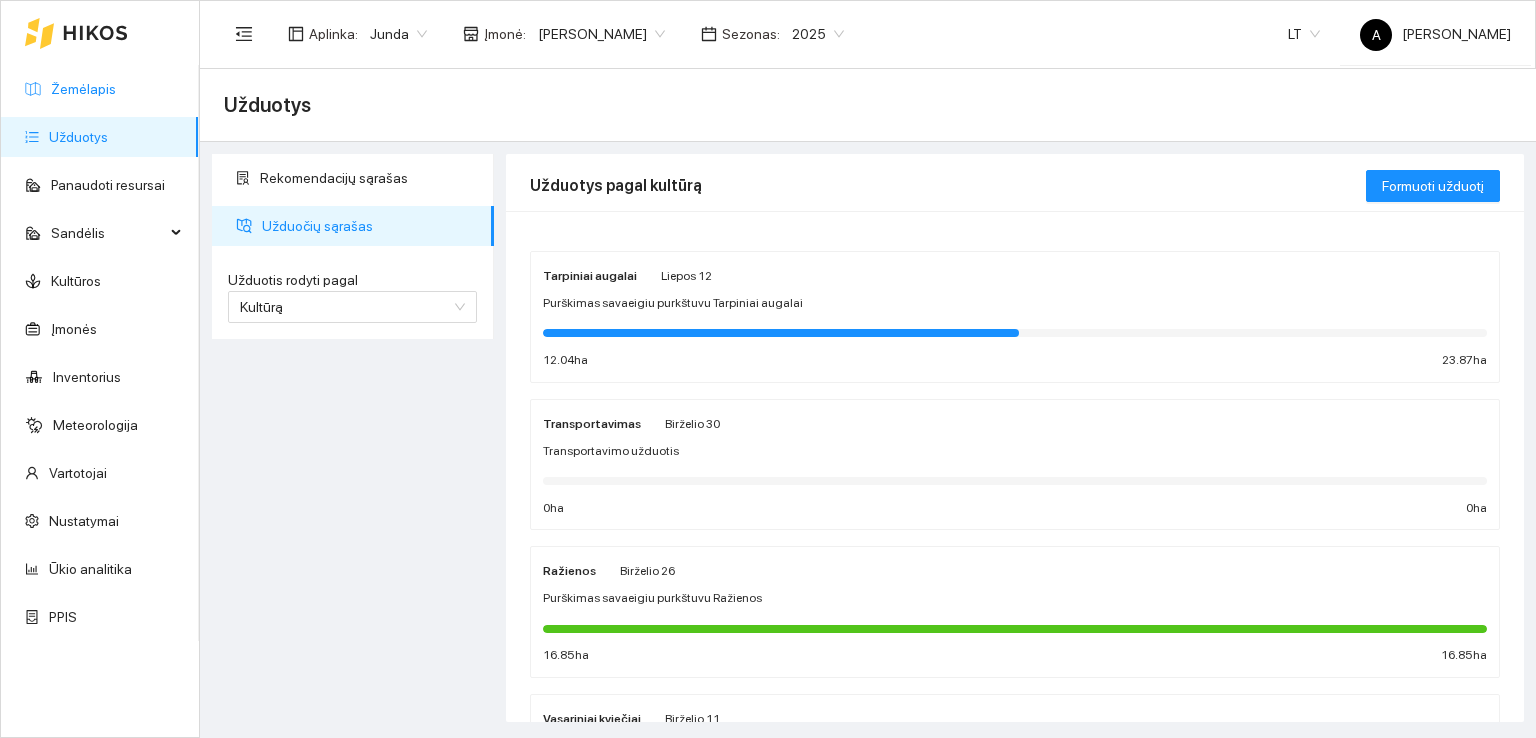 click on "Žemėlapis" at bounding box center [83, 89] 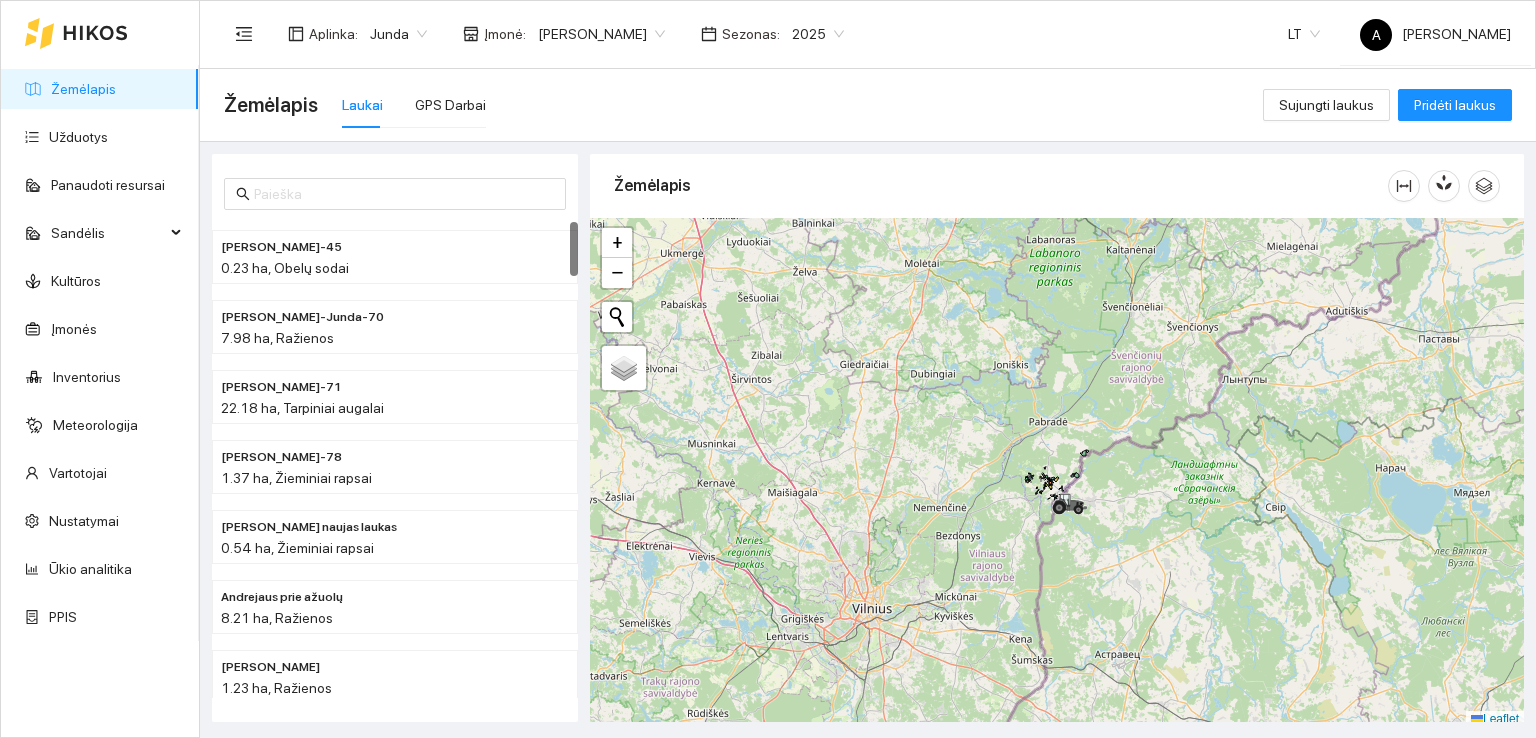 click on "[PERSON_NAME]" at bounding box center [601, 34] 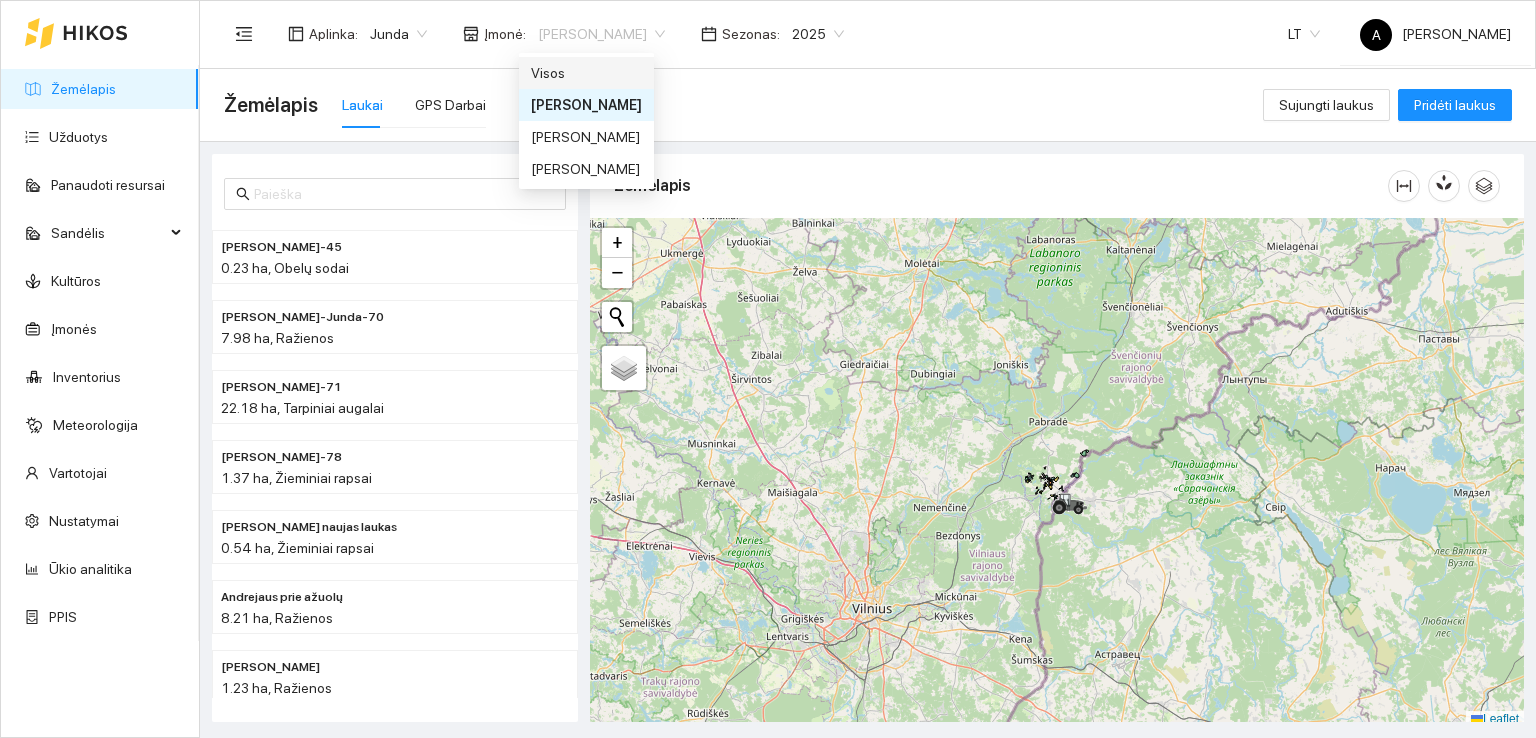click on "Visos" at bounding box center (586, 73) 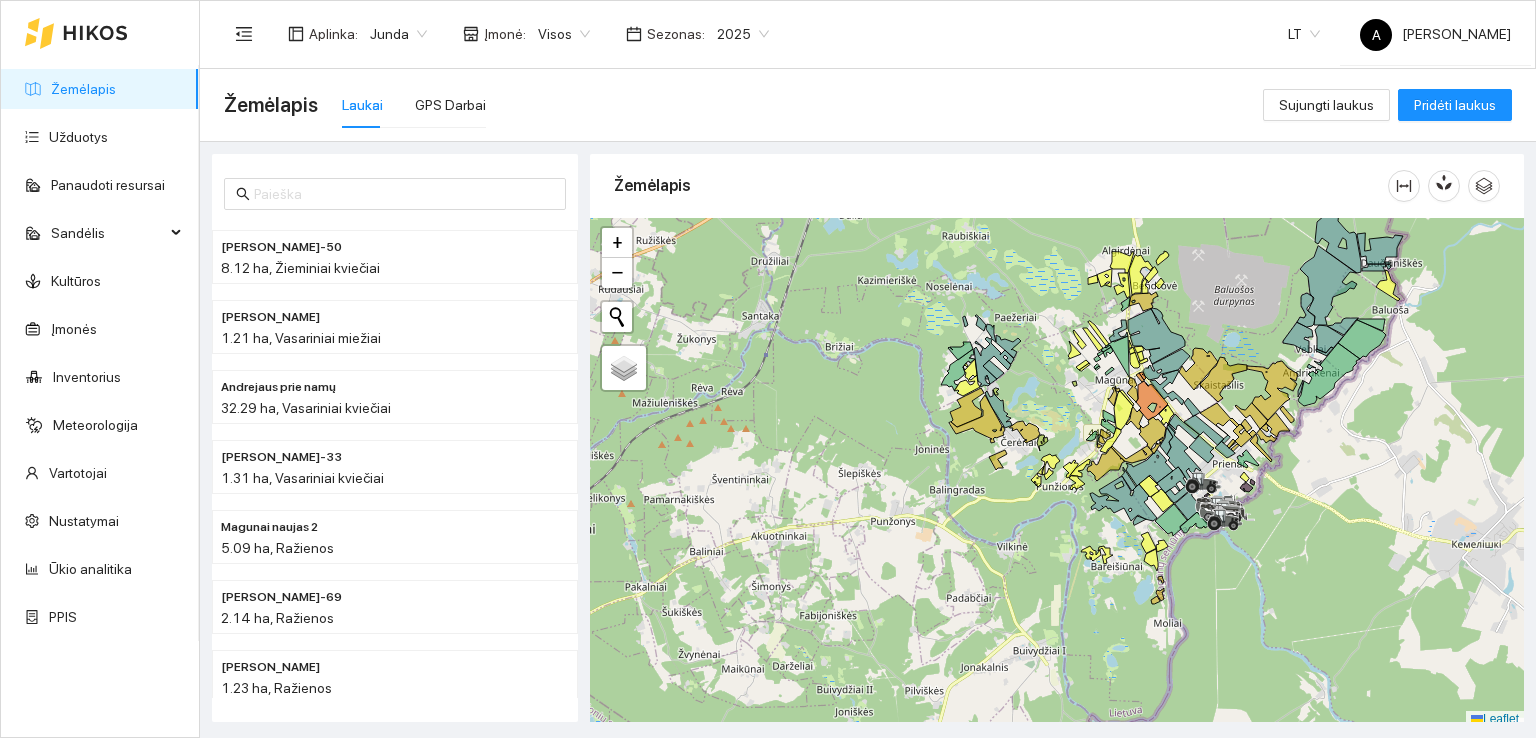 scroll, scrollTop: 5, scrollLeft: 0, axis: vertical 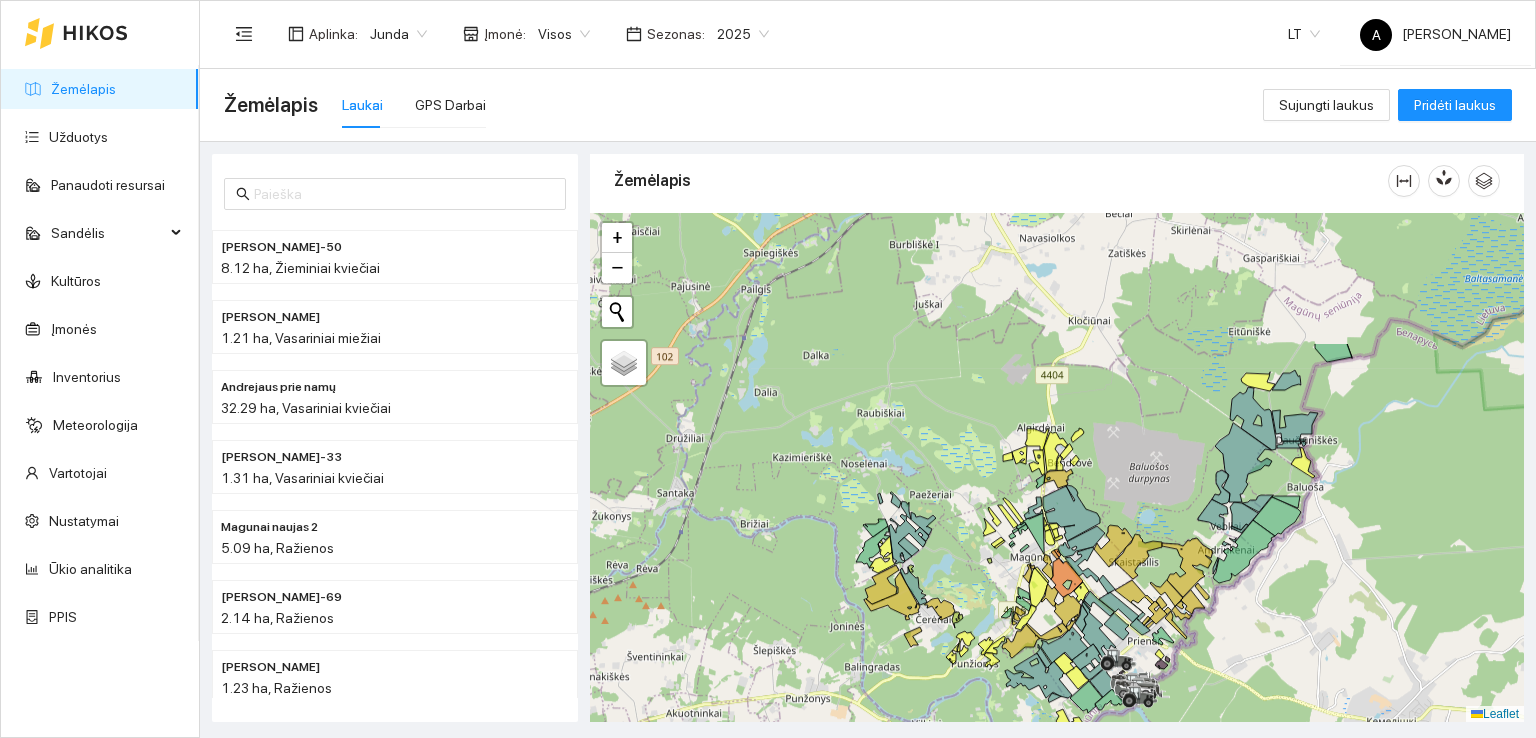 drag, startPoint x: 1450, startPoint y: 434, endPoint x: 1365, endPoint y: 616, distance: 200.8706 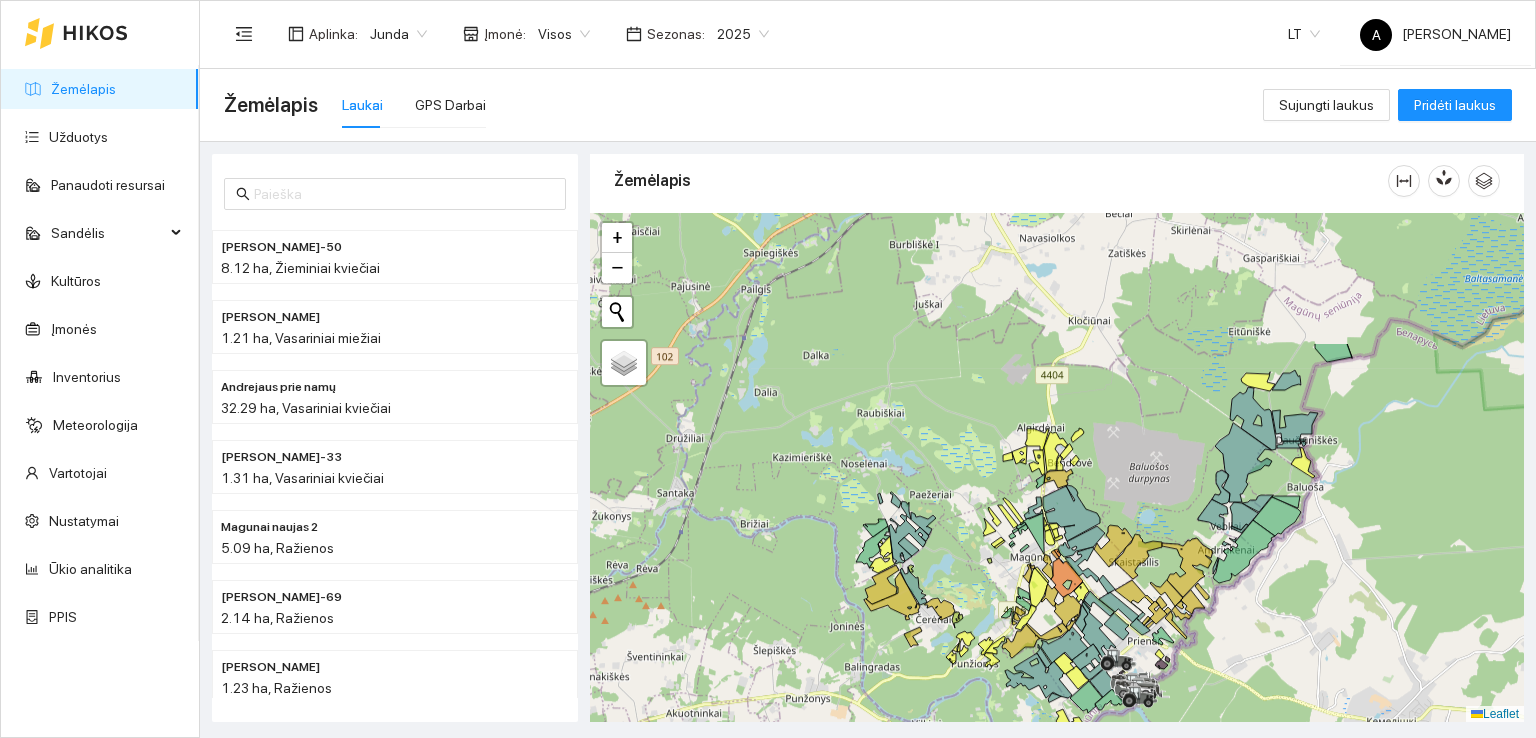 click at bounding box center [1057, 468] 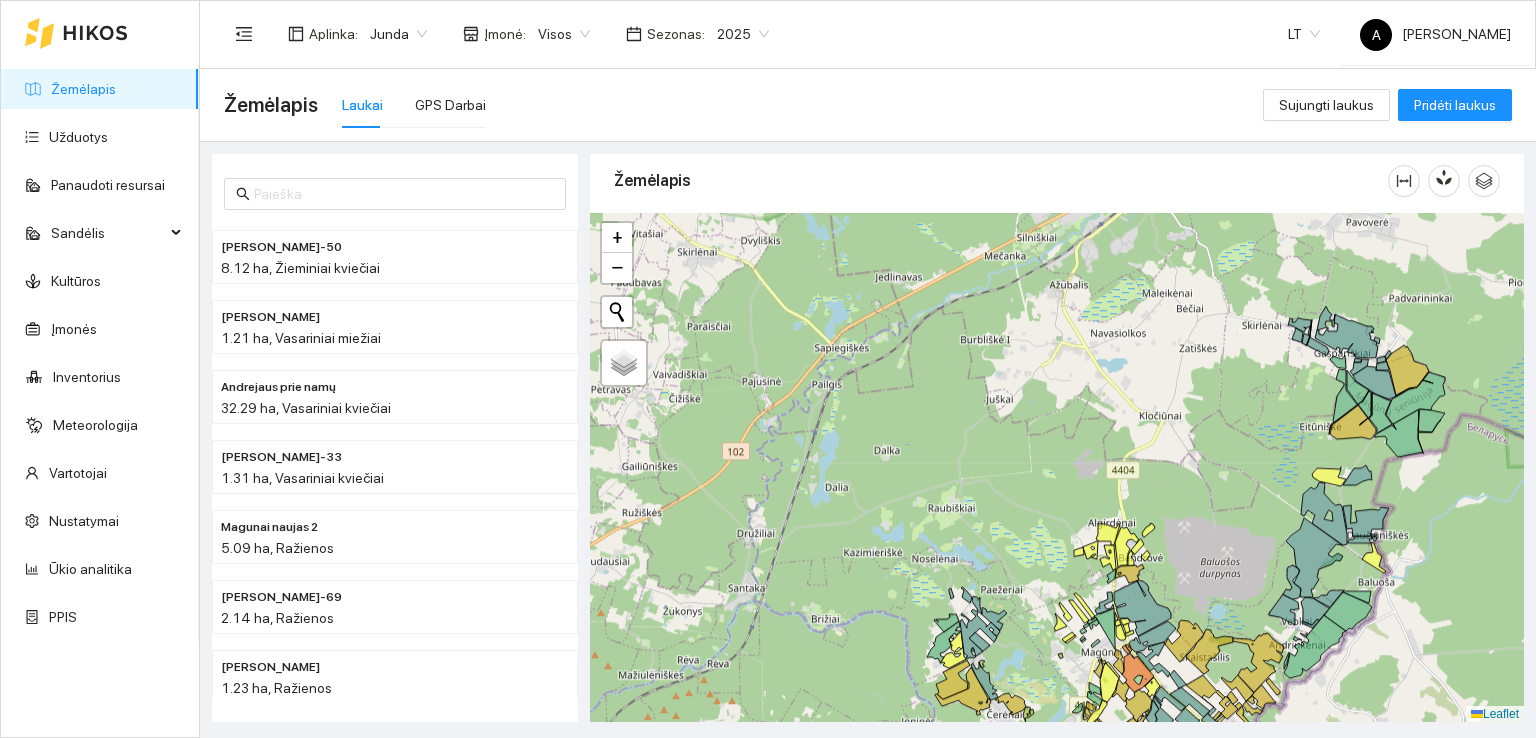 drag, startPoint x: 1373, startPoint y: 568, endPoint x: 1444, endPoint y: 657, distance: 113.85078 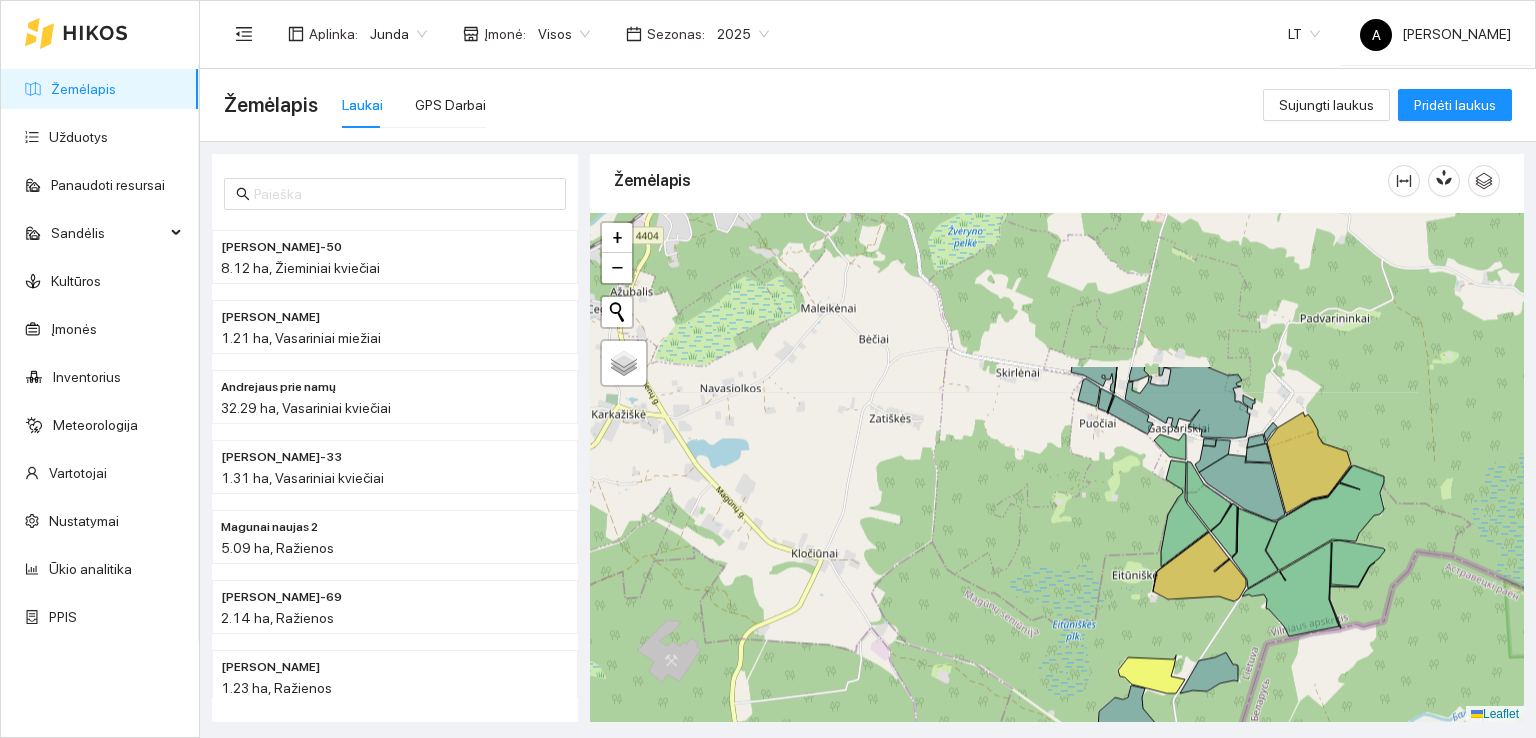 drag, startPoint x: 1465, startPoint y: 464, endPoint x: 1367, endPoint y: 669, distance: 227.22015 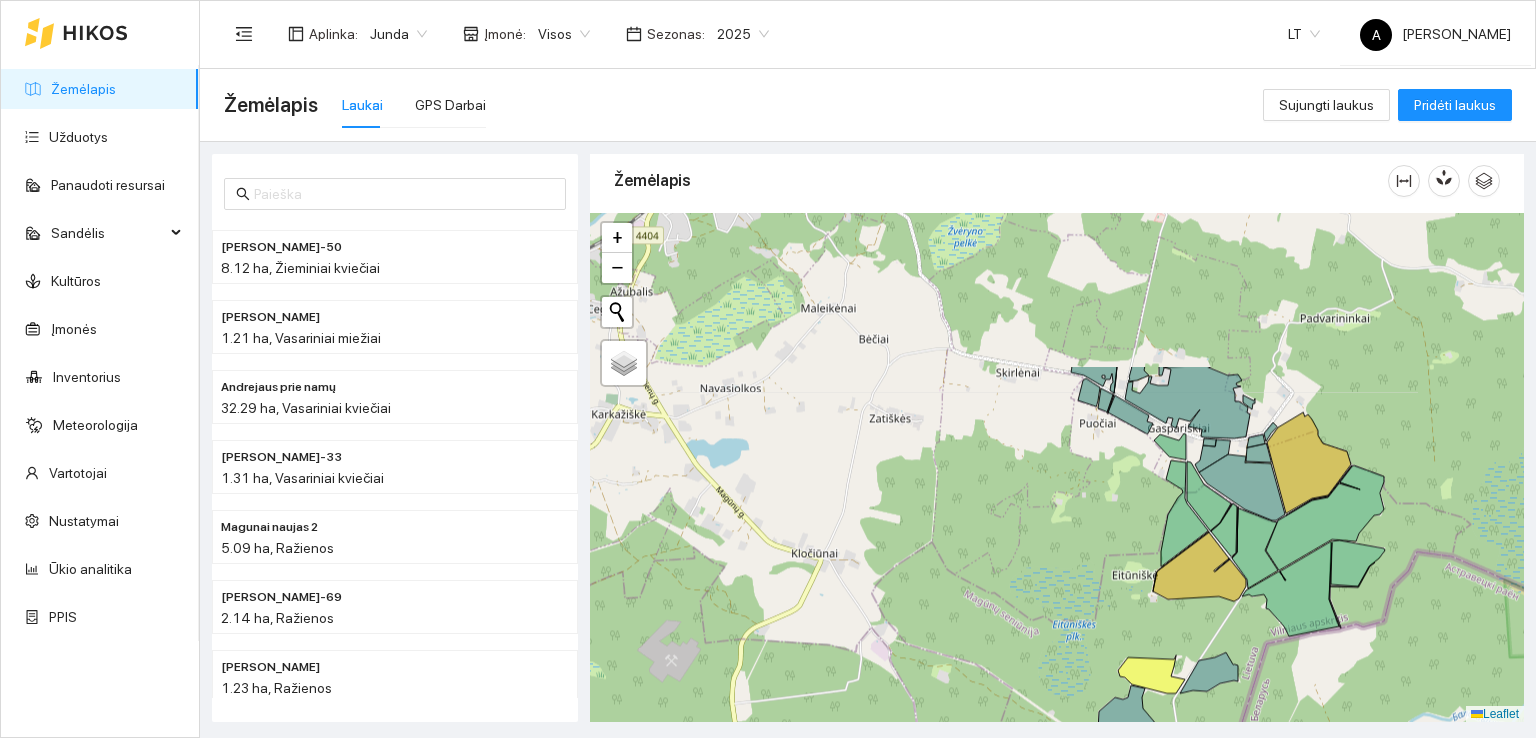 click at bounding box center [1057, 468] 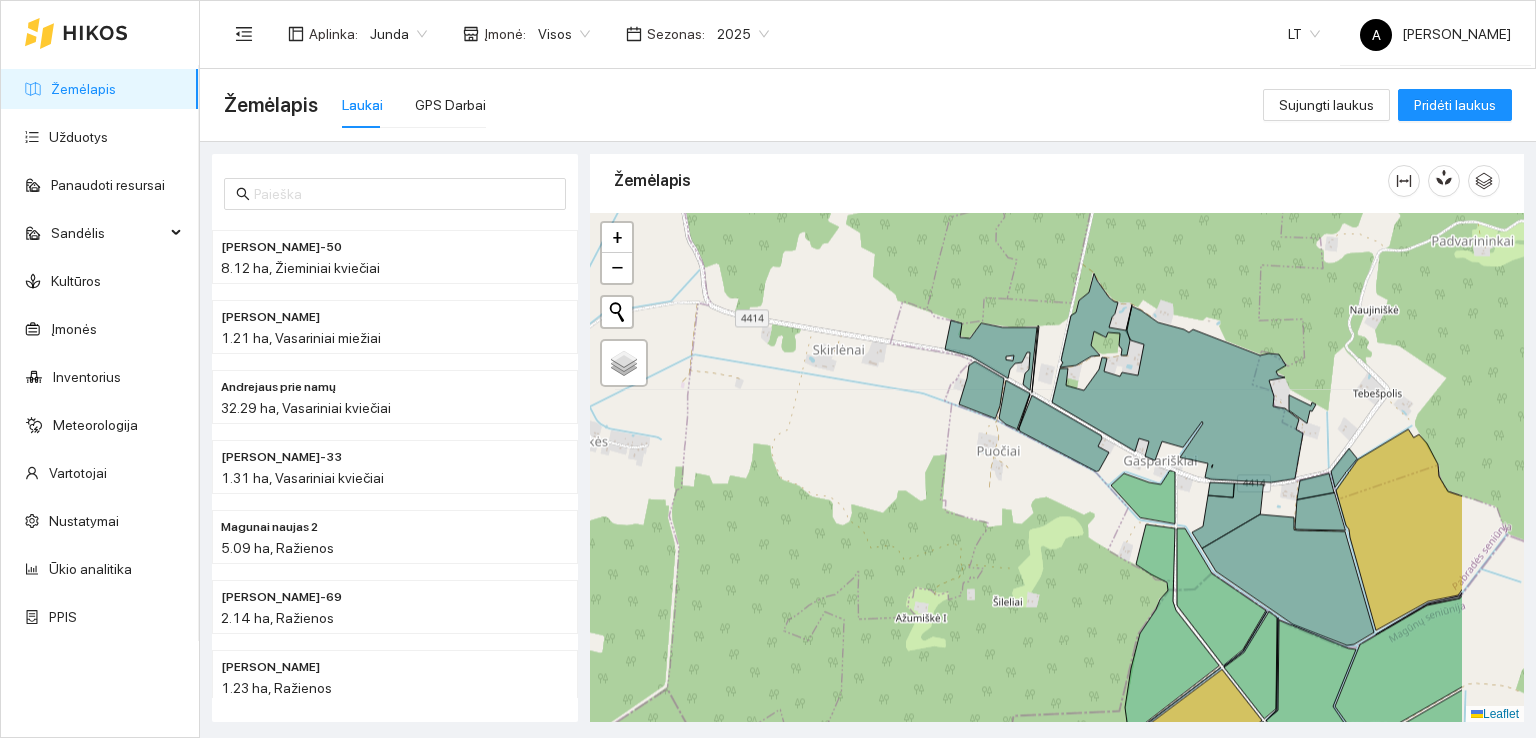 drag, startPoint x: 1128, startPoint y: 492, endPoint x: 974, endPoint y: 481, distance: 154.39236 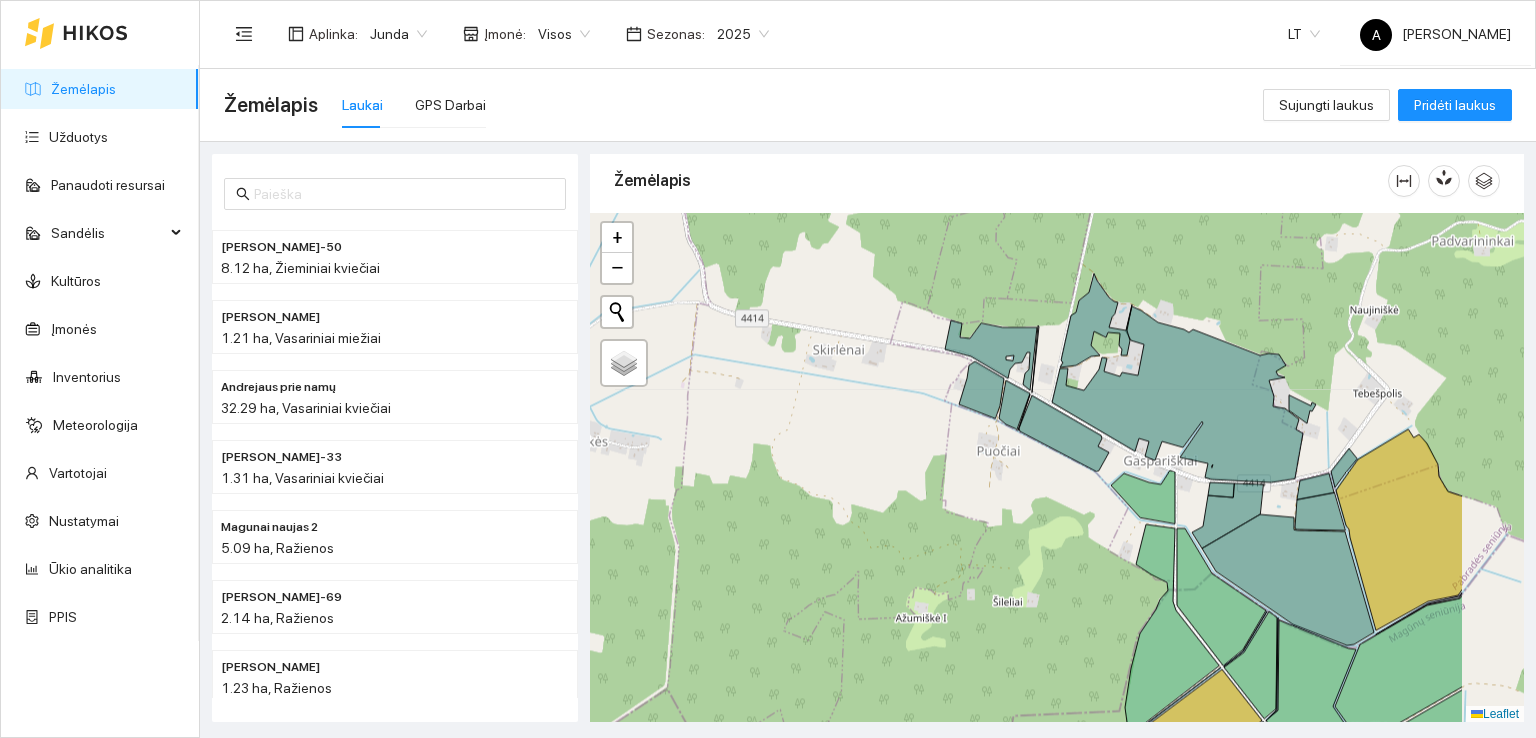 click at bounding box center (1057, 468) 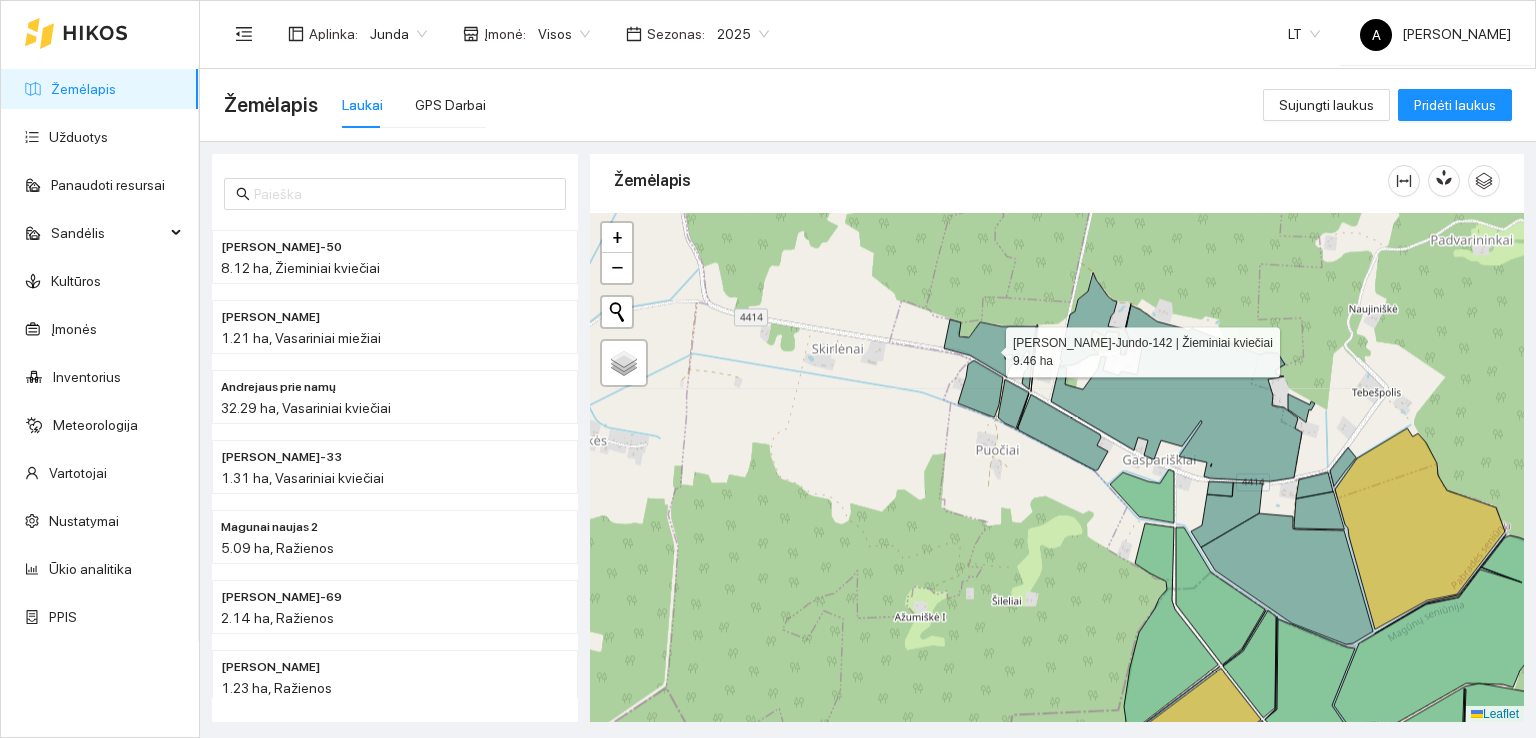 click 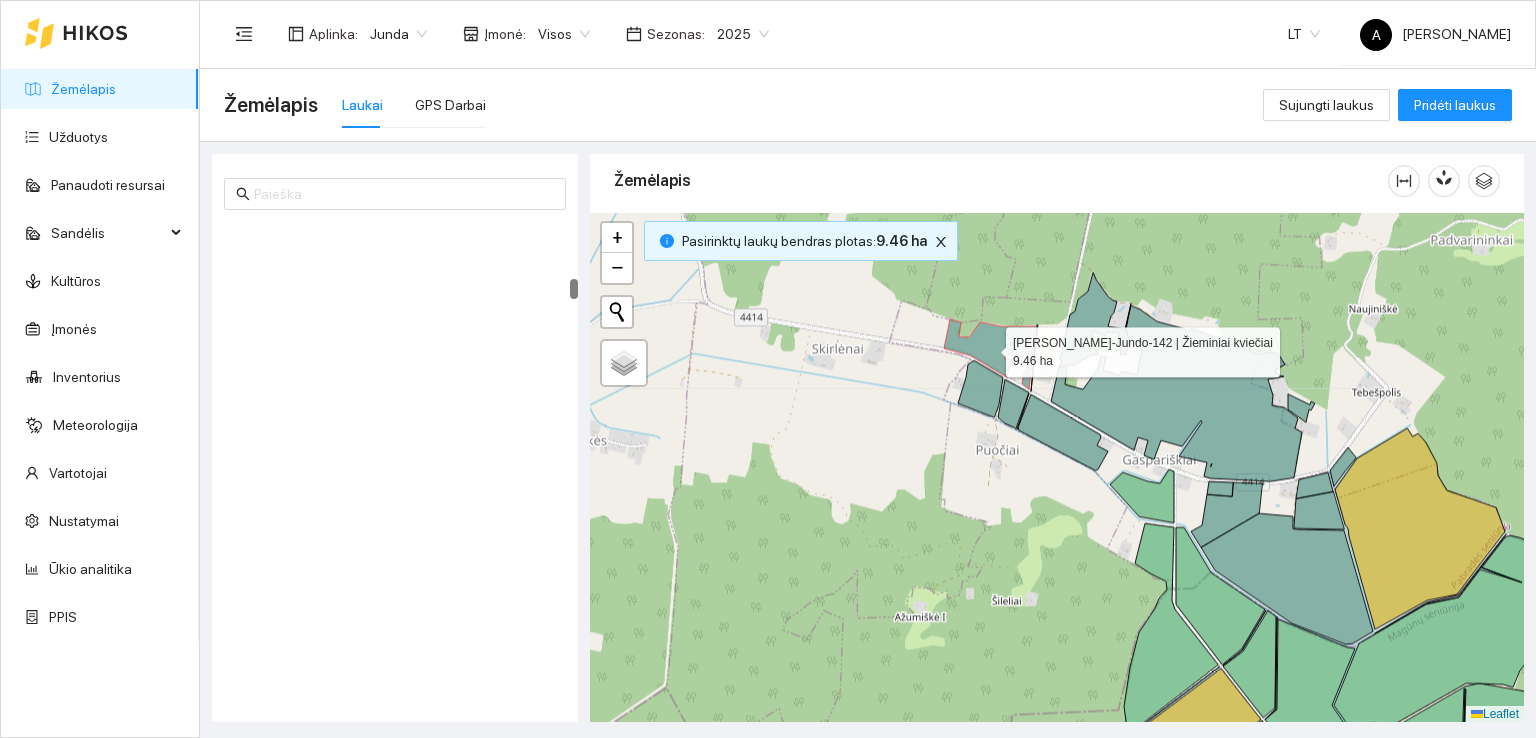 scroll, scrollTop: 1537, scrollLeft: 0, axis: vertical 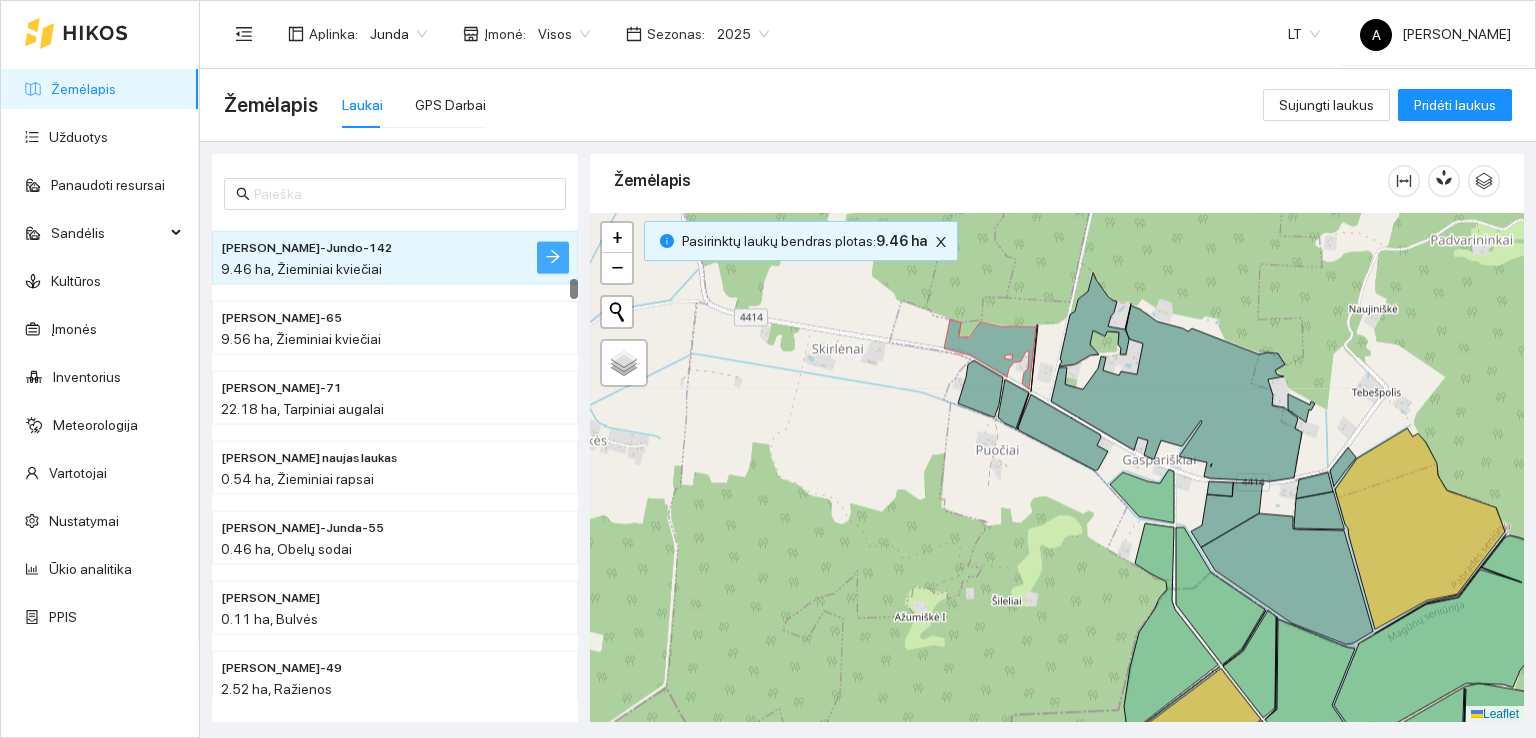 click 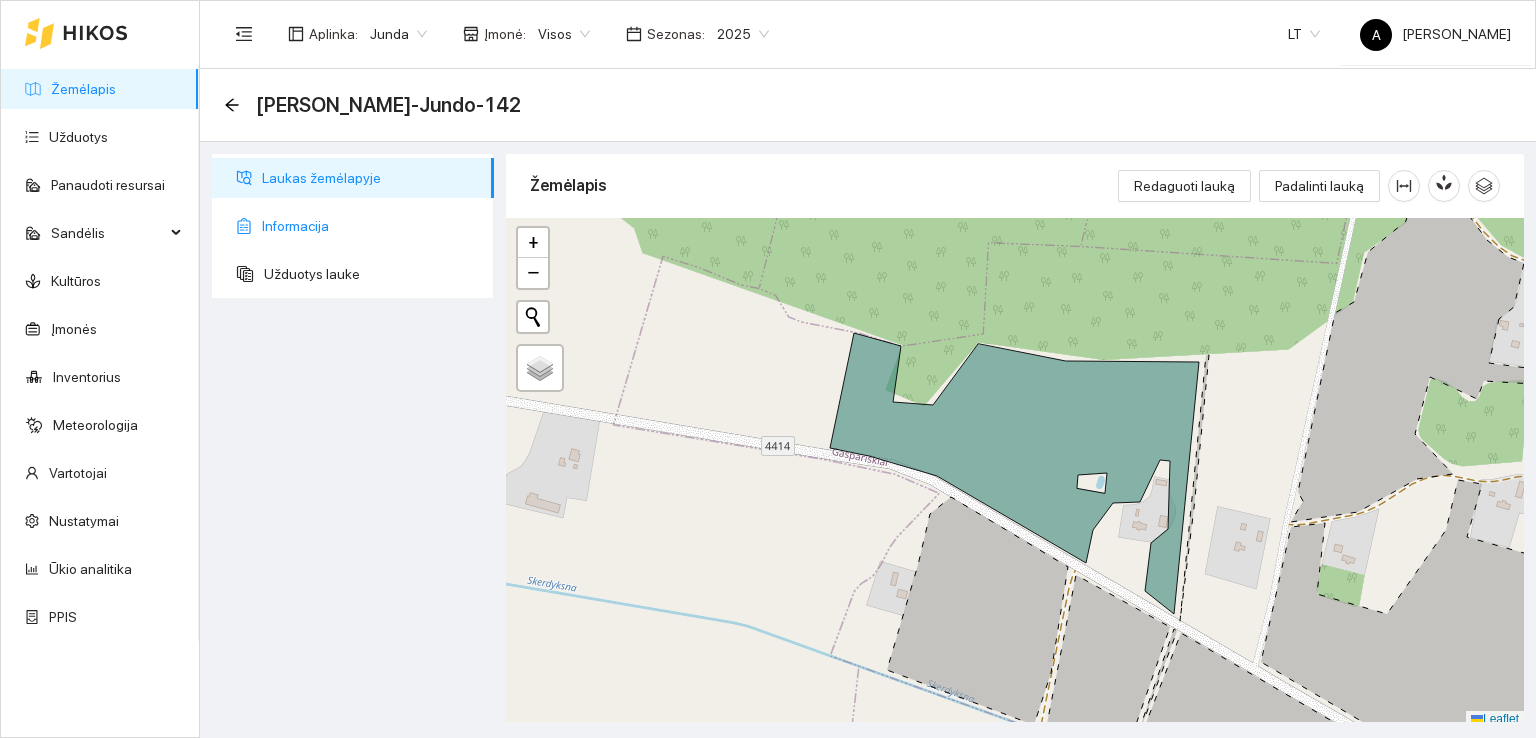 click on "Informacija" at bounding box center (370, 226) 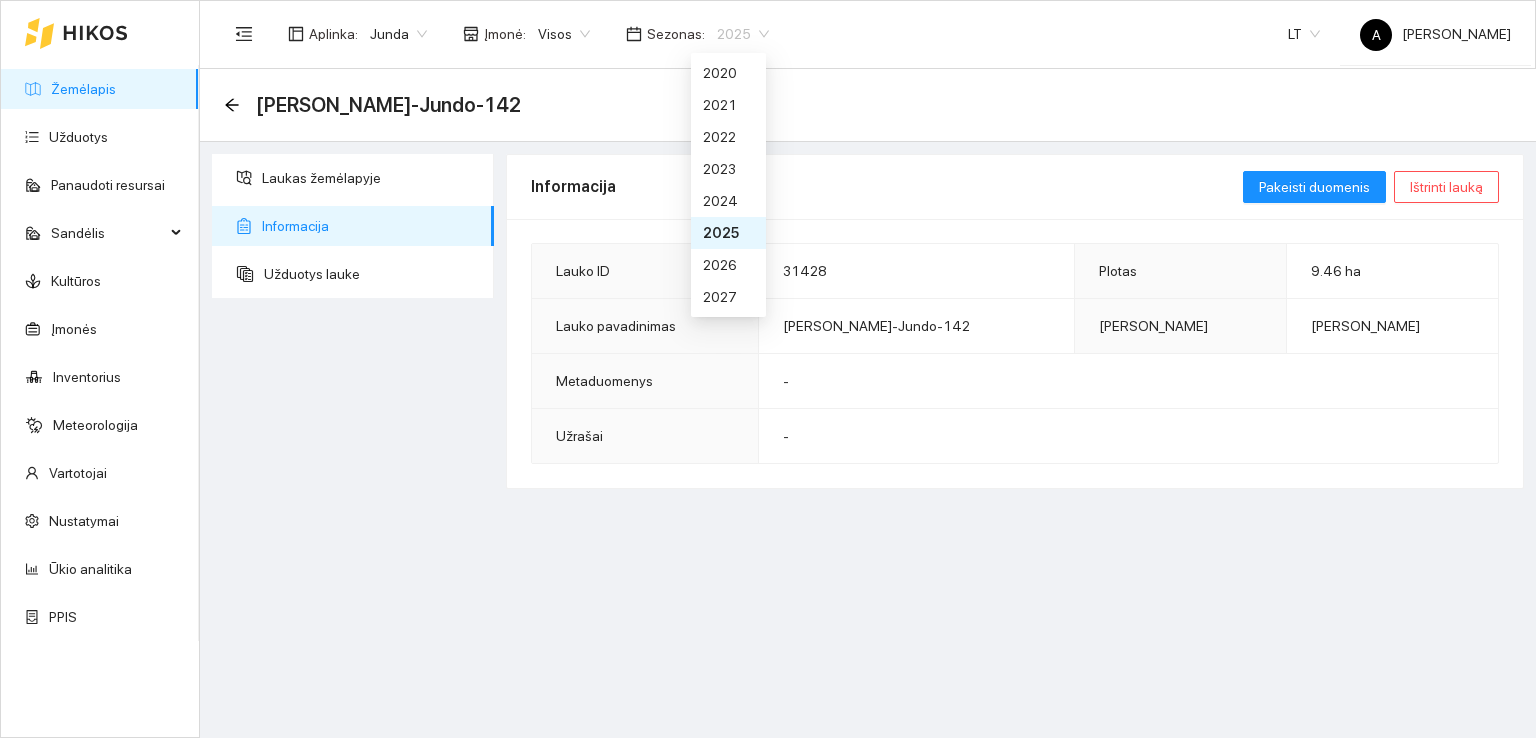 click on "2025" at bounding box center (743, 34) 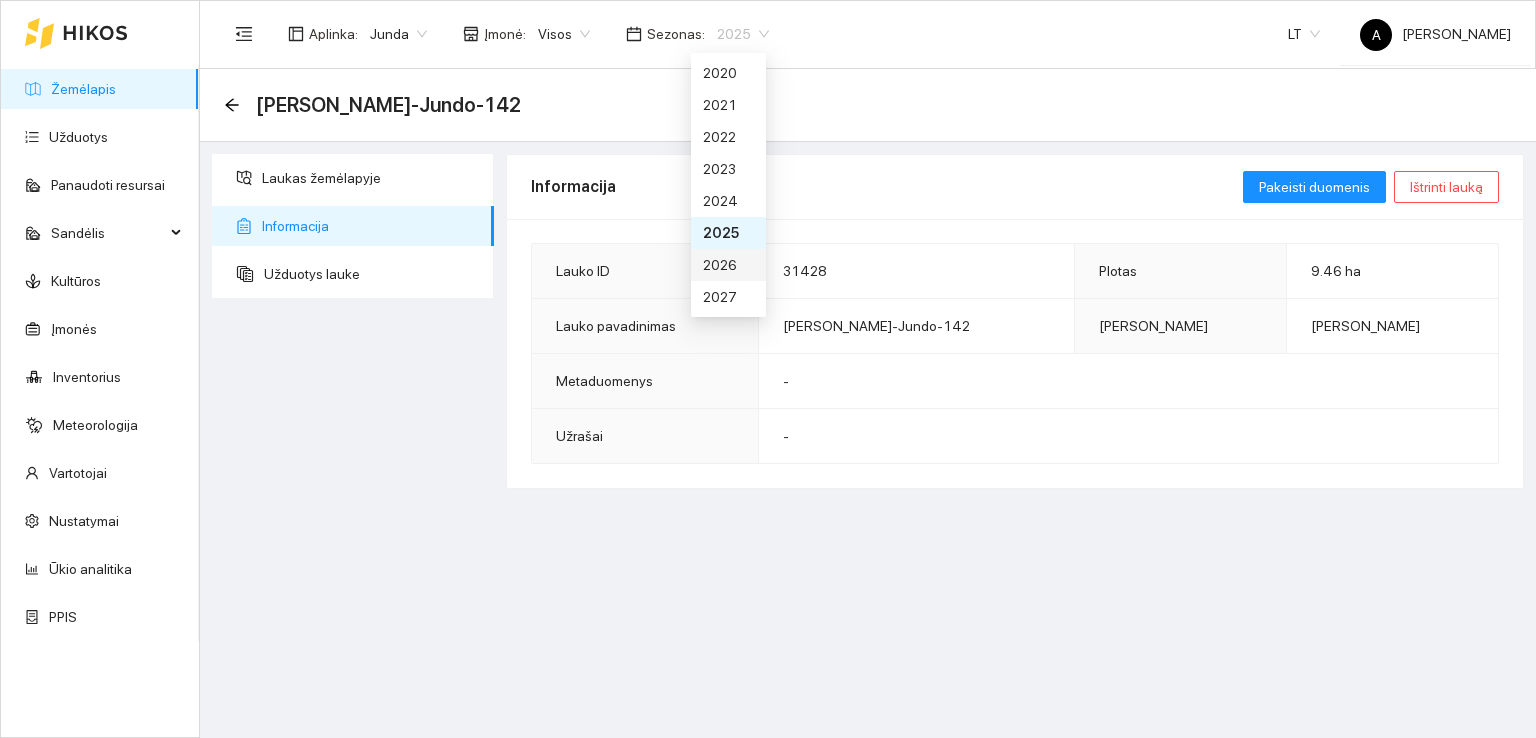 click on "2026" at bounding box center [728, 265] 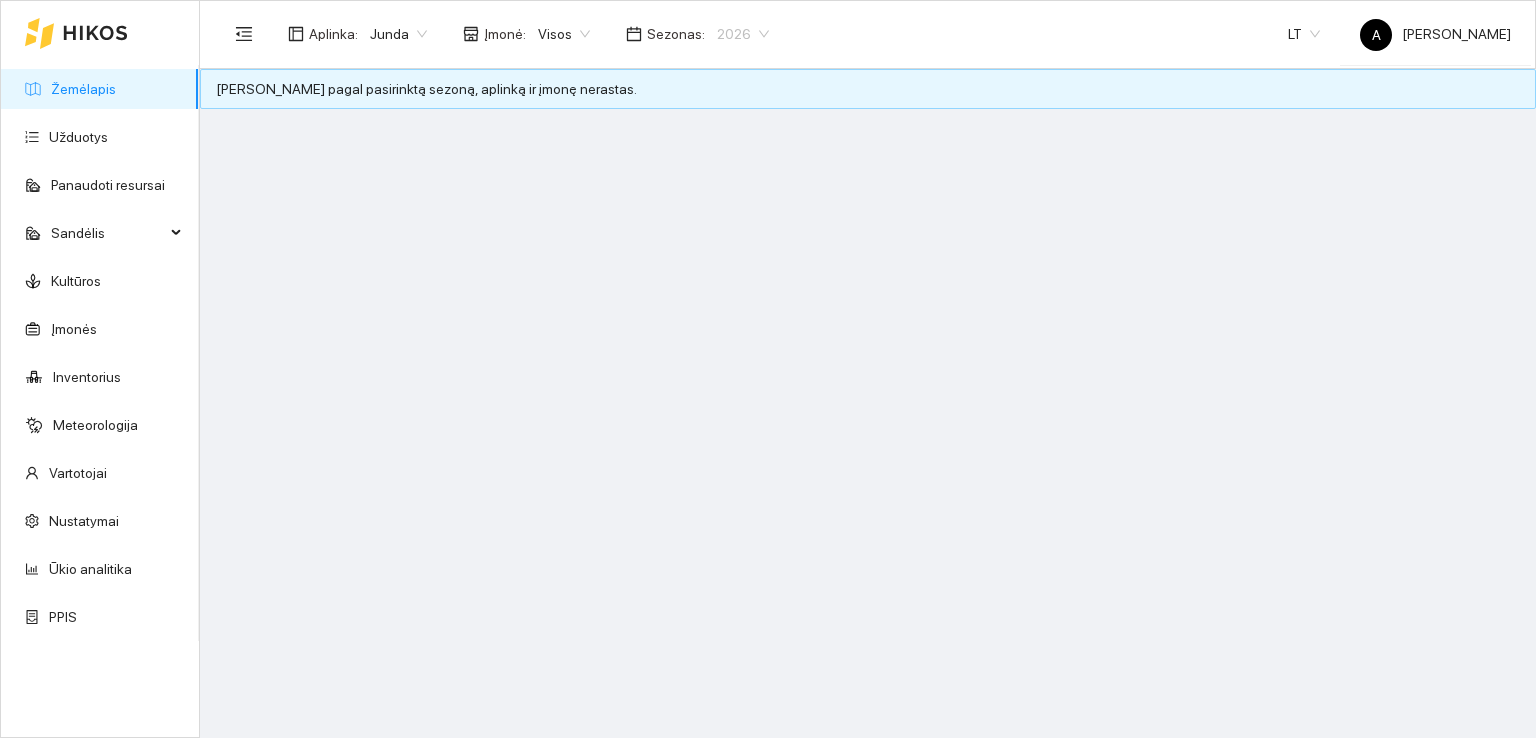 click on "2026" at bounding box center (743, 34) 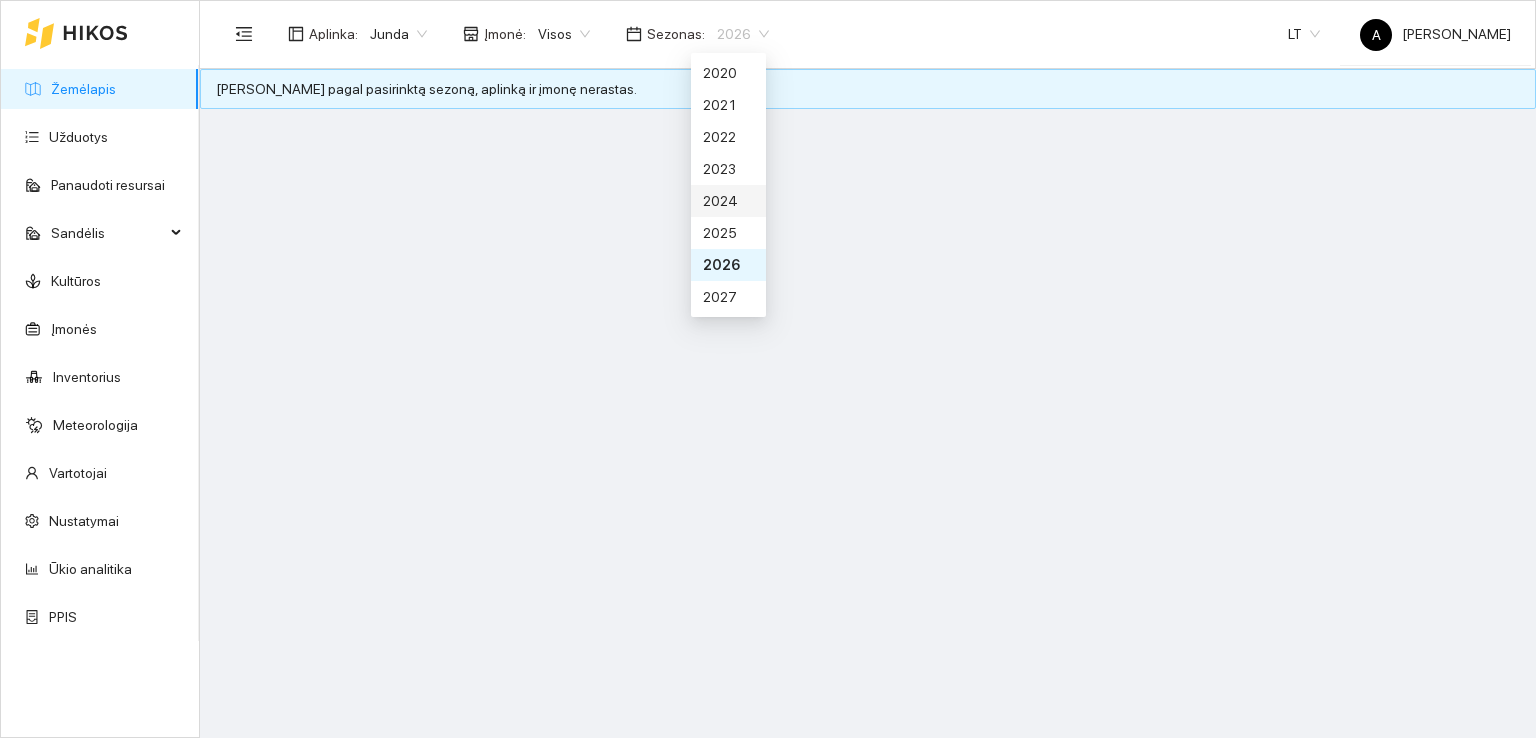 click on "2024" at bounding box center [728, 201] 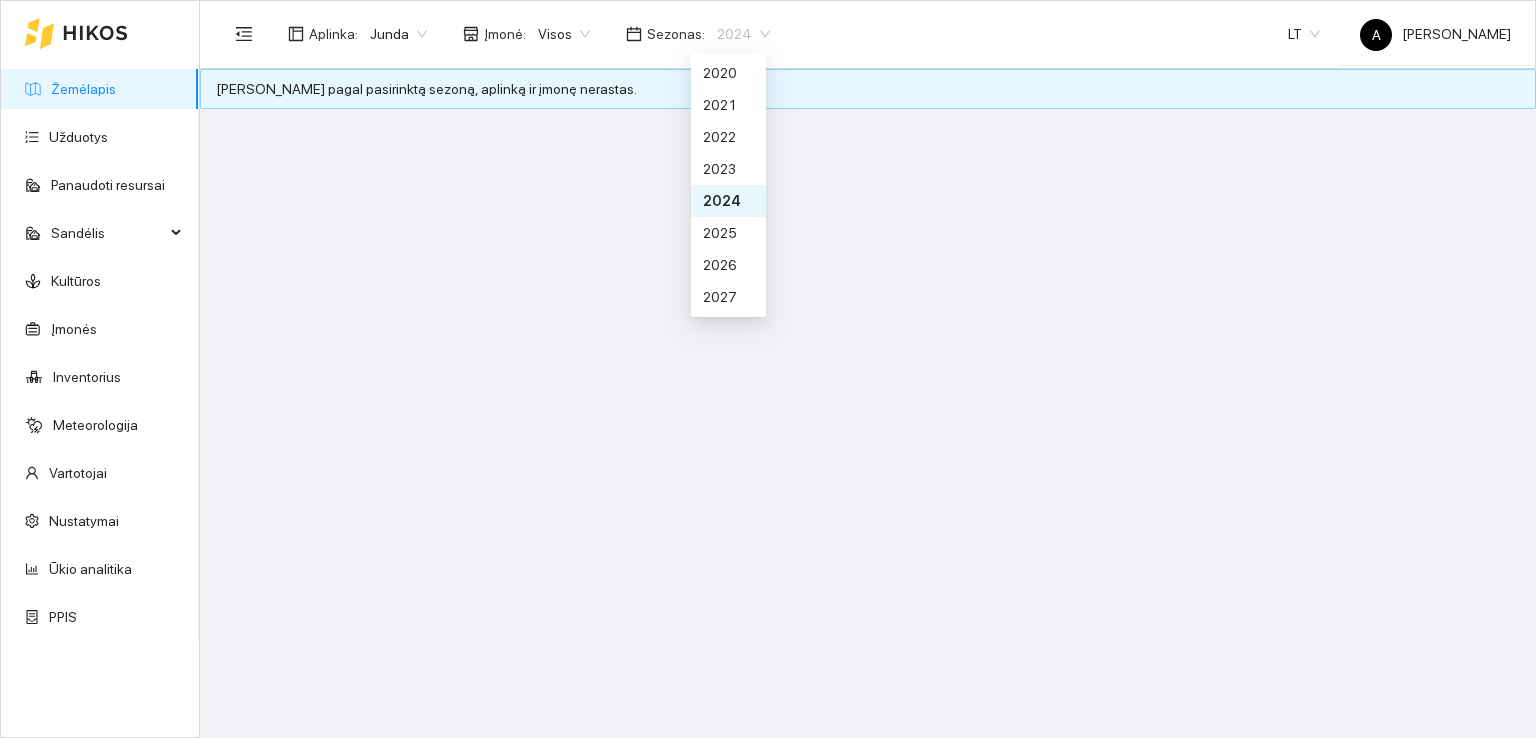 click on "2024" at bounding box center [743, 34] 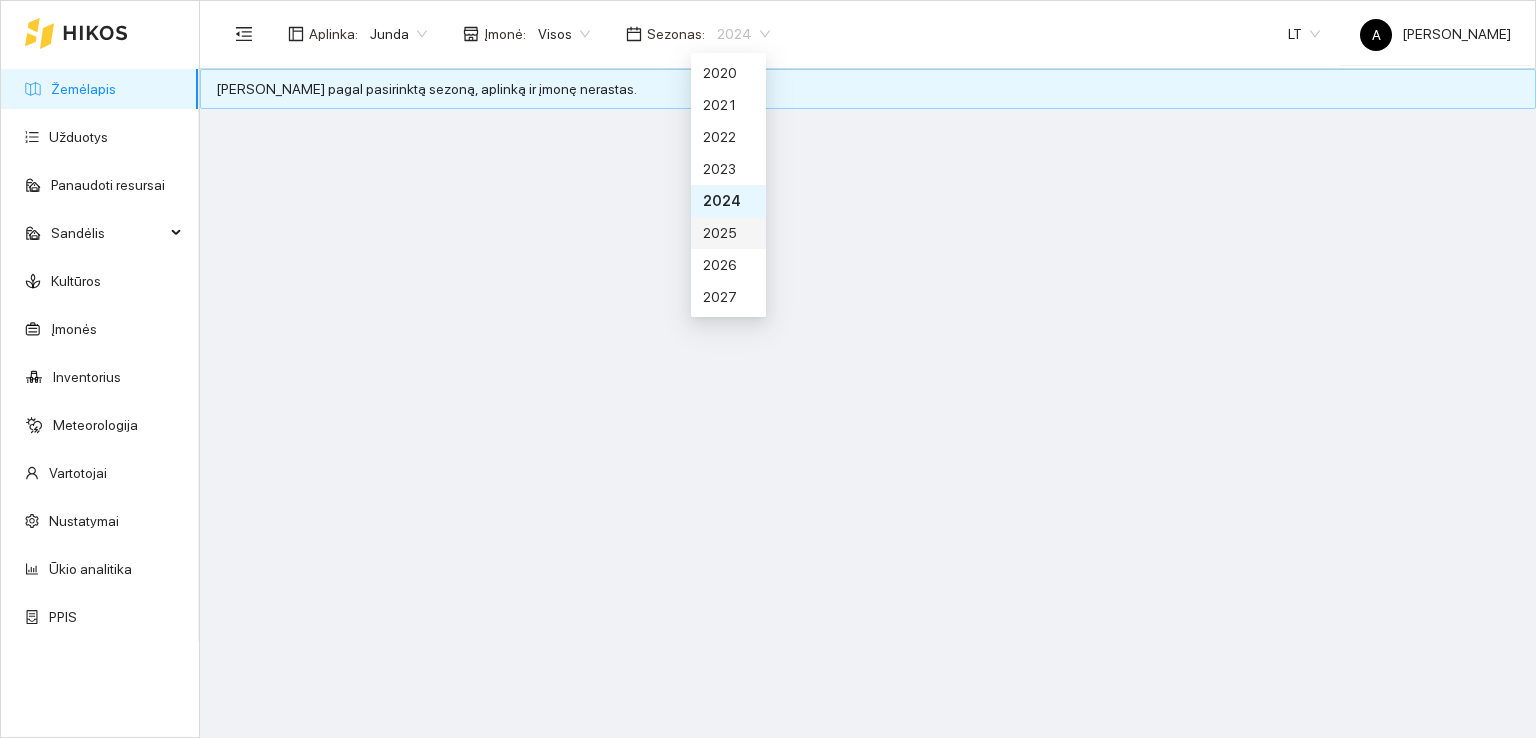 click on "2025" at bounding box center [728, 233] 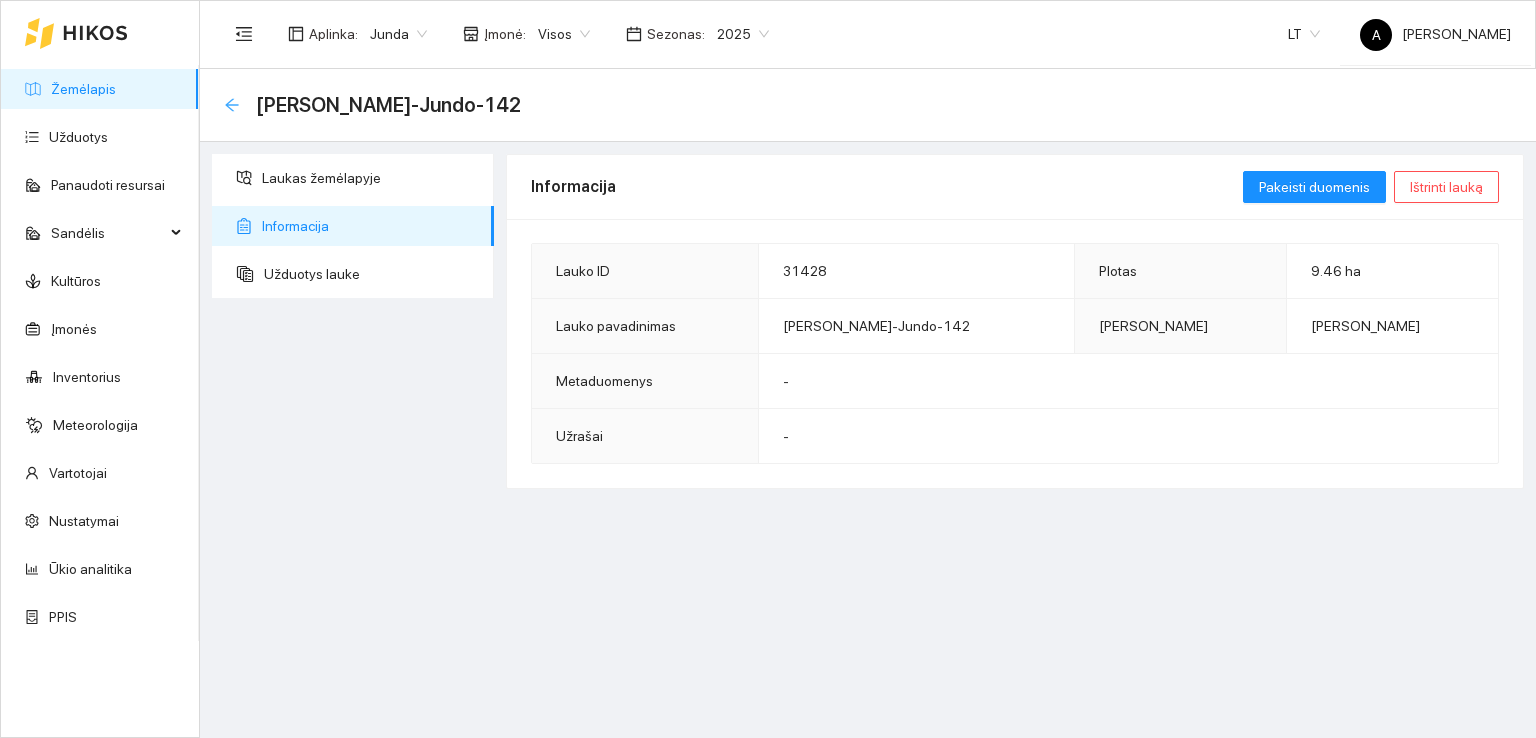 click 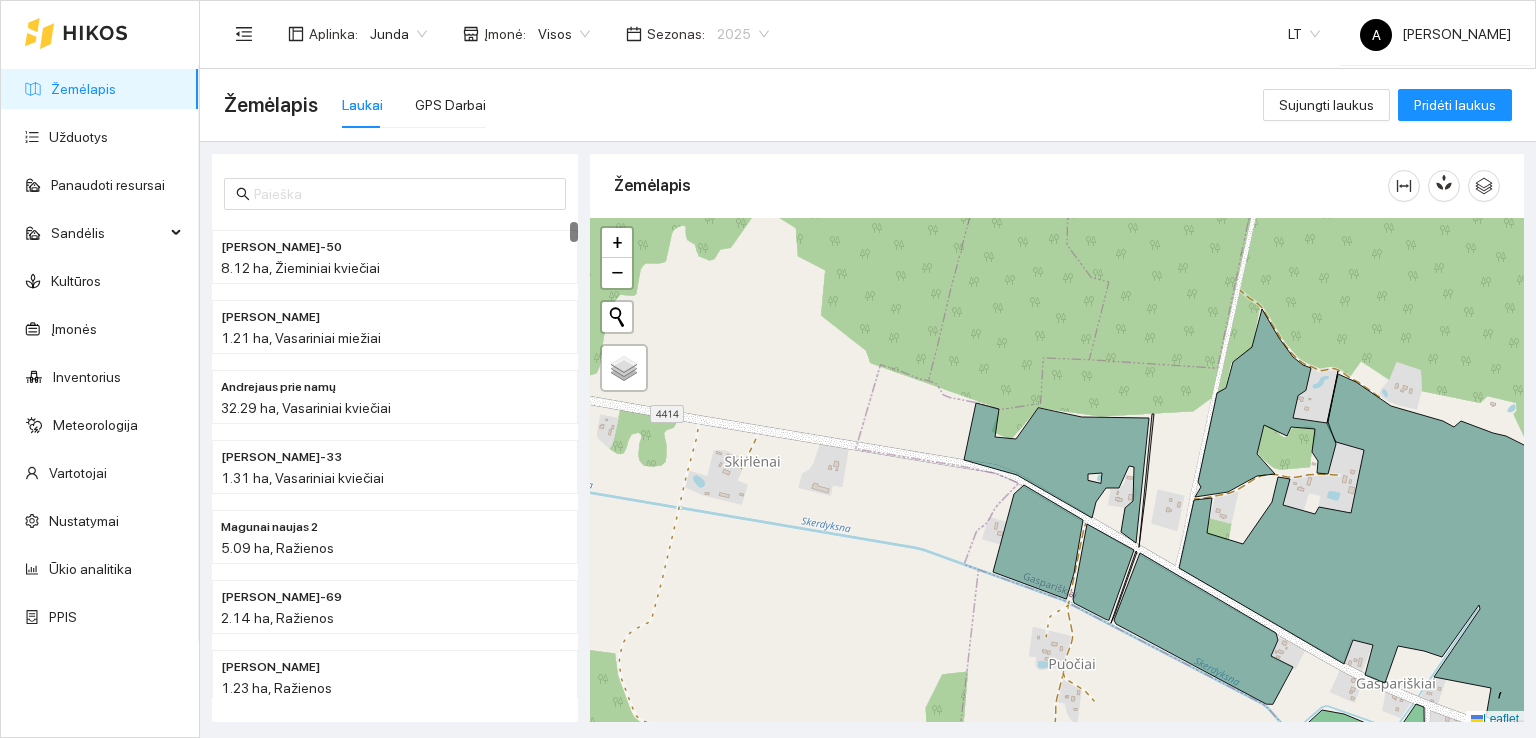 click on "2025" at bounding box center (743, 34) 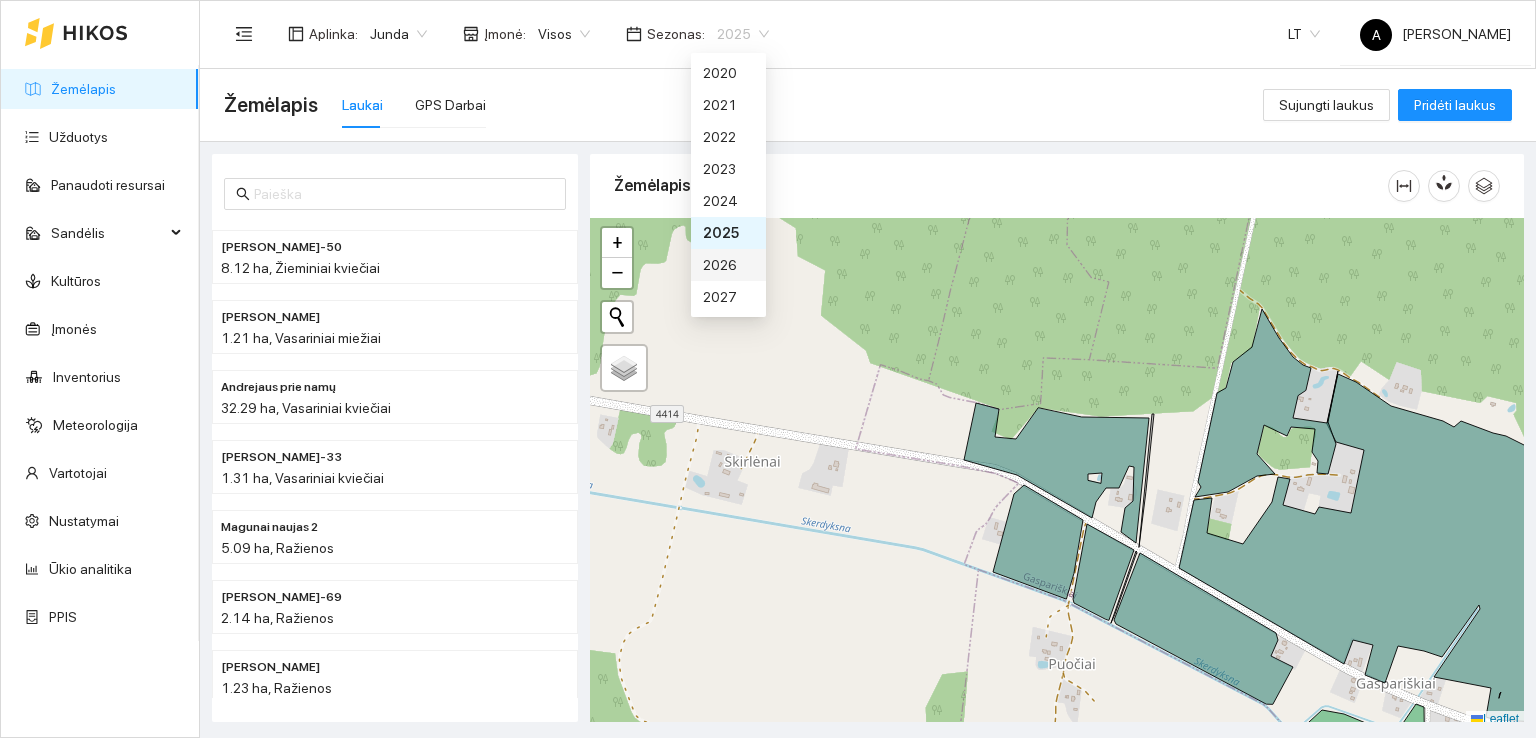 click on "2026" at bounding box center [728, 265] 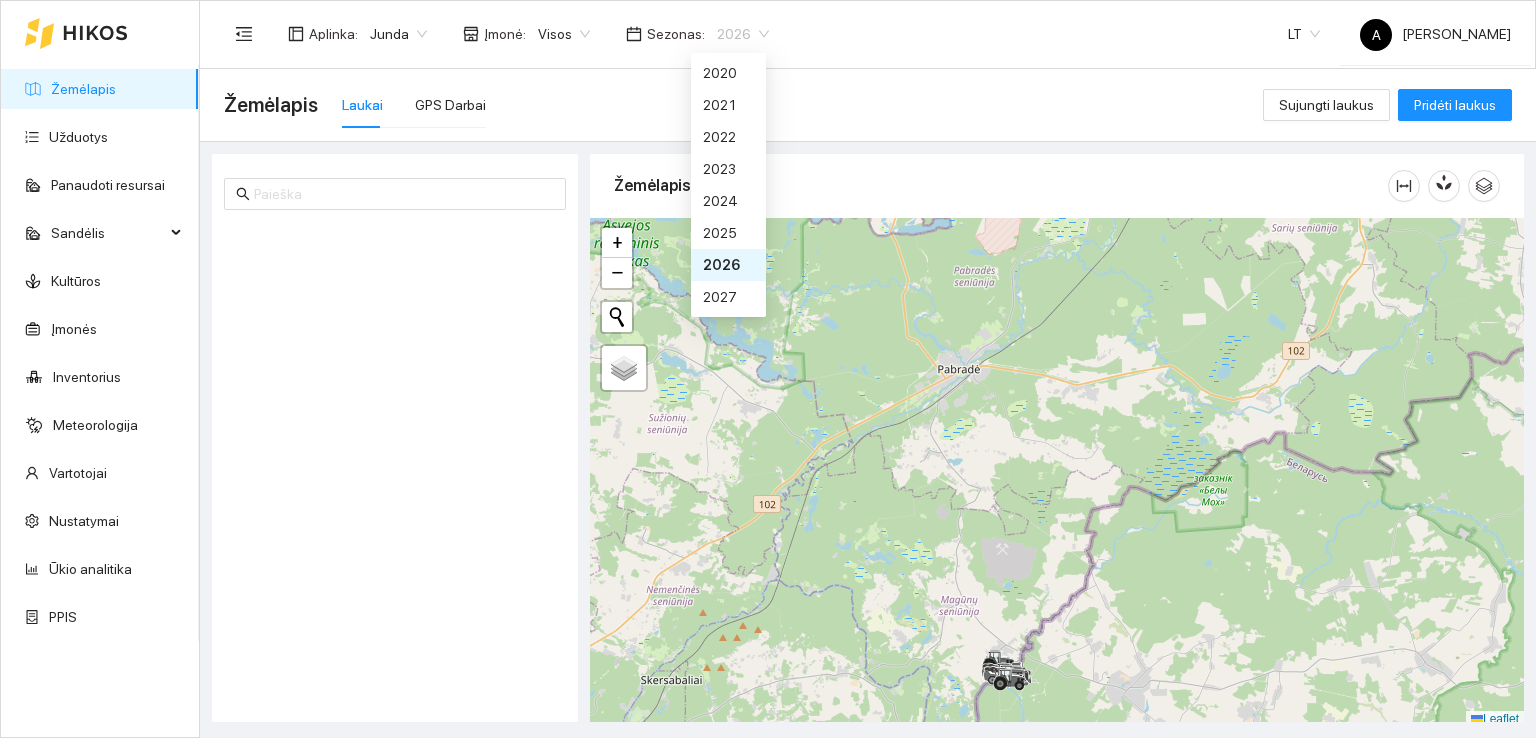 click on "2026" at bounding box center [743, 34] 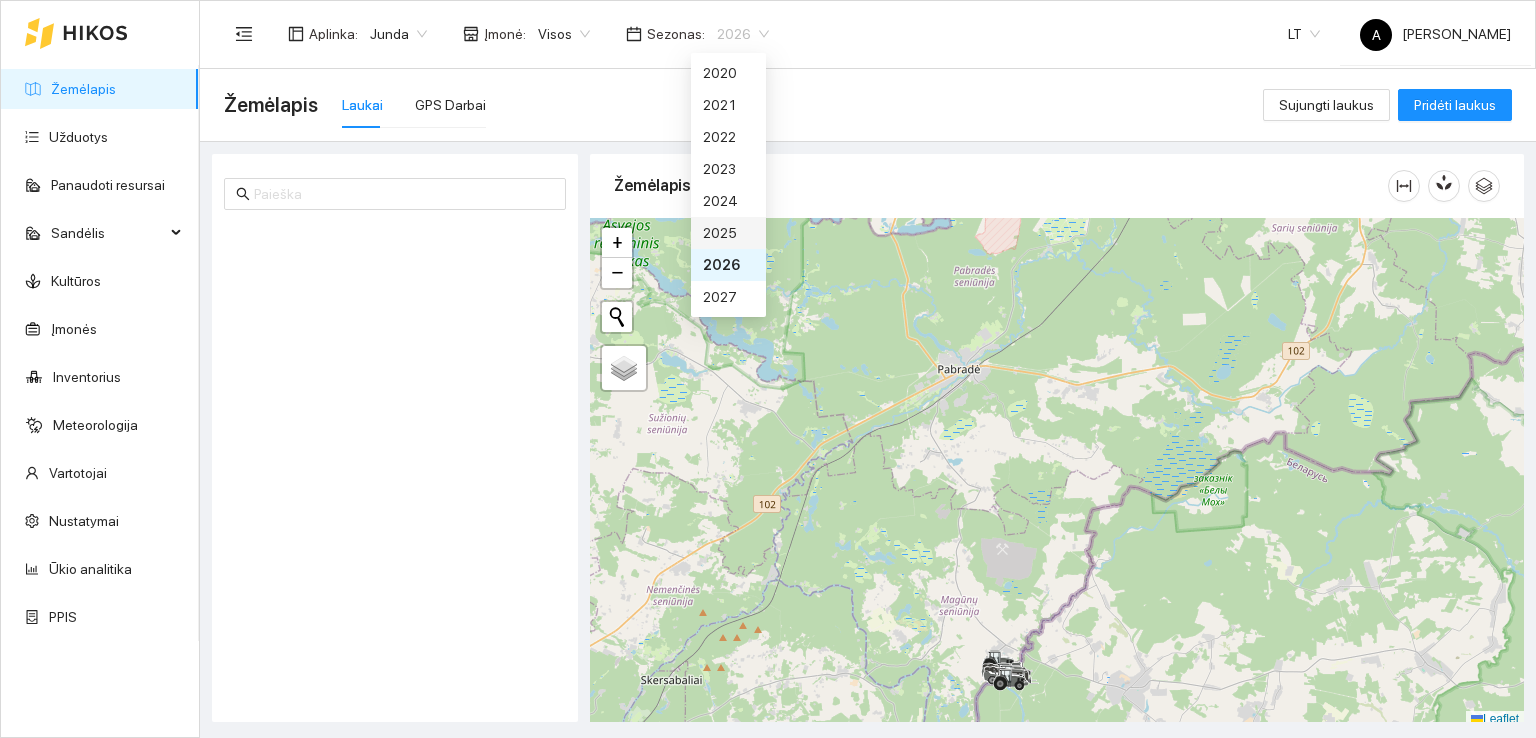 click on "2025" at bounding box center [728, 233] 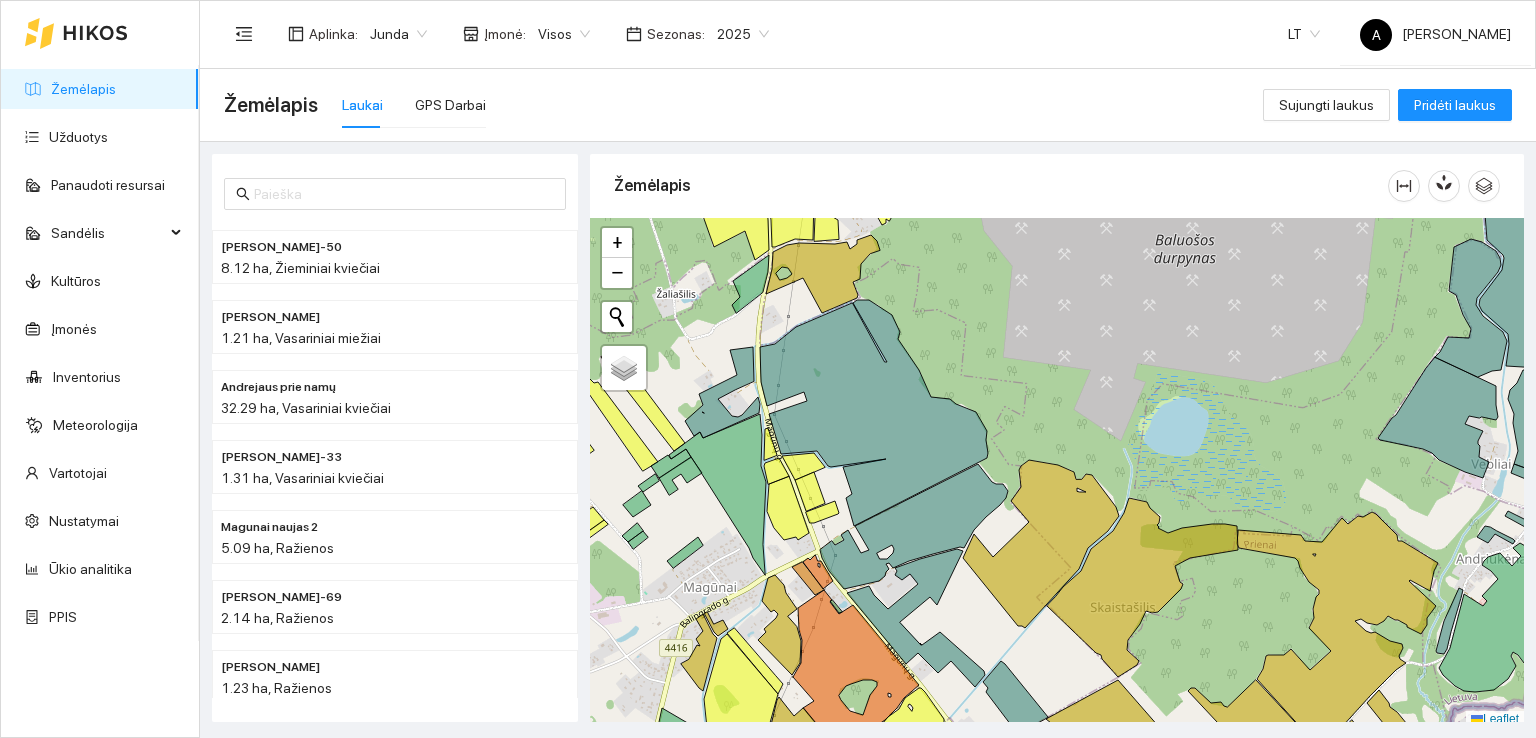 scroll, scrollTop: 5, scrollLeft: 0, axis: vertical 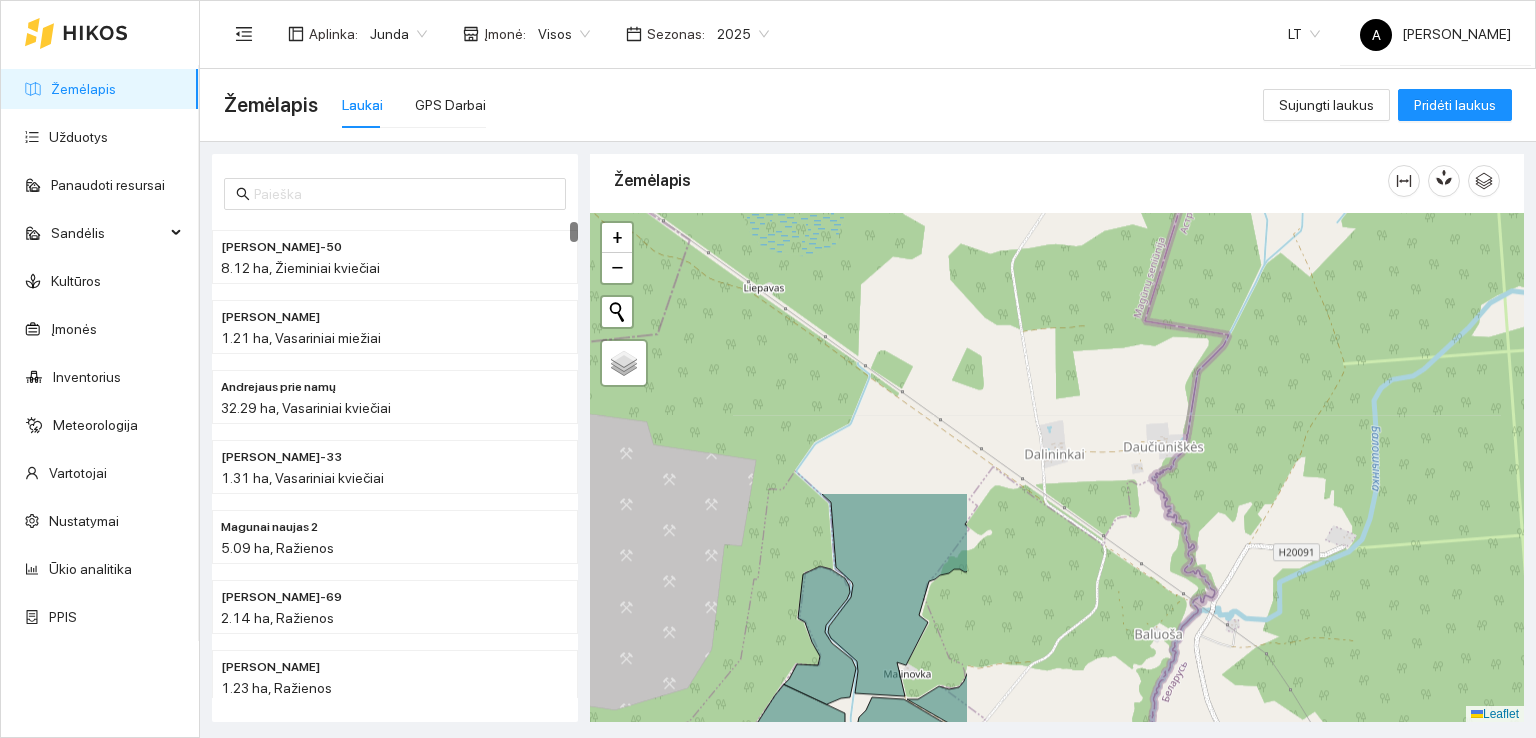drag, startPoint x: 1254, startPoint y: 444, endPoint x: 604, endPoint y: 776, distance: 729.87946 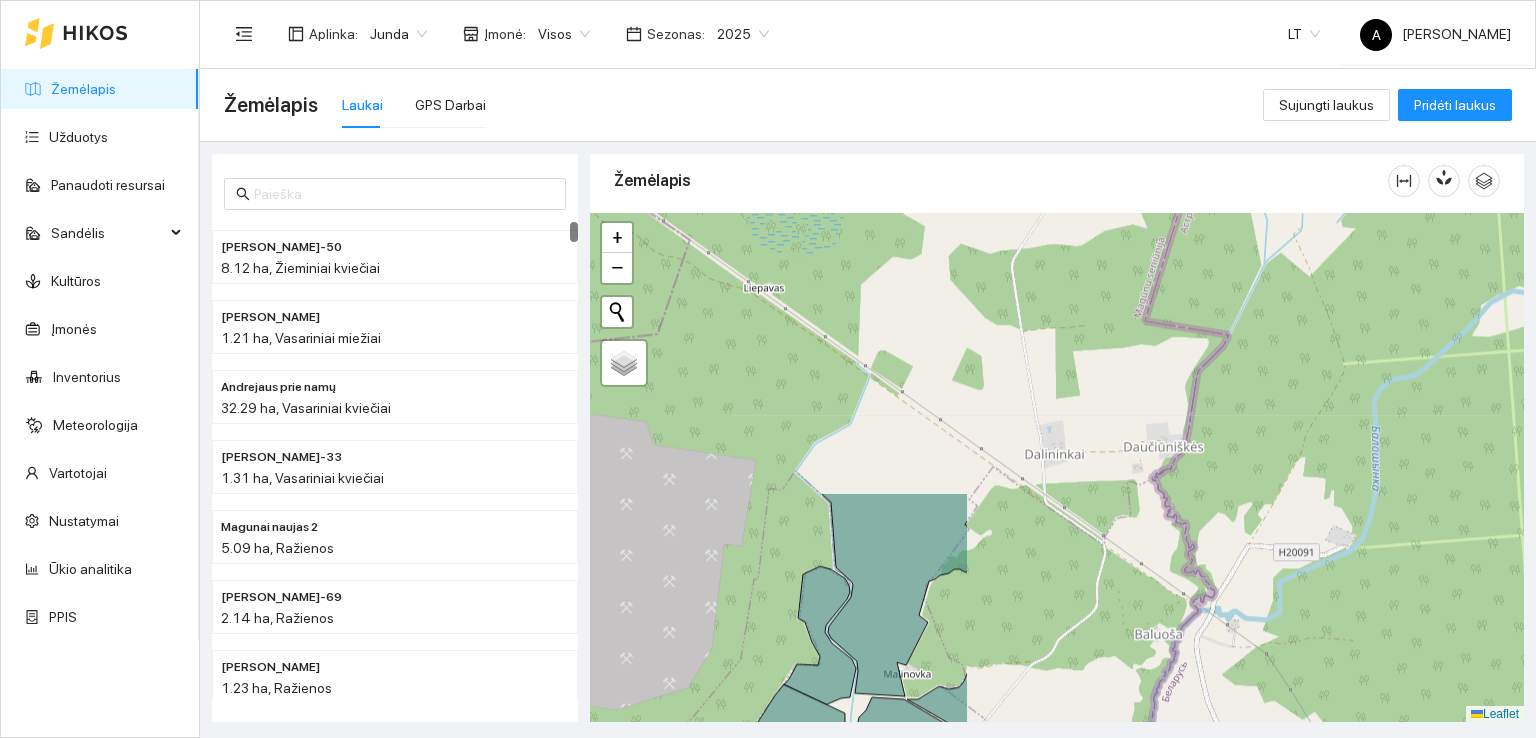 click on "Žemėlapis Užduotys Panaudoti resursai Sandėlis Kultūros Įmonės Inventorius Meteorologija Vartotojai Nustatymai Ūkio analitika PPIS Aplinka : Junda Įmonė : Visos Sezonas : 2025 LT A [PERSON_NAME] Laukai GPS Darbai Sujungti laukus Pridėti laukus [PERSON_NAME]-Jundo-50 8.12 ha, Žieminiai kviečiai Prie Kežuno 1.21 ha, Vasariniai miežiai  Andrejaus prie namų 32.29 ha, Vasariniai kviečiai [PERSON_NAME]-33 1.31 ha, Vasariniai kviečiai Magunai naujas 2 5.09 ha, [PERSON_NAME]-69 2.14 ha, [PERSON_NAME] 1.23 ha, [PERSON_NAME] naujas 6 1.09 ha, Tarpiniai [PERSON_NAME]" at bounding box center [768, 369] 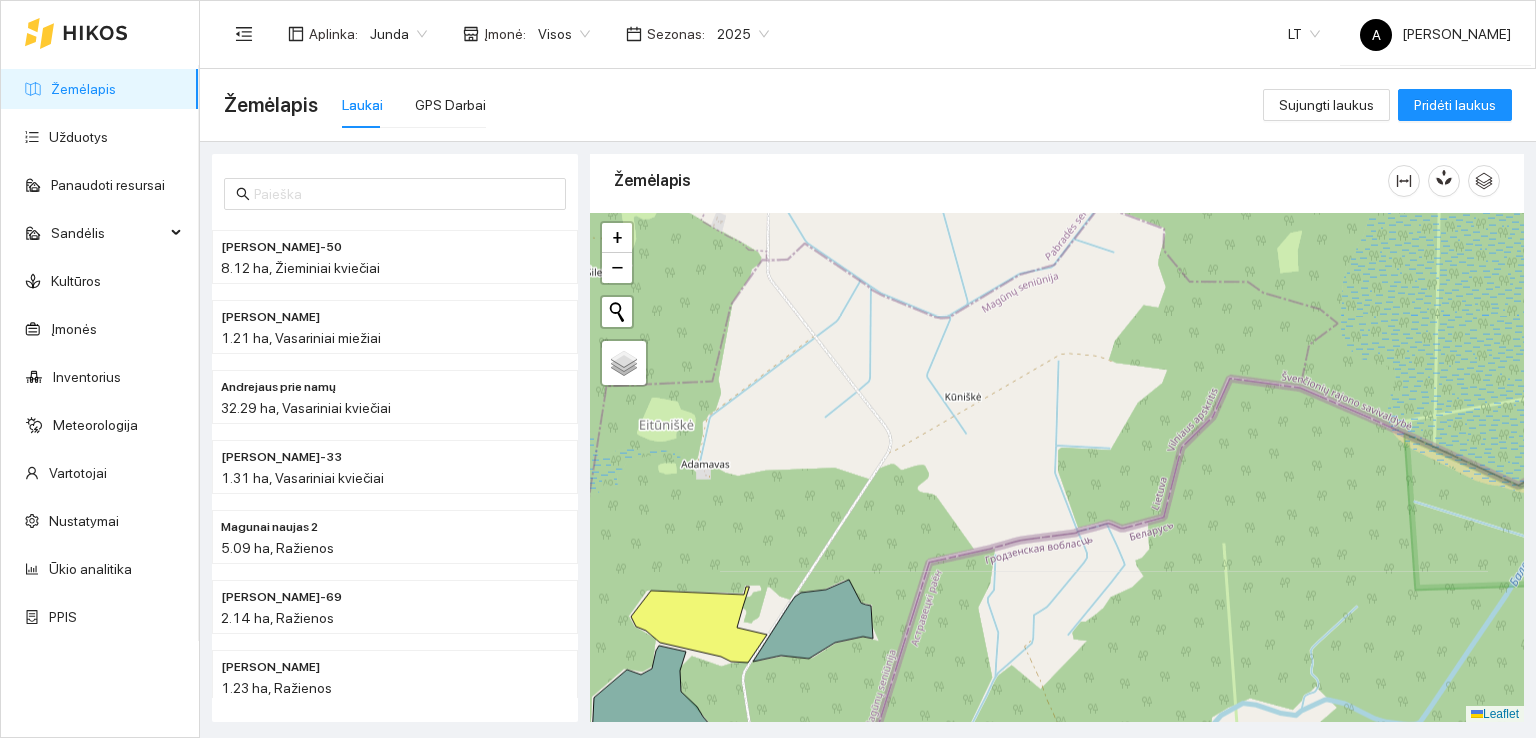 drag, startPoint x: 781, startPoint y: 364, endPoint x: 511, endPoint y: 776, distance: 492.58908 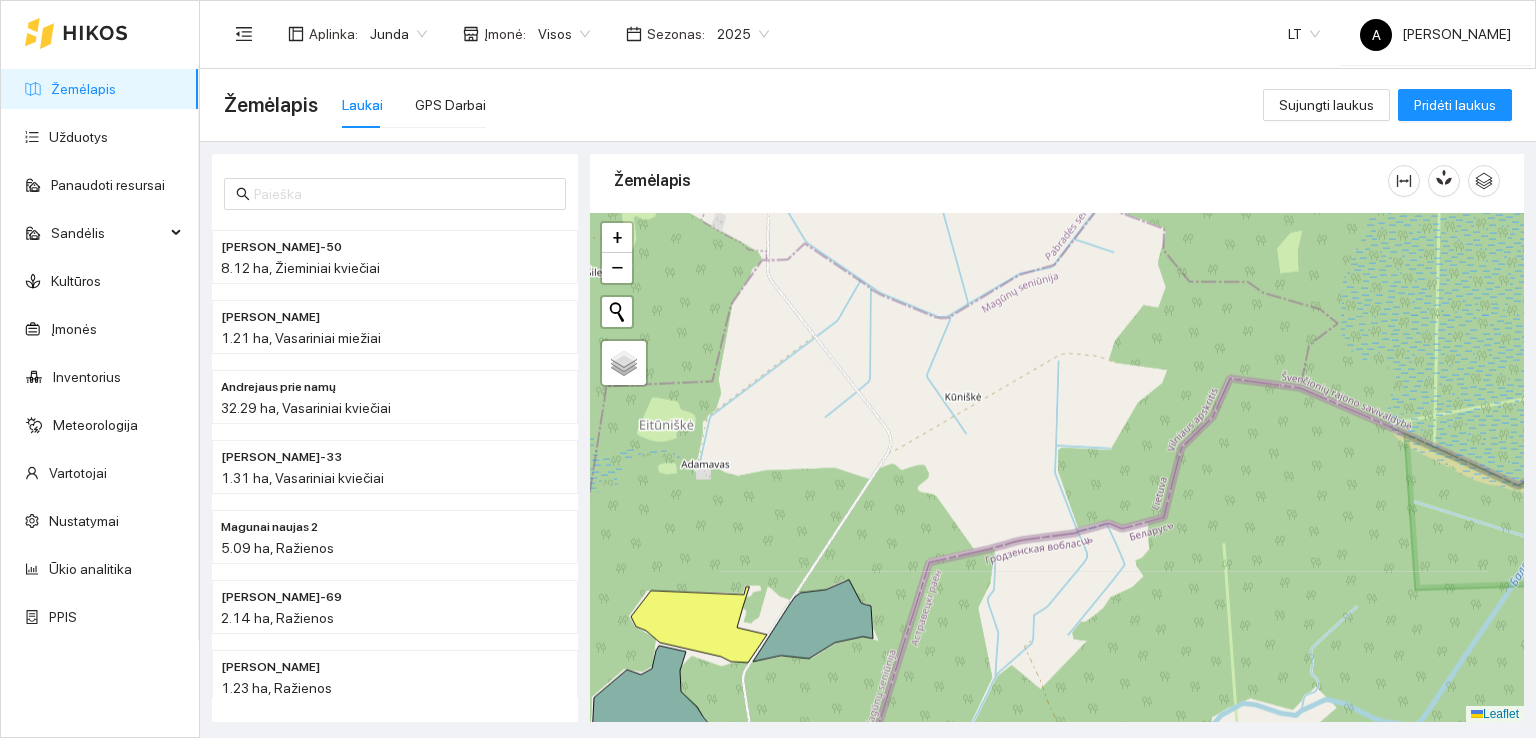 click on "Žemėlapis Užduotys Panaudoti resursai Sandėlis Kultūros Įmonės Inventorius Meteorologija Vartotojai Nustatymai Ūkio analitika PPIS Aplinka : Junda Įmonė : Visos Sezonas : 2025 LT A [PERSON_NAME] Laukai GPS Darbai Sujungti laukus Pridėti laukus [PERSON_NAME]-Jundo-50 8.12 ha, Žieminiai kviečiai Prie Kežuno 1.21 ha, Vasariniai miežiai  Andrejaus prie namų 32.29 ha, Vasariniai kviečiai [PERSON_NAME]-33 1.31 ha, Vasariniai kviečiai Magunai naujas 2 5.09 ha, [PERSON_NAME]-69 2.14 ha, [PERSON_NAME] 1.23 ha, [PERSON_NAME] naujas 6 1.09 ha, Tarpiniai [PERSON_NAME]" at bounding box center (768, 369) 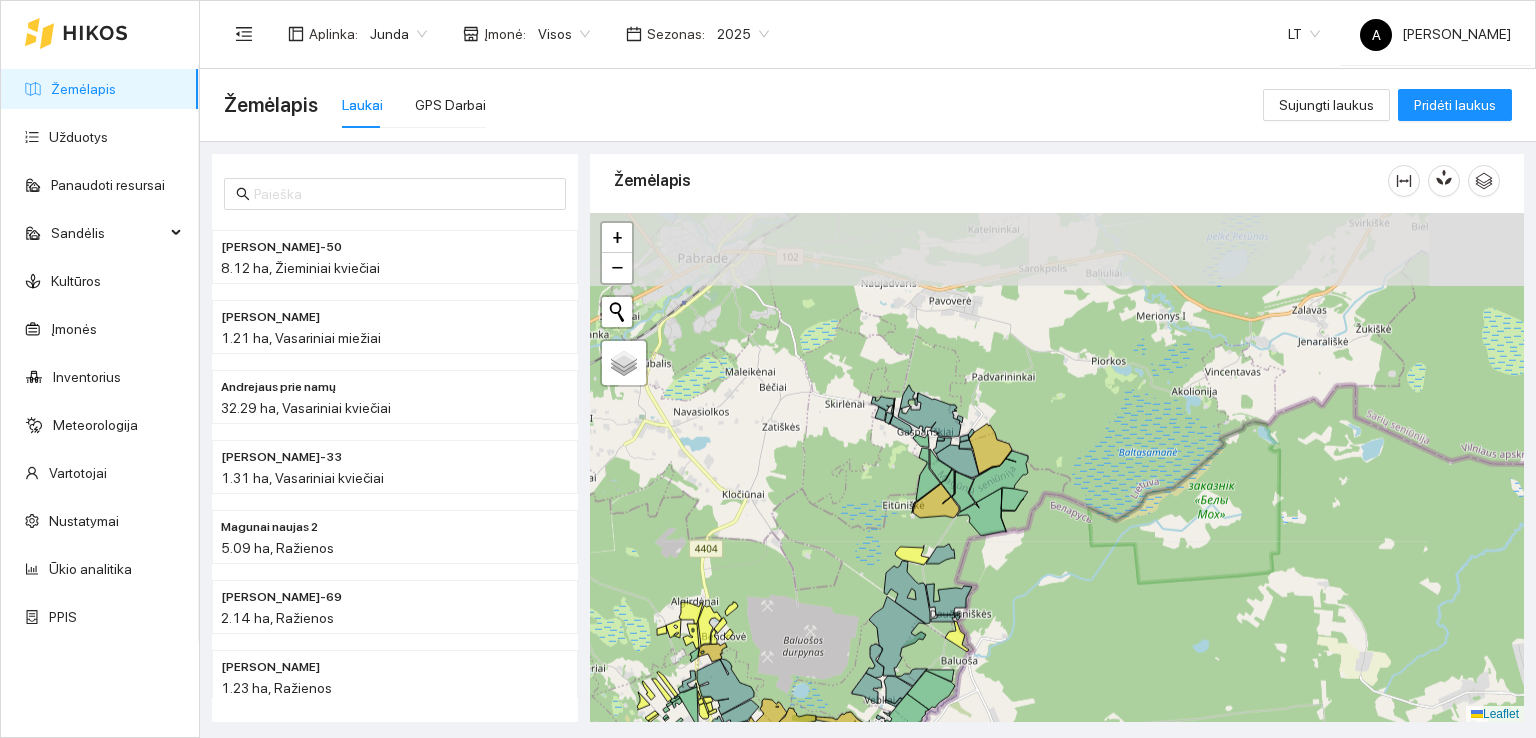 drag, startPoint x: 1008, startPoint y: 371, endPoint x: 1085, endPoint y: 547, distance: 192.10674 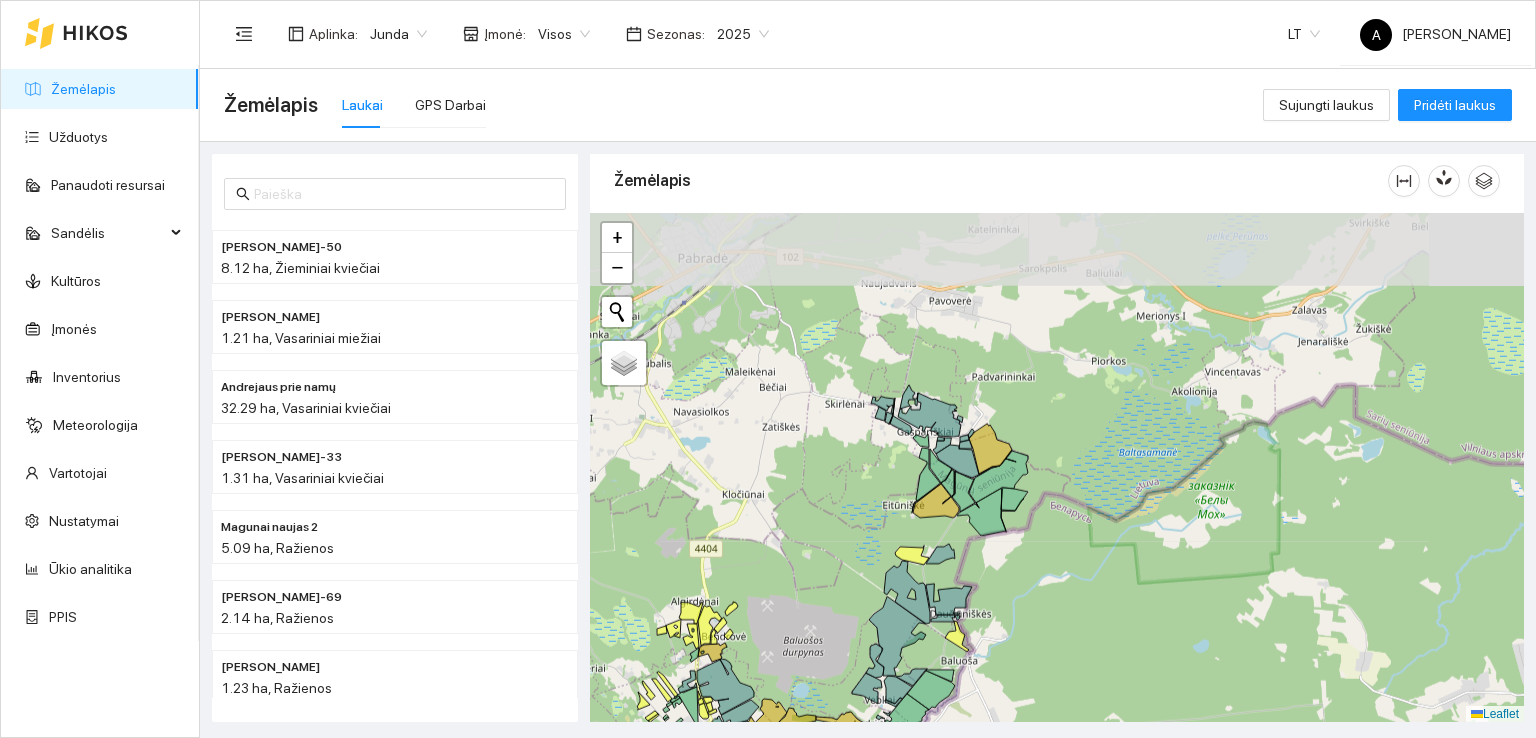 click at bounding box center [1057, 468] 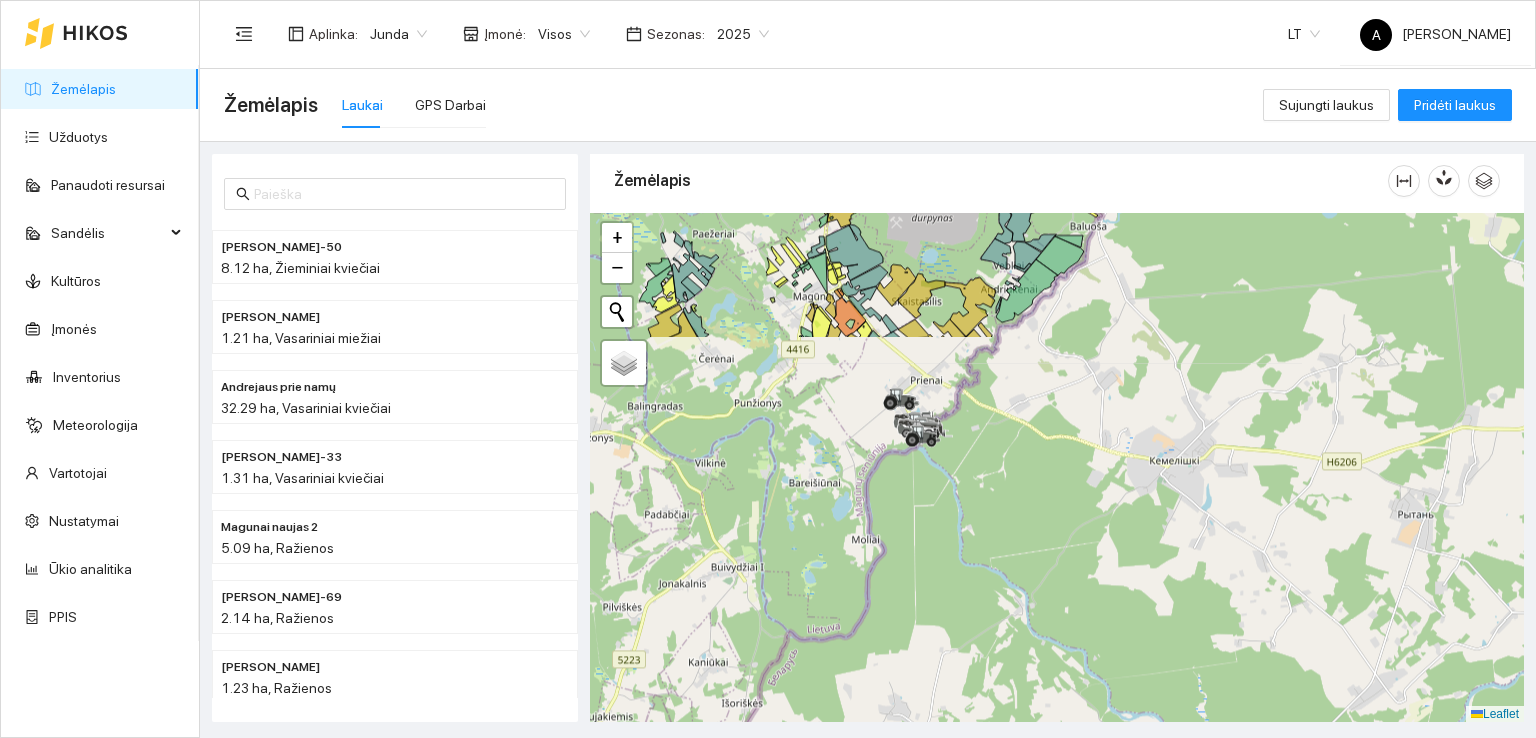 drag, startPoint x: 1064, startPoint y: 637, endPoint x: 1189, endPoint y: 201, distance: 453.56476 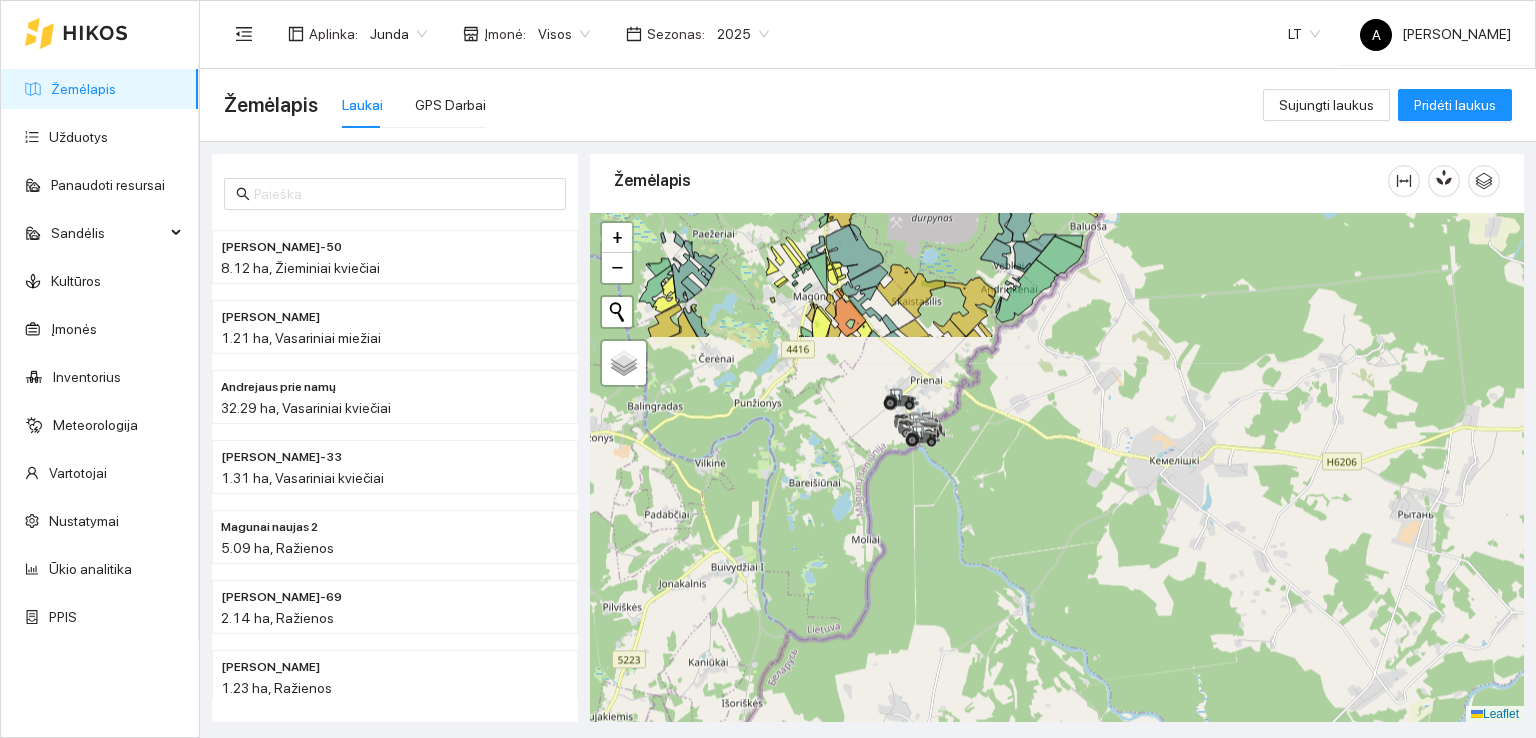 click on "Žemėlapis" at bounding box center (1057, 433) 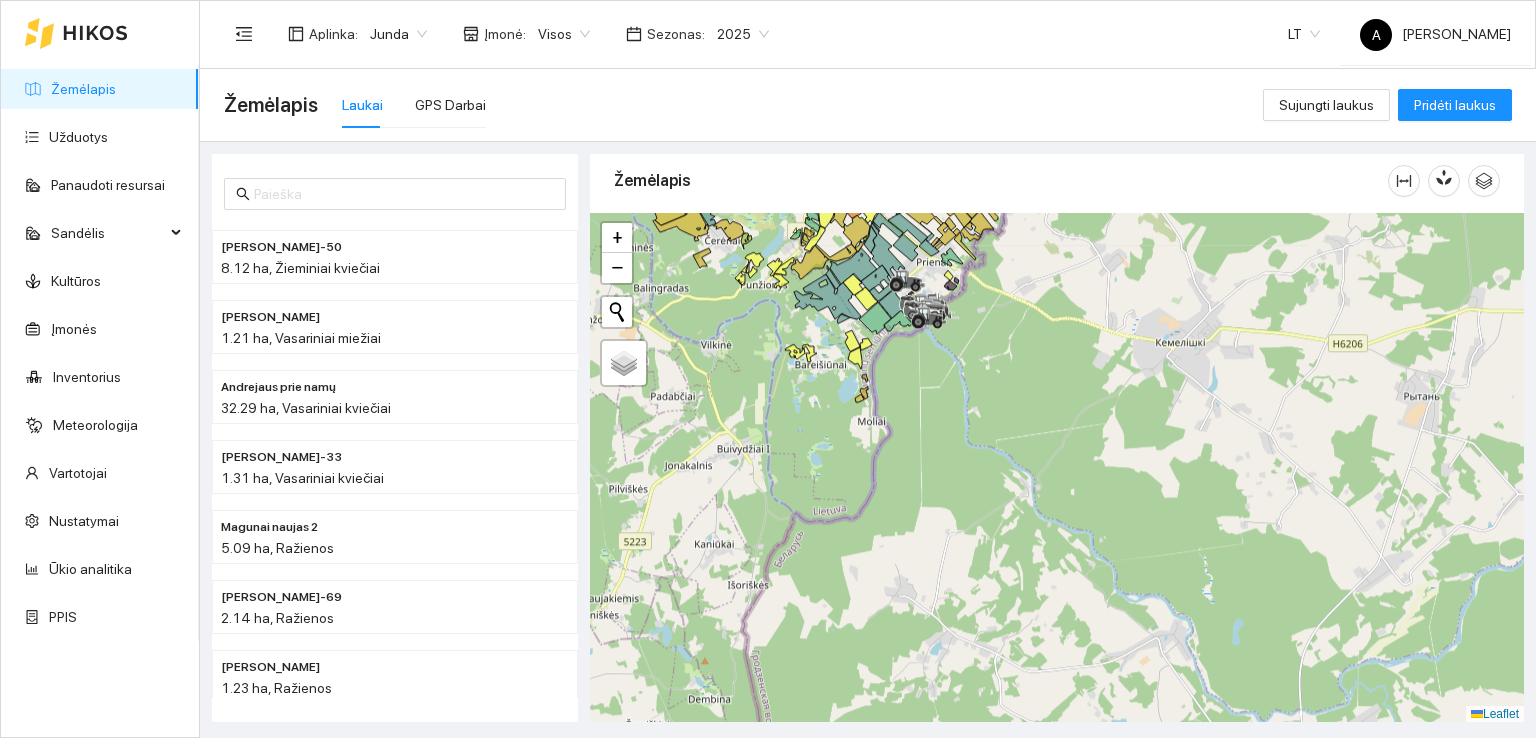 drag, startPoint x: 911, startPoint y: 590, endPoint x: 919, endPoint y: 507, distance: 83.38465 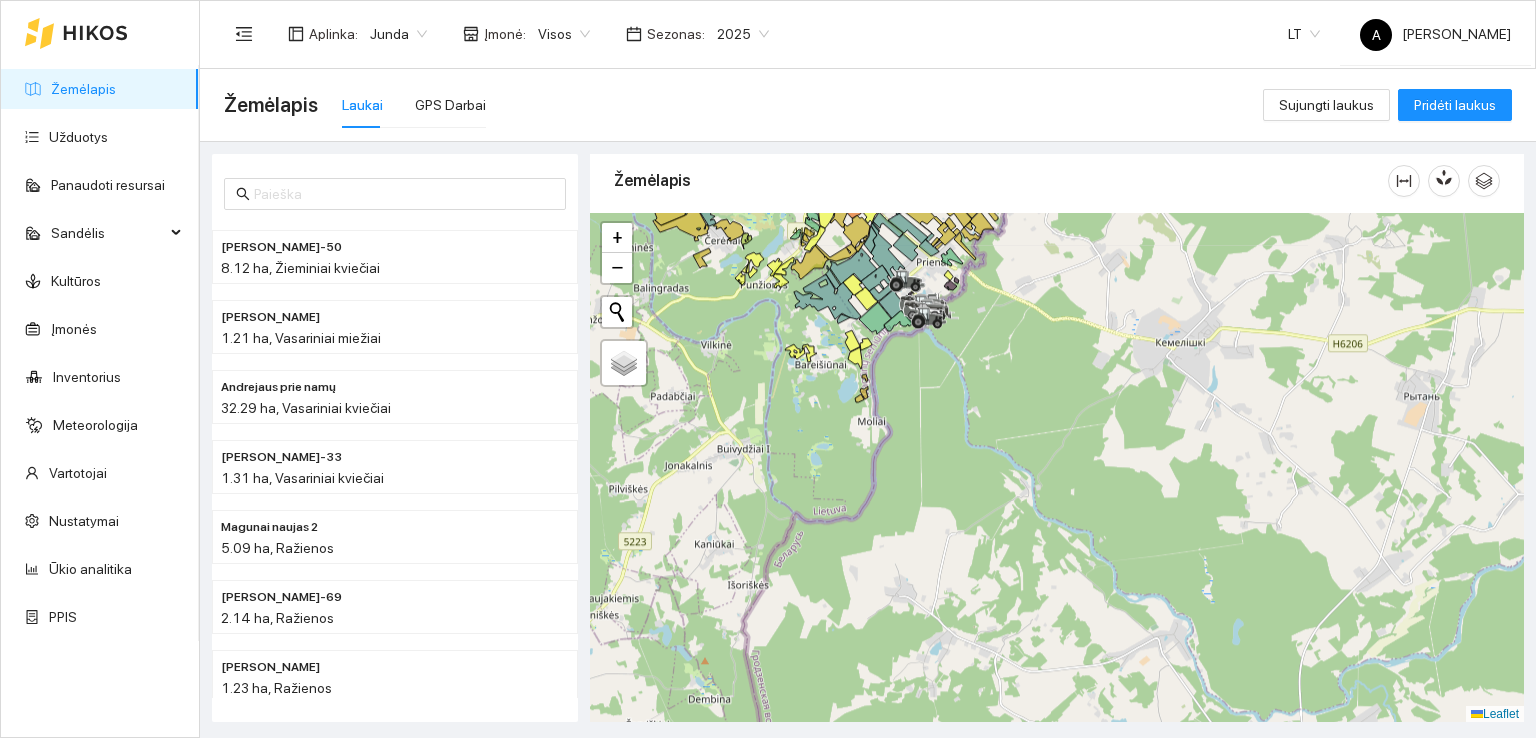 click at bounding box center (1057, 468) 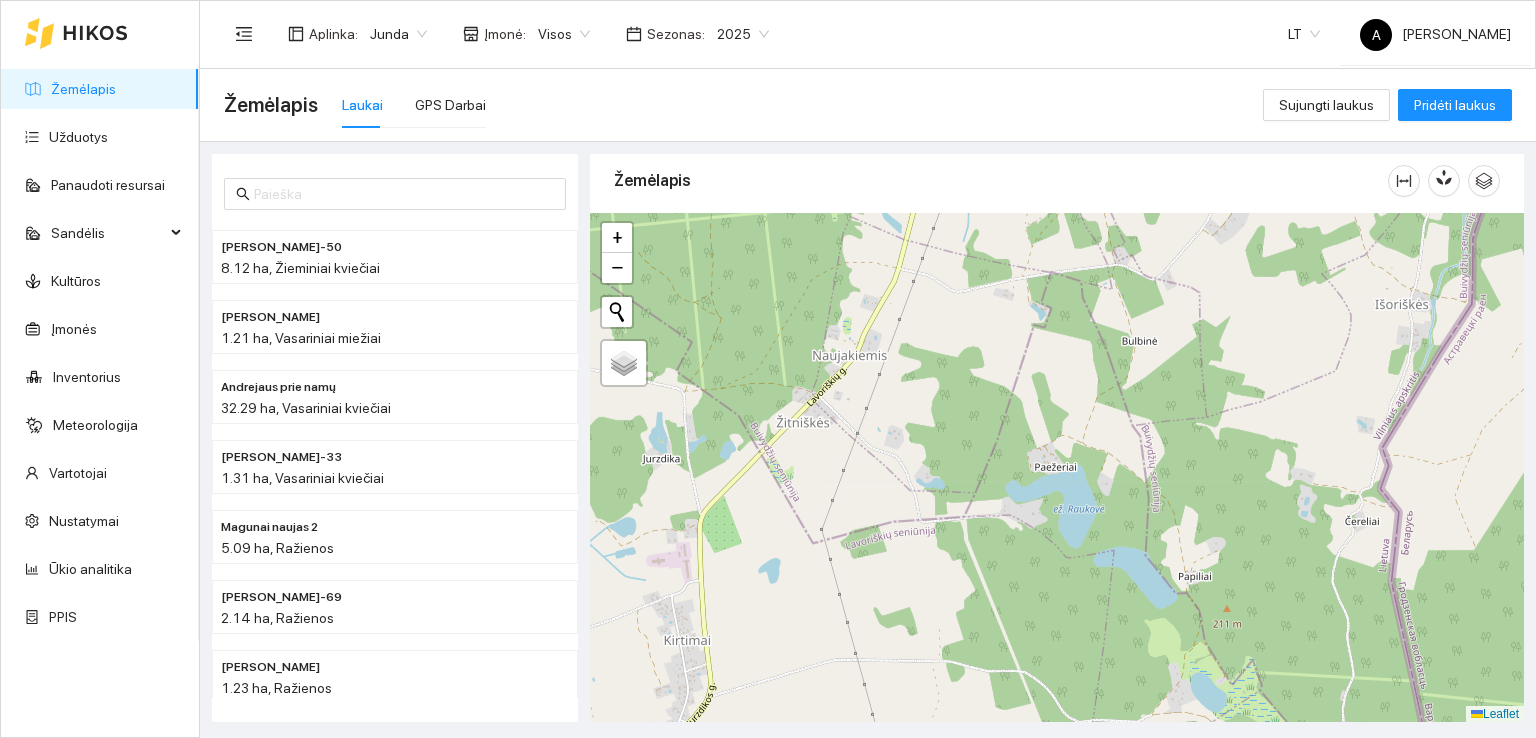 drag, startPoint x: 812, startPoint y: 600, endPoint x: 1535, endPoint y: 49, distance: 909.027 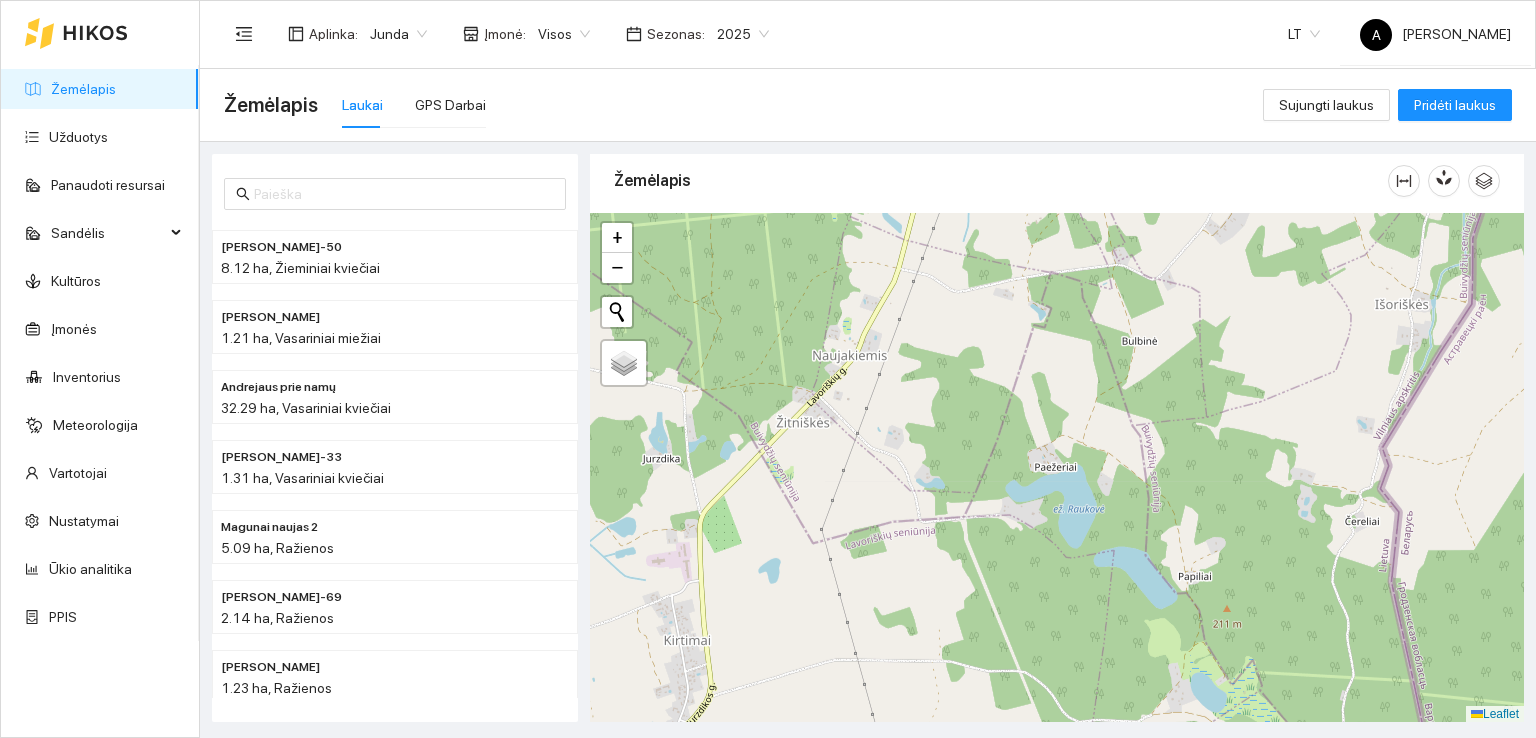 click on "Aplinka : Junda Įmonė : Visos Sezonas : 2025 LT A [PERSON_NAME] Laukai GPS Darbai Sujungti laukus Pridėti laukus [PERSON_NAME]-Jundo-50 8.12 ha, Žieminiai kviečiai Prie Kežuno 1.21 ha, Vasariniai miežiai  [PERSON_NAME] prie namų 32.29 ha, Vasariniai kviečiai [PERSON_NAME]-Junda-33 1.31 ha, Vasariniai kviečiai Magunai naujas 2 5.09 ha, [PERSON_NAME]-69 2.14 ha, [PERSON_NAME] 1.23 ha, [PERSON_NAME] naujas 6 1.09 ha, Tarpiniai augalai Žemėlapis" at bounding box center [868, 369] 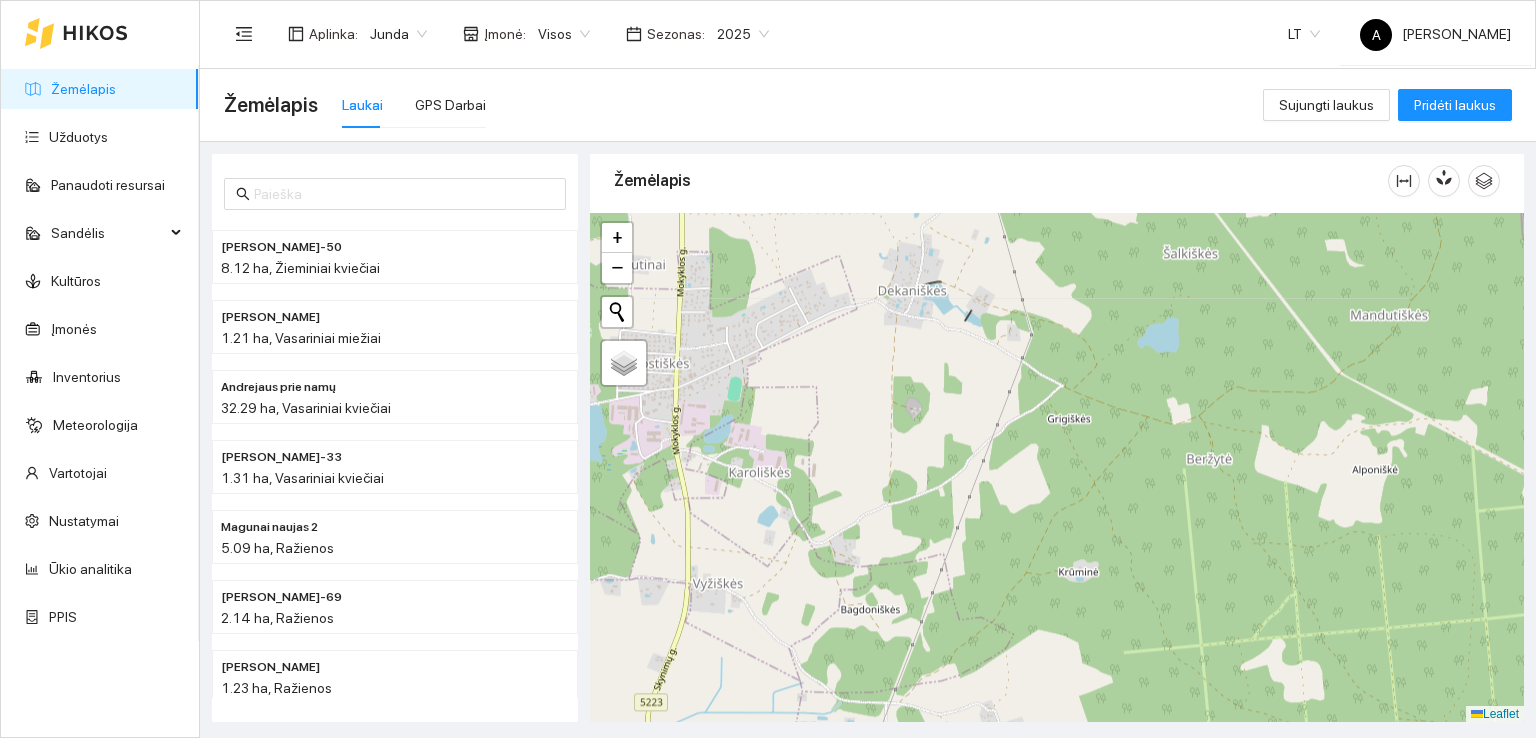 drag, startPoint x: 1102, startPoint y: 592, endPoint x: 1177, endPoint y: -87, distance: 683.1296 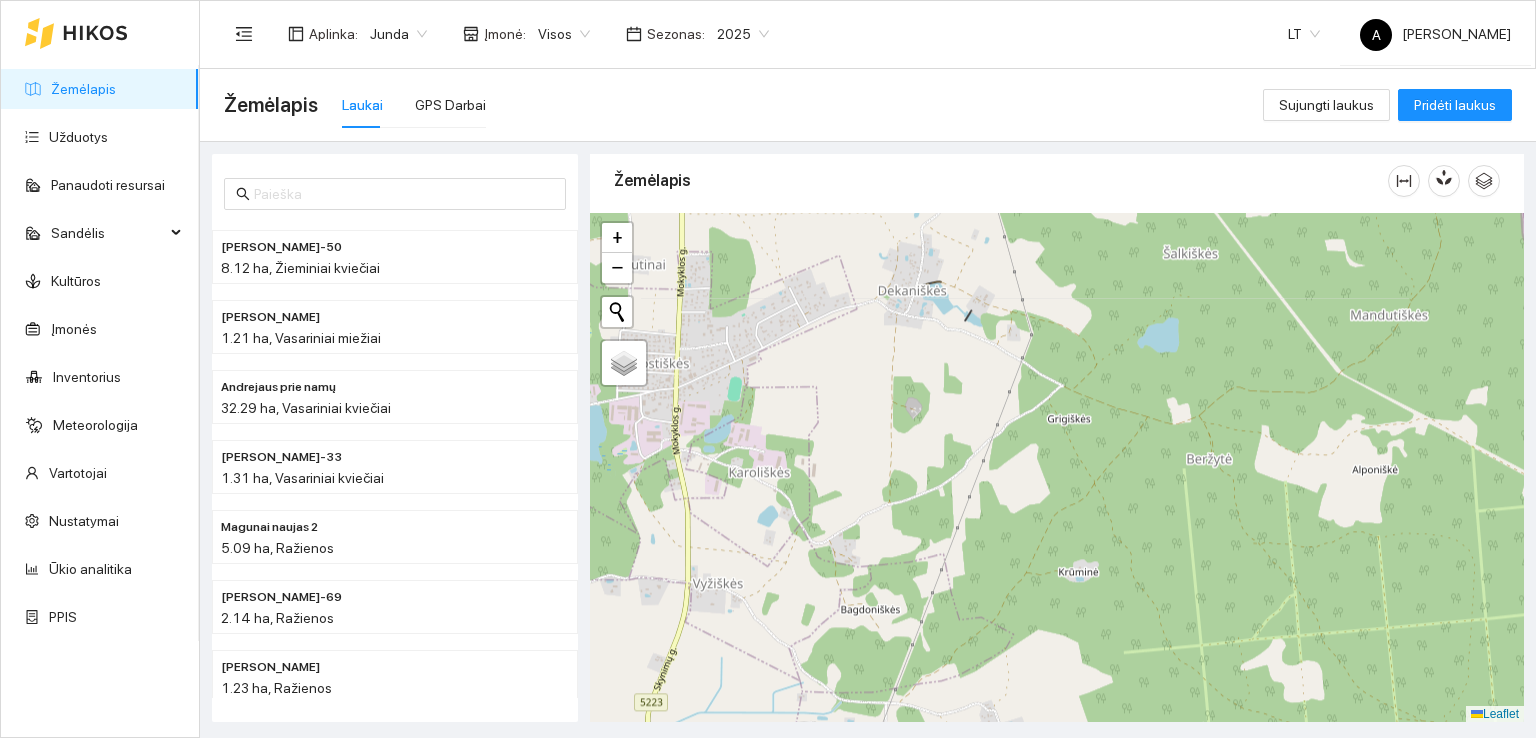 click on "Žemėlapis Užduotys Panaudoti resursai Sandėlis Kultūros Įmonės Inventorius Meteorologija Vartotojai Nustatymai Ūkio analitika PPIS Aplinka : Junda Įmonė : Visos Sezonas : 2025 LT A [PERSON_NAME] Laukai GPS Darbai Sujungti laukus Pridėti laukus [PERSON_NAME]-Jundo-50 8.12 ha, Žieminiai kviečiai Prie Kežuno 1.21 ha, Vasariniai miežiai  Andrejaus prie namų 32.29 ha, Vasariniai kviečiai [PERSON_NAME]-33 1.31 ha, Vasariniai kviečiai Magunai naujas 2 5.09 ha, [PERSON_NAME]-69 2.14 ha, [PERSON_NAME] 1.23 ha, [PERSON_NAME] naujas 6 1.09 ha, Tarpiniai [PERSON_NAME]" at bounding box center [768, 369] 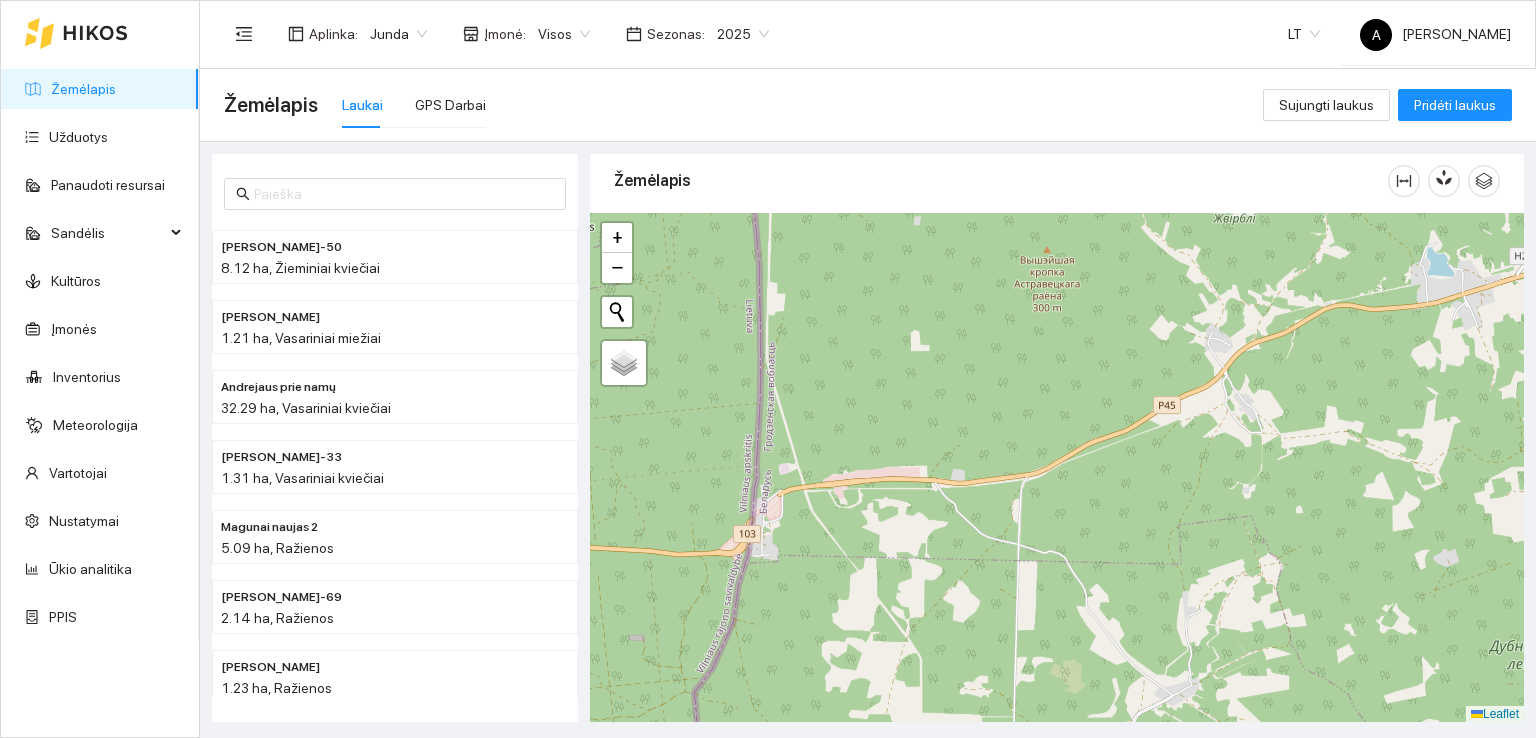 drag, startPoint x: 903, startPoint y: 605, endPoint x: 334, endPoint y: 169, distance: 716.8382 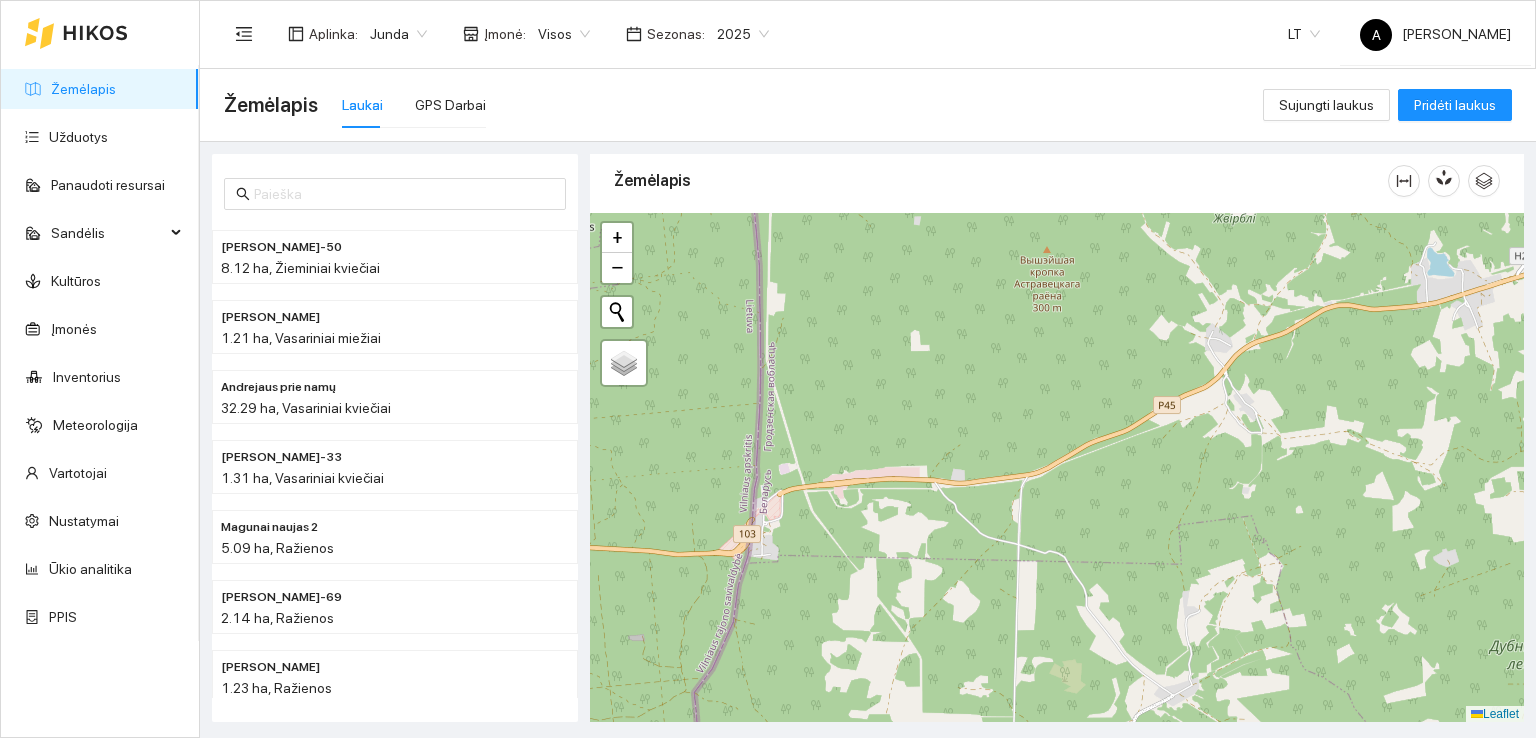 click on "[PERSON_NAME]-50 8.12 ha, Žieminiai kviečiai Prie Kežuno 1.21 ha, Vasariniai miežiai  Andrejaus prie namų 32.29 ha, Vasariniai kviečiai [PERSON_NAME]-33 1.31 ha, Vasariniai kviečiai Magunai naujas 2 5.09 ha, [PERSON_NAME]-69 2.14 ha, [PERSON_NAME] Čebatoriovo 1.23 ha, [PERSON_NAME] naujas 6 1.09 ha, Tarpiniai augalai Žemėlapis" at bounding box center (862, 432) 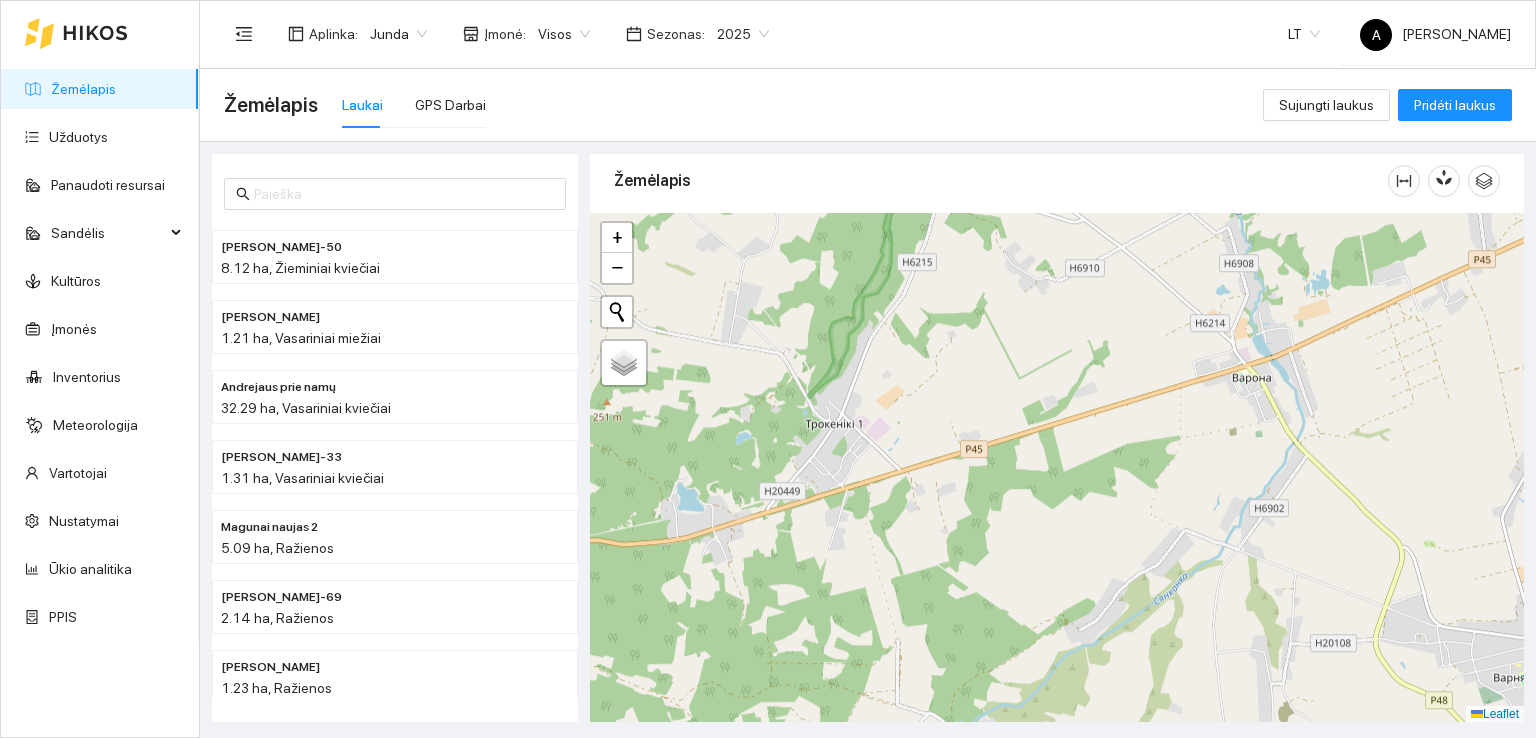 drag, startPoint x: 1020, startPoint y: 541, endPoint x: 269, endPoint y: 776, distance: 786.9091 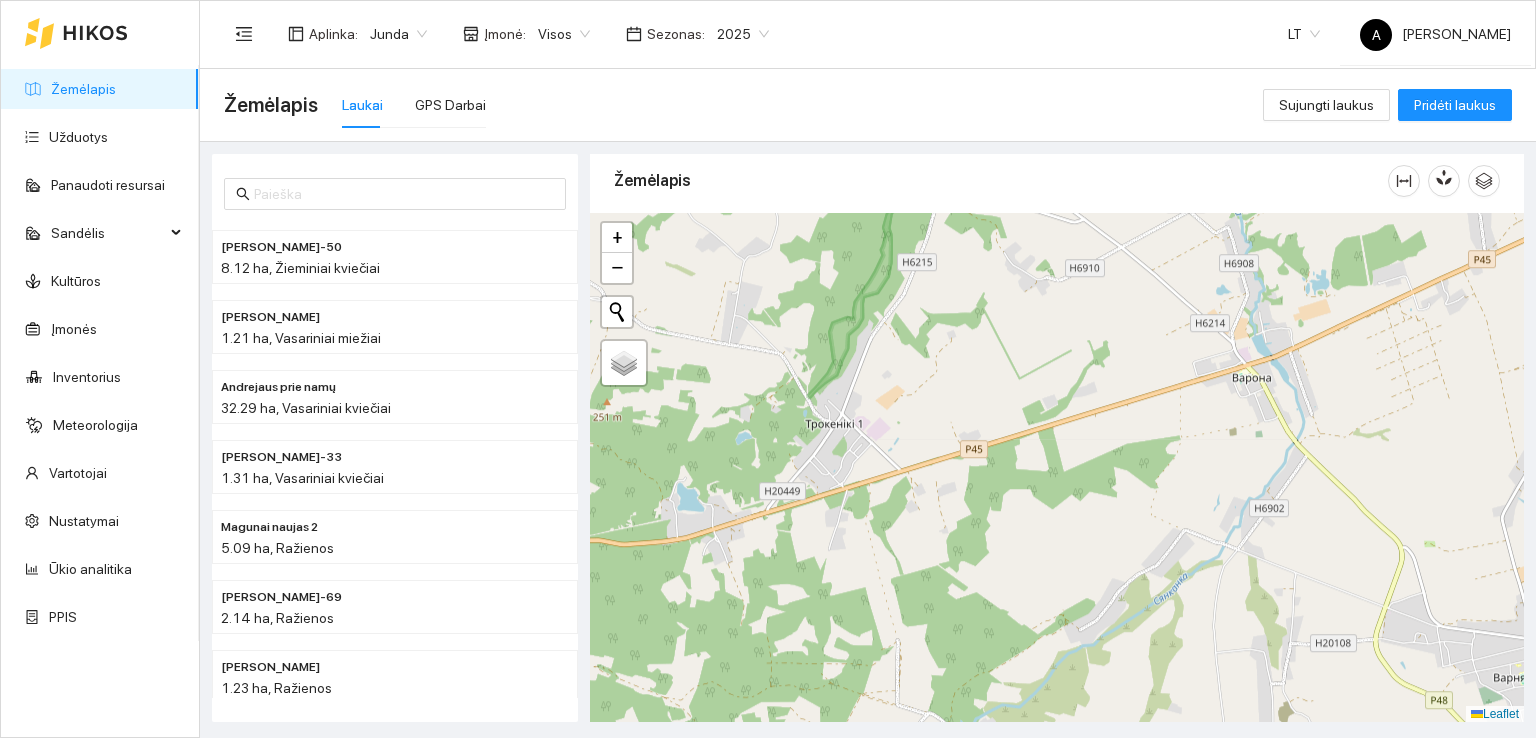 click on "Žemėlapis Užduotys Panaudoti resursai Sandėlis Kultūros Įmonės Inventorius Meteorologija Vartotojai Nustatymai Ūkio analitika PPIS Aplinka : Junda Įmonė : Visos Sezonas : 2025 LT A [PERSON_NAME] Laukai GPS Darbai Sujungti laukus Pridėti laukus [PERSON_NAME]-Jundo-50 8.12 ha, Žieminiai kviečiai Prie Kežuno 1.21 ha, Vasariniai miežiai  Andrejaus prie namų 32.29 ha, Vasariniai kviečiai [PERSON_NAME]-33 1.31 ha, Vasariniai kviečiai Magunai naujas 2 5.09 ha, [PERSON_NAME]-69 2.14 ha, [PERSON_NAME] 1.23 ha, [PERSON_NAME] naujas 6 1.09 ha, Tarpiniai [PERSON_NAME]" at bounding box center [768, 369] 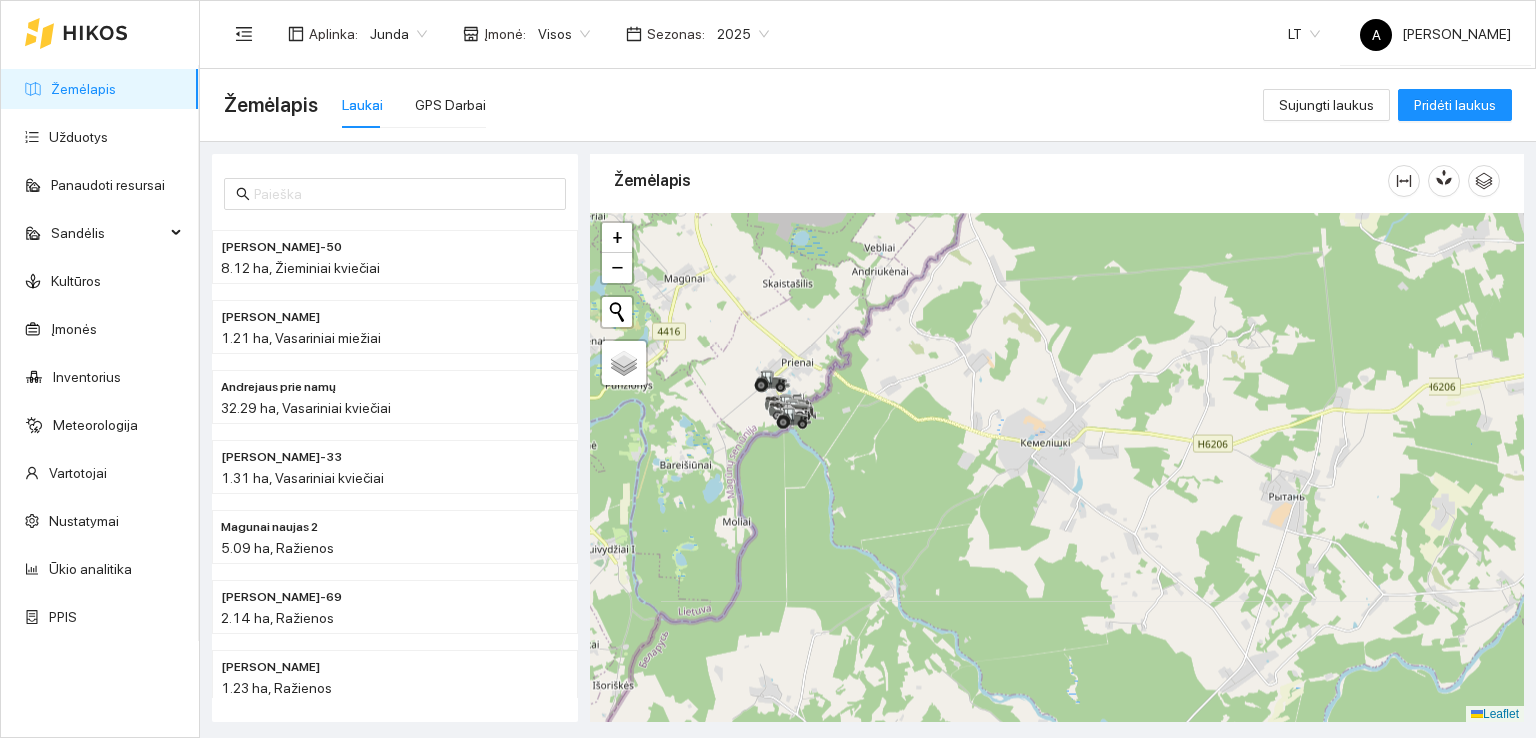 drag, startPoint x: 1098, startPoint y: 353, endPoint x: 925, endPoint y: 749, distance: 432.14 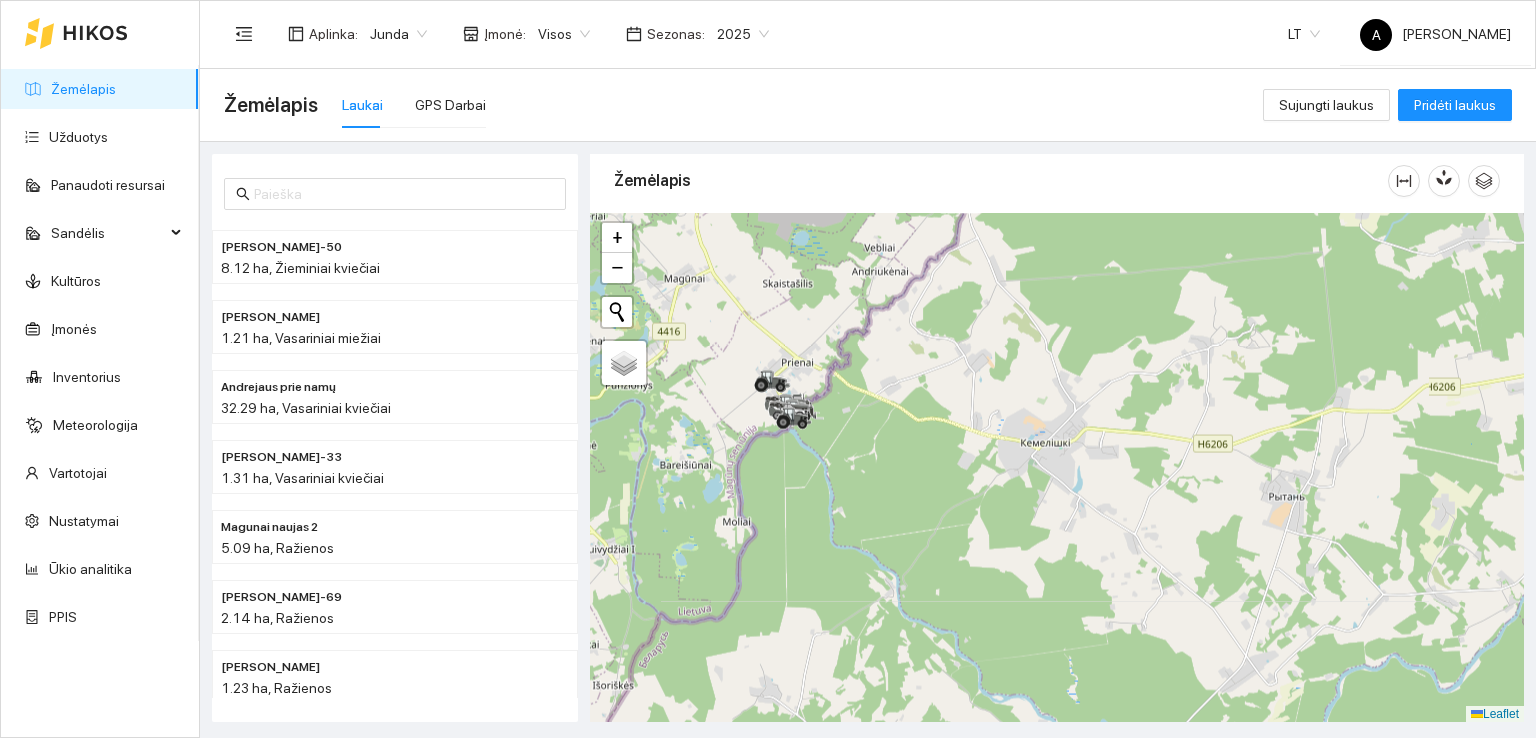 click on "Žemėlapis Užduotys Panaudoti resursai Sandėlis Kultūros Įmonės Inventorius Meteorologija Vartotojai Nustatymai Ūkio analitika PPIS Aplinka : Junda Įmonė : Visos Sezonas : 2025 LT A [PERSON_NAME] Laukai GPS Darbai Sujungti laukus Pridėti laukus [PERSON_NAME]-Jundo-50 8.12 ha, Žieminiai kviečiai Prie Kežuno 1.21 ha, Vasariniai miežiai  Andrejaus prie namų 32.29 ha, Vasariniai kviečiai [PERSON_NAME]-33 1.31 ha, Vasariniai kviečiai Magunai naujas 2 5.09 ha, [PERSON_NAME]-69 2.14 ha, [PERSON_NAME] 1.23 ha, [PERSON_NAME] naujas 6 1.09 ha, Tarpiniai [PERSON_NAME]" at bounding box center (768, 369) 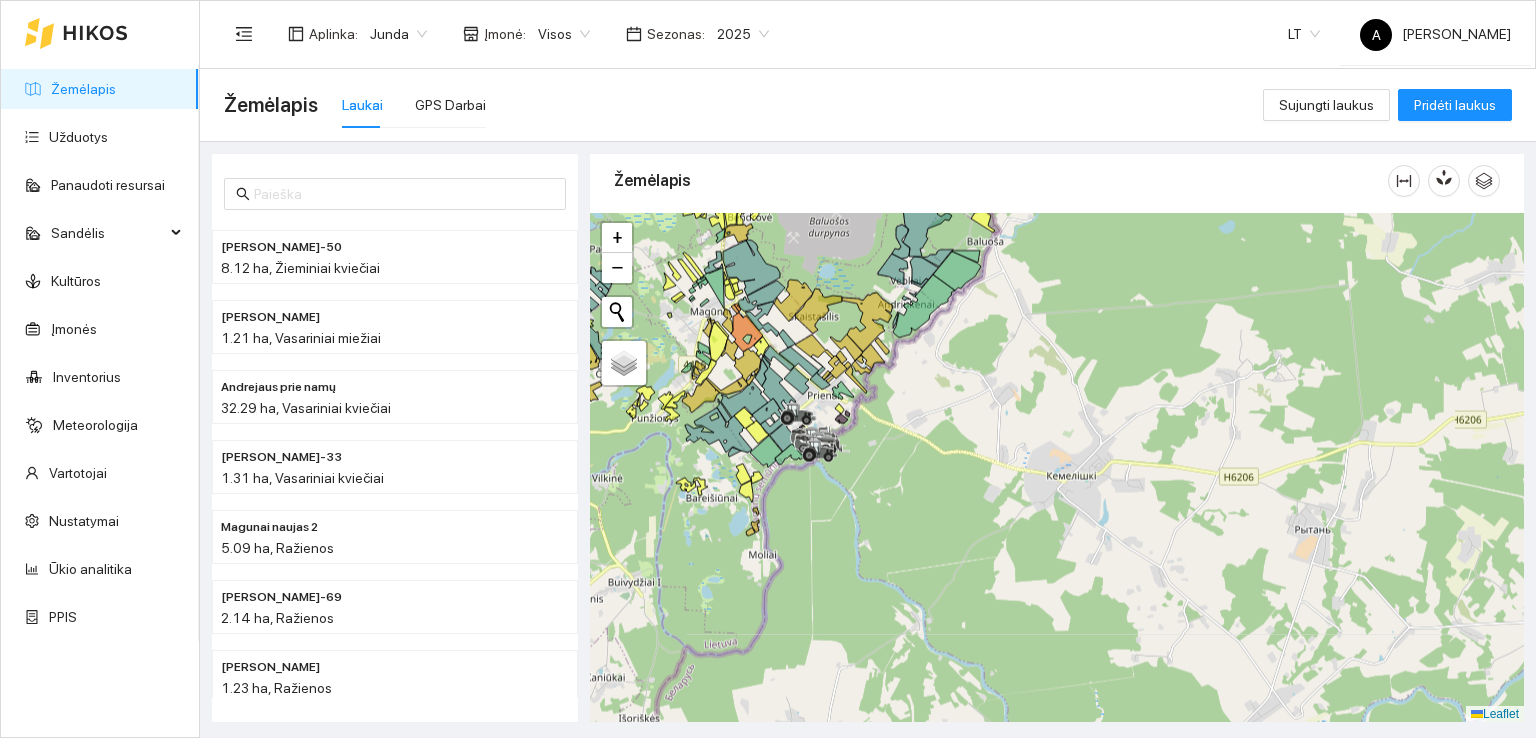 drag, startPoint x: 864, startPoint y: 460, endPoint x: 890, endPoint y: 493, distance: 42.0119 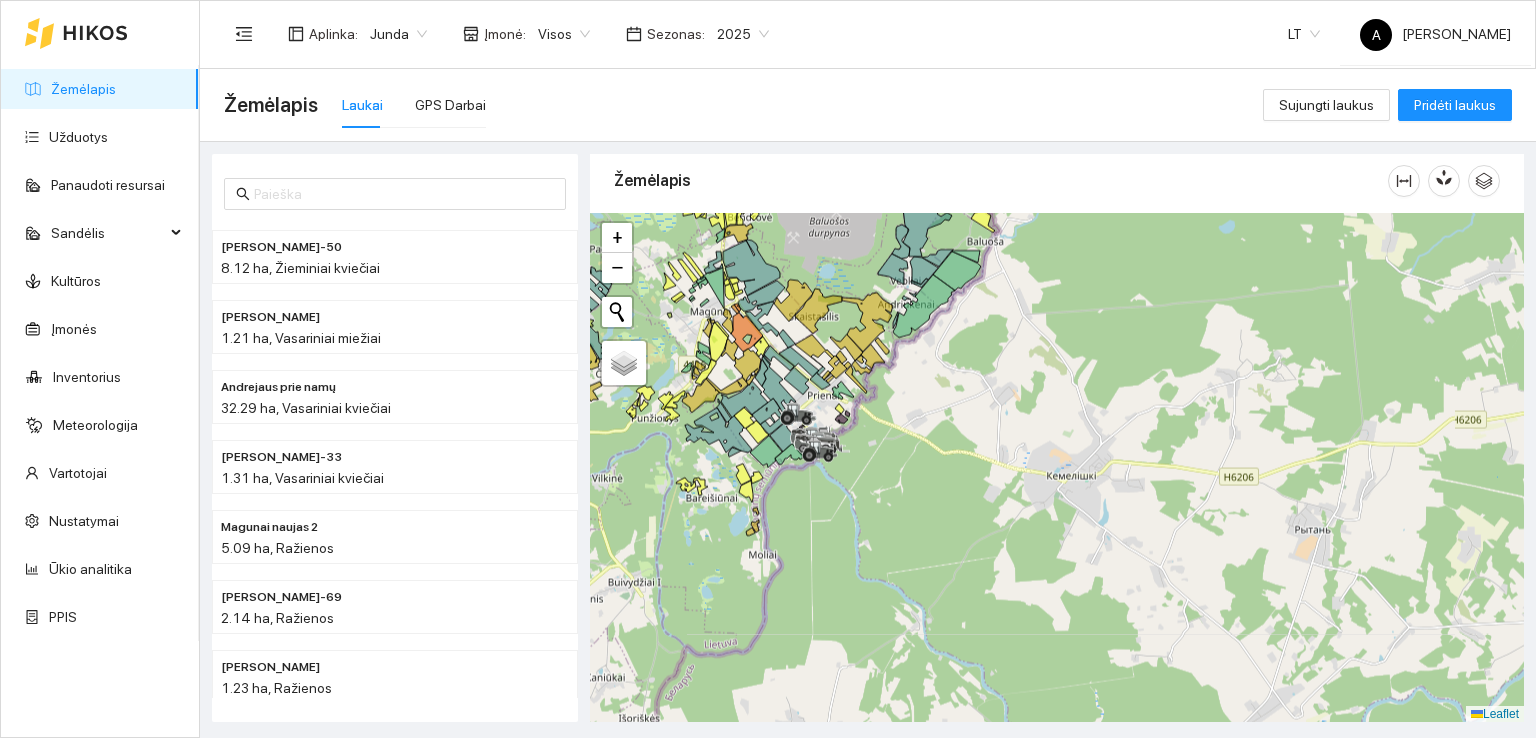 click at bounding box center [1057, 468] 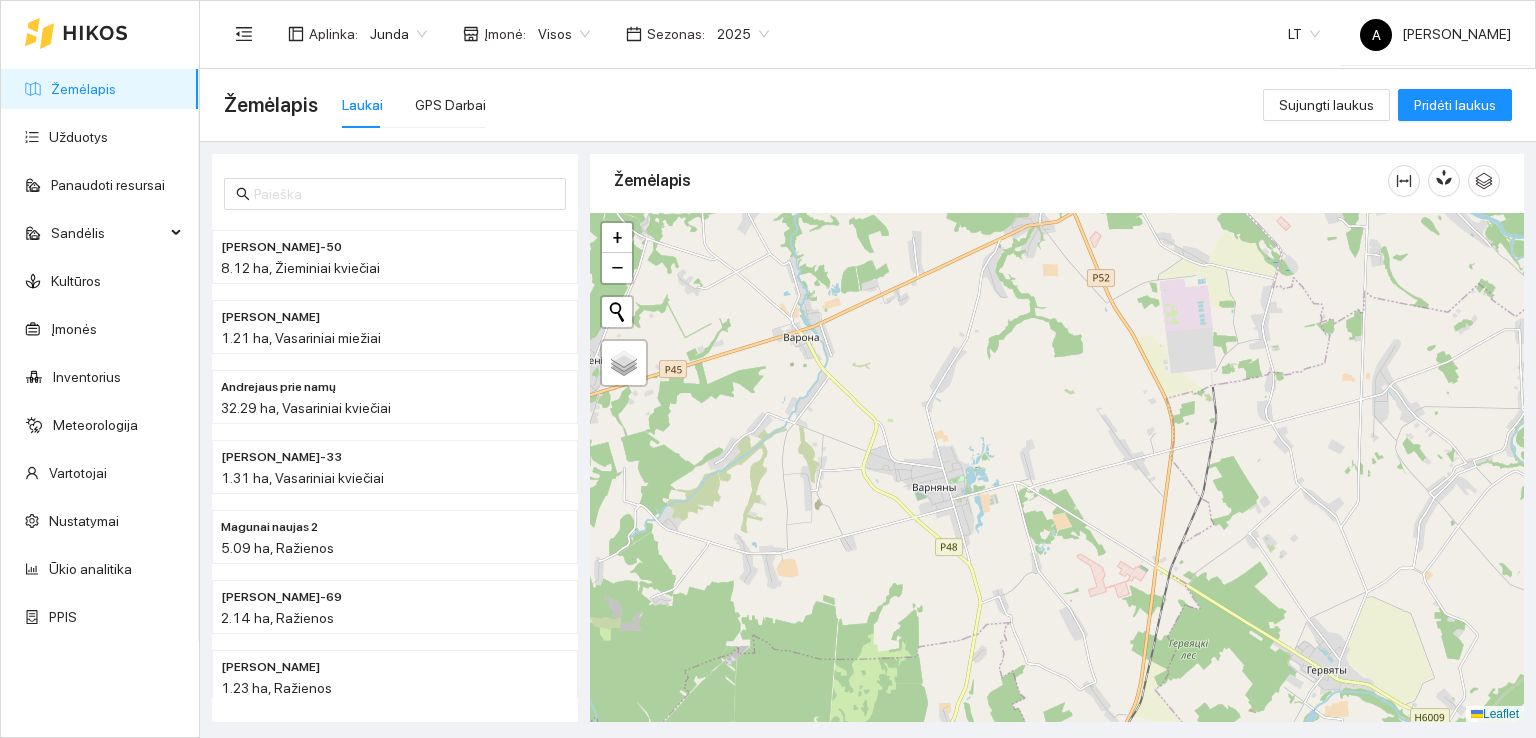 drag, startPoint x: 1070, startPoint y: 573, endPoint x: 579, endPoint y: -77, distance: 814.6048 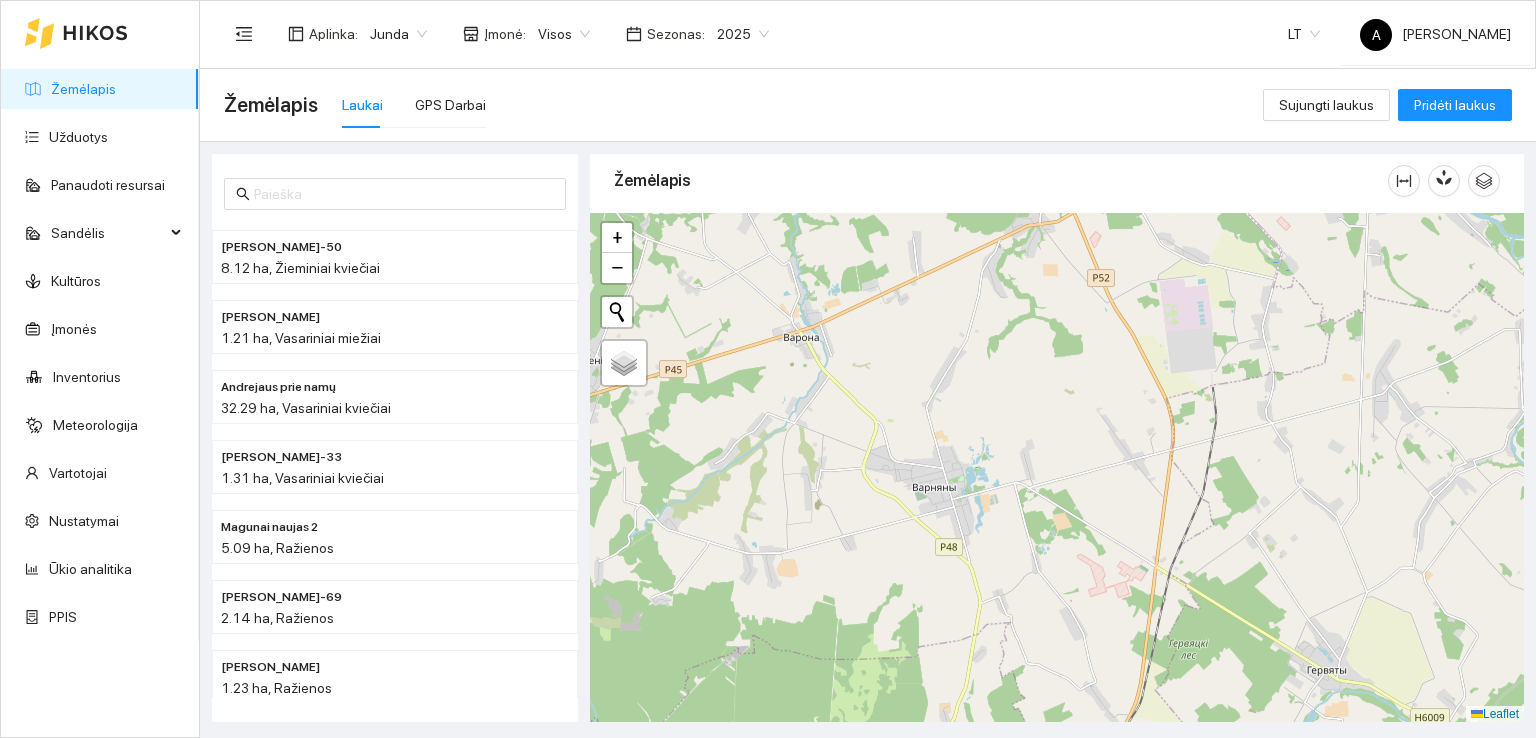 click on "Žemėlapis Užduotys Panaudoti resursai Sandėlis Kultūros Įmonės Inventorius Meteorologija Vartotojai Nustatymai Ūkio analitika PPIS Aplinka : Junda Įmonė : Visos Sezonas : 2025 LT A [PERSON_NAME] Laukai GPS Darbai Sujungti laukus Pridėti laukus [PERSON_NAME]-Jundo-50 8.12 ha, Žieminiai kviečiai Prie Kežuno 1.21 ha, Vasariniai miežiai  Andrejaus prie namų 32.29 ha, Vasariniai kviečiai [PERSON_NAME]-33 1.31 ha, Vasariniai kviečiai Magunai naujas 2 5.09 ha, [PERSON_NAME]-69 2.14 ha, [PERSON_NAME] 1.23 ha, [PERSON_NAME] naujas 6 1.09 ha, Tarpiniai [PERSON_NAME]" at bounding box center [768, 369] 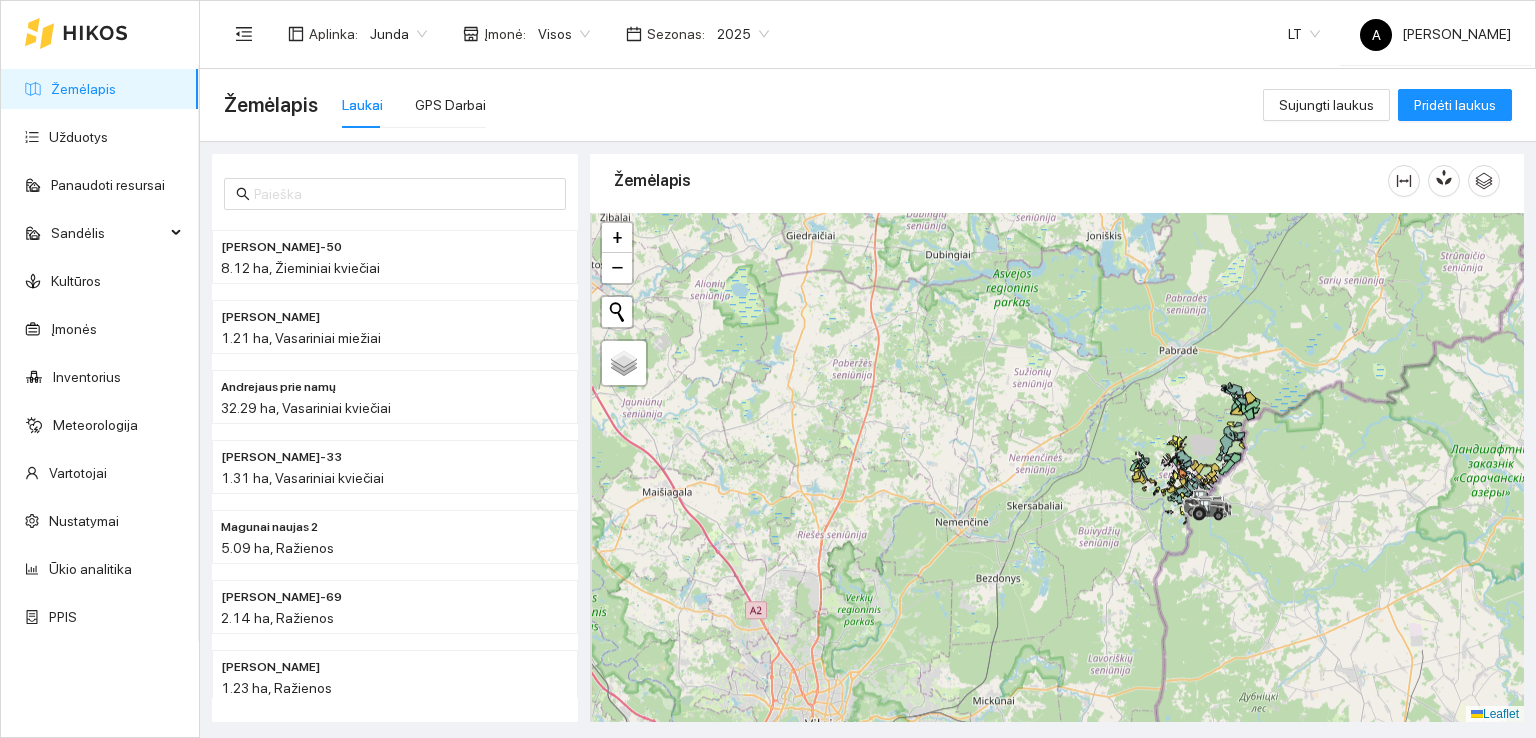drag, startPoint x: 797, startPoint y: 465, endPoint x: 1372, endPoint y: 676, distance: 612.49164 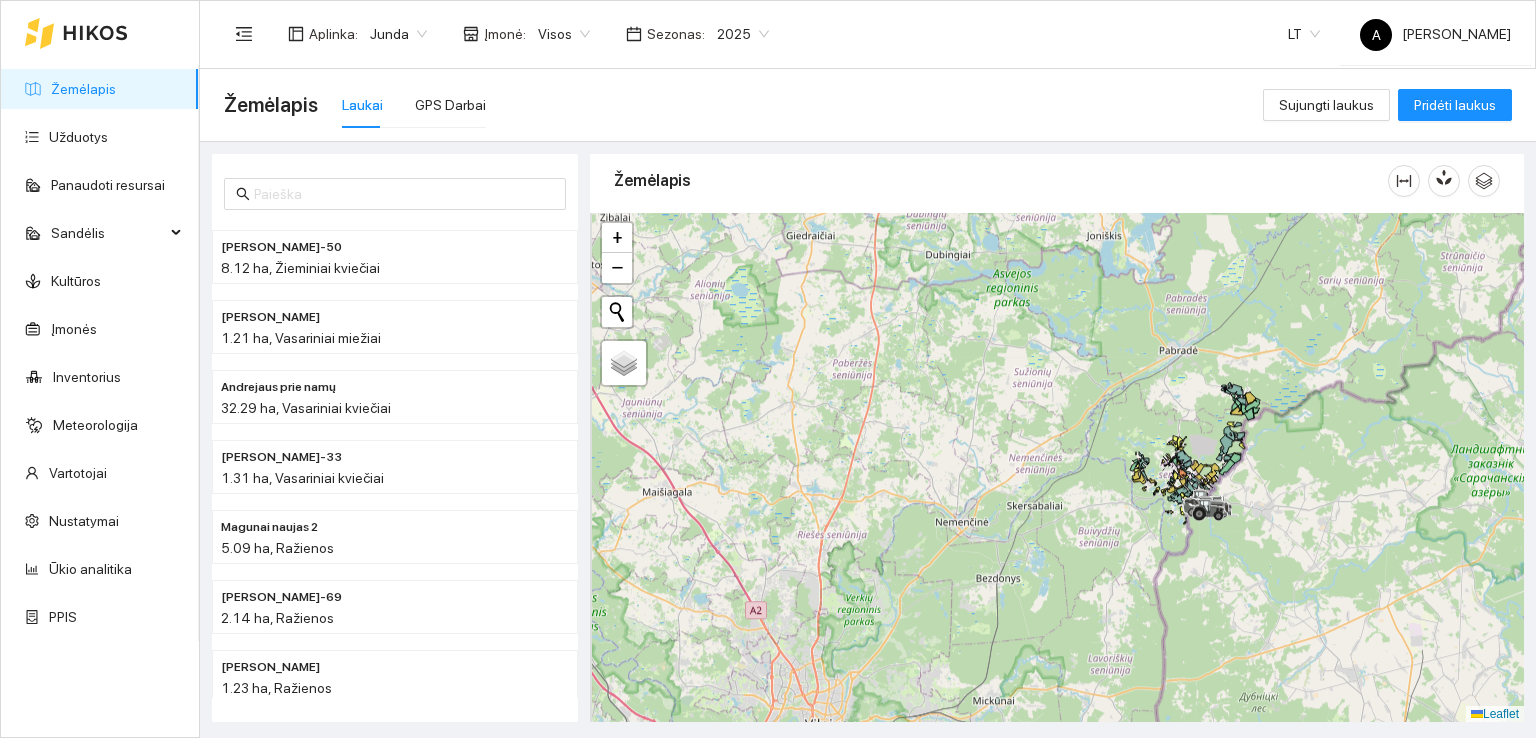 click at bounding box center [1057, 468] 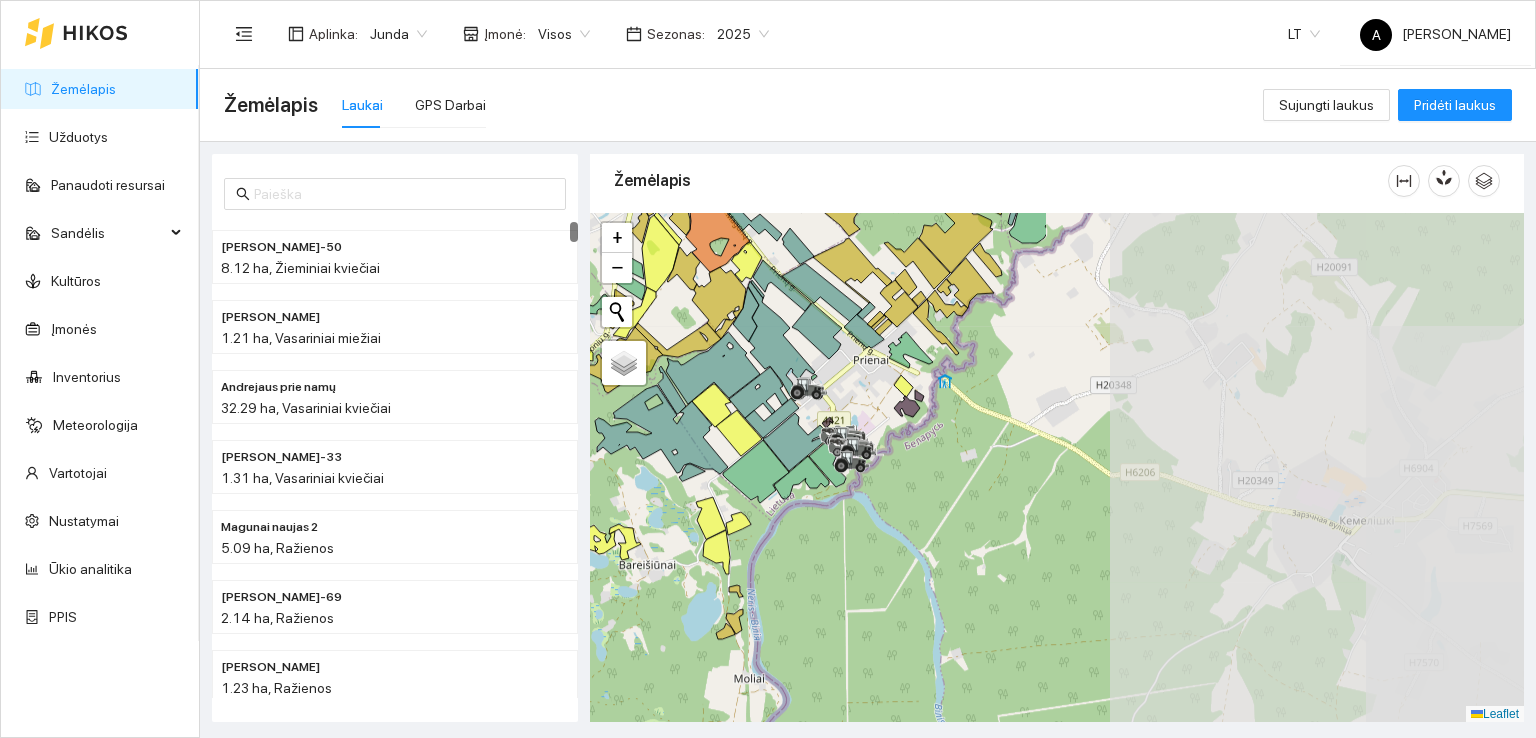 drag, startPoint x: 1037, startPoint y: 525, endPoint x: 464, endPoint y: 495, distance: 573.7848 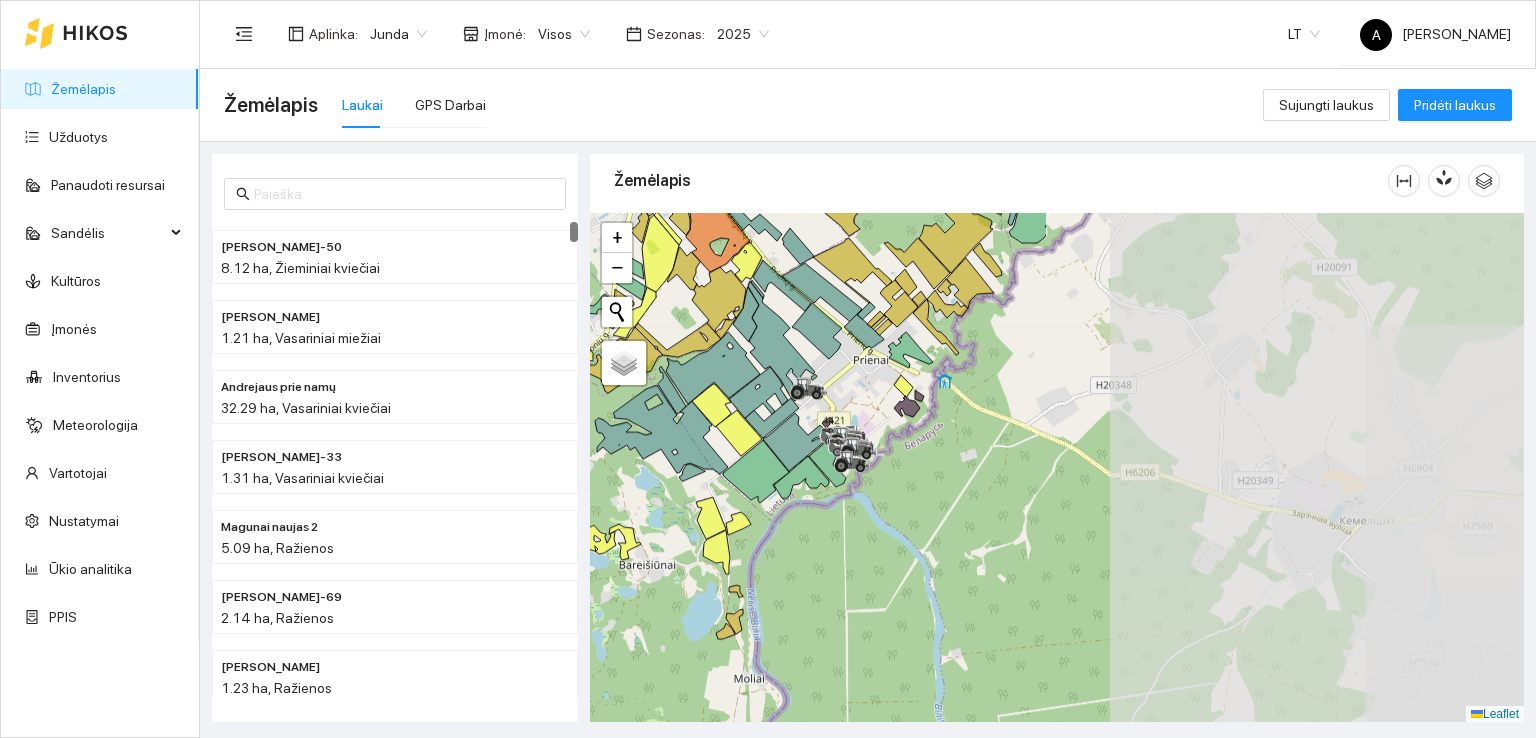 click on "[PERSON_NAME]-50 8.12 ha, Žieminiai kviečiai Prie Kežuno 1.21 ha, Vasariniai miežiai  Andrejaus prie namų 32.29 ha, Vasariniai kviečiai [PERSON_NAME]-33 1.31 ha, Vasariniai kviečiai Magunai naujas 2 5.09 ha, [PERSON_NAME]-69 2.14 ha, [PERSON_NAME] Čebatoriovo 1.23 ha, [PERSON_NAME] naujas 6 1.09 ha, Tarpiniai augalai Žemėlapis" at bounding box center (862, 432) 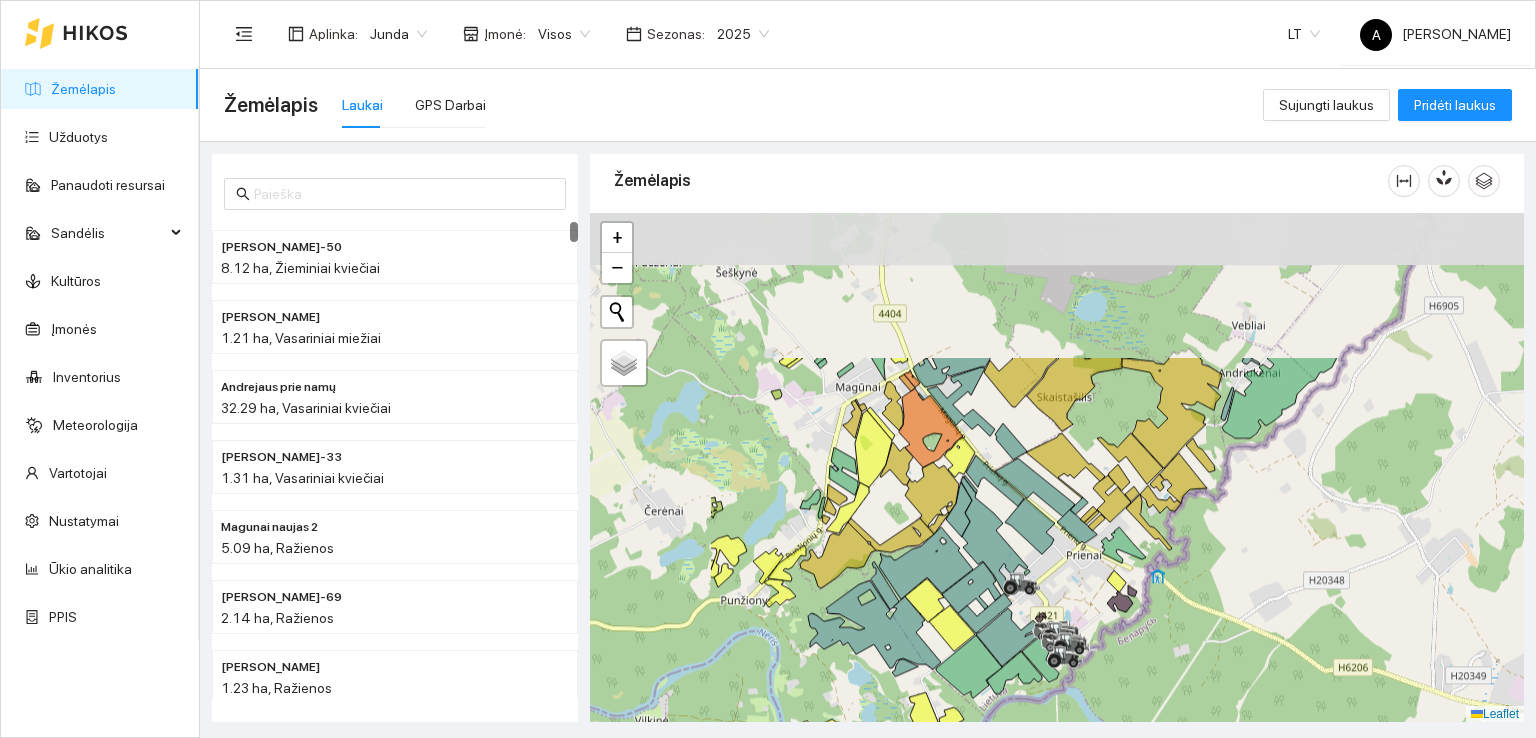 drag, startPoint x: 859, startPoint y: 503, endPoint x: 1073, endPoint y: 699, distance: 290.19305 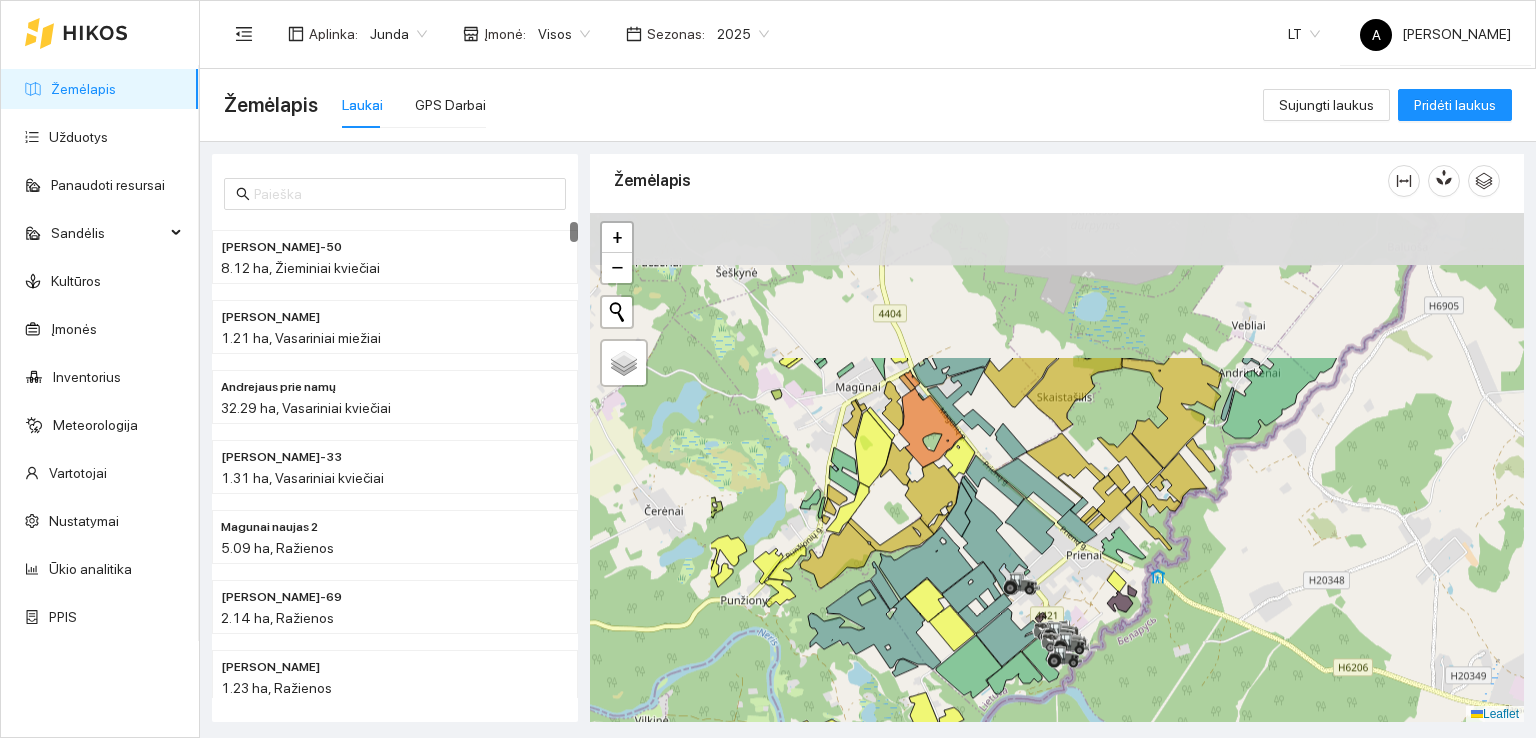 click at bounding box center [1057, 468] 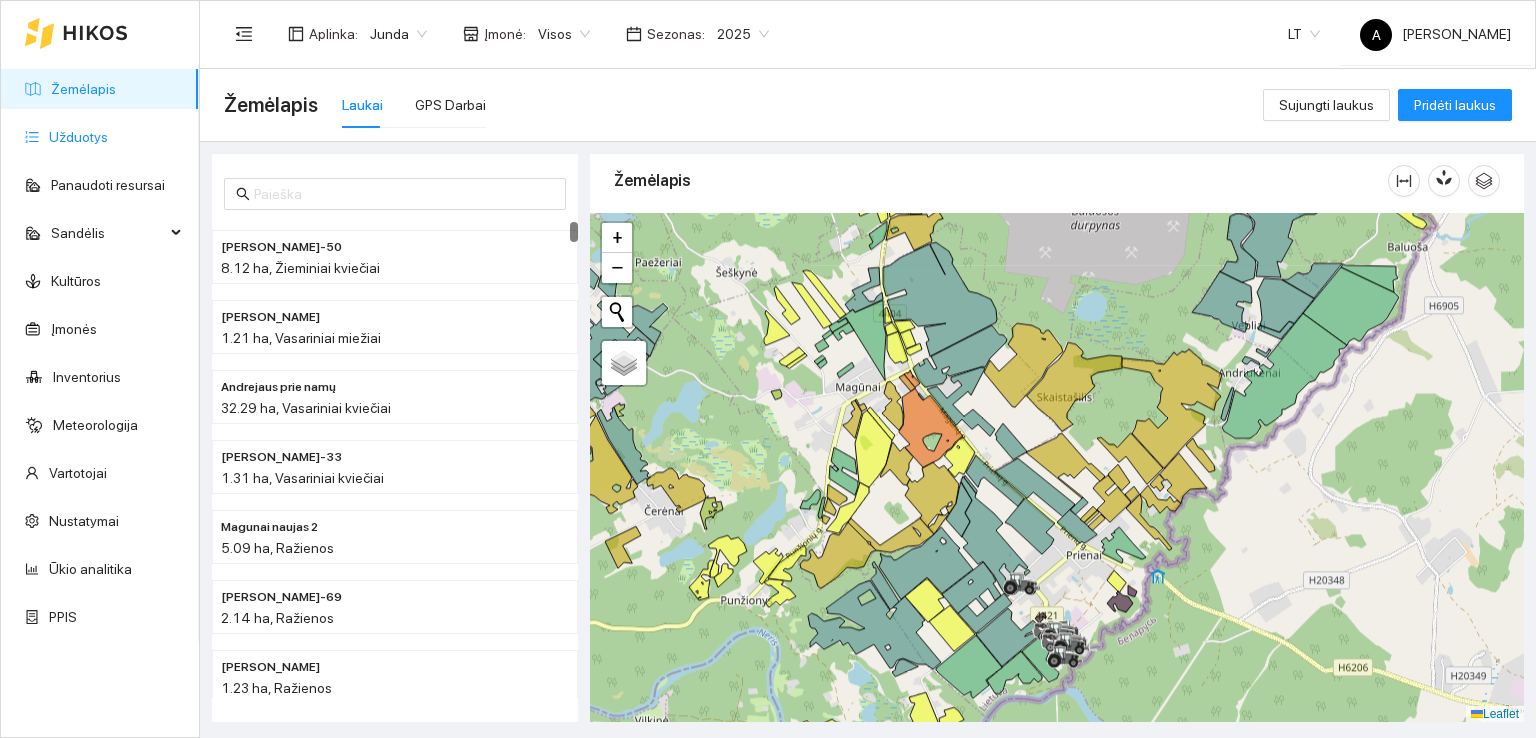 click on "Užduotys" at bounding box center [78, 137] 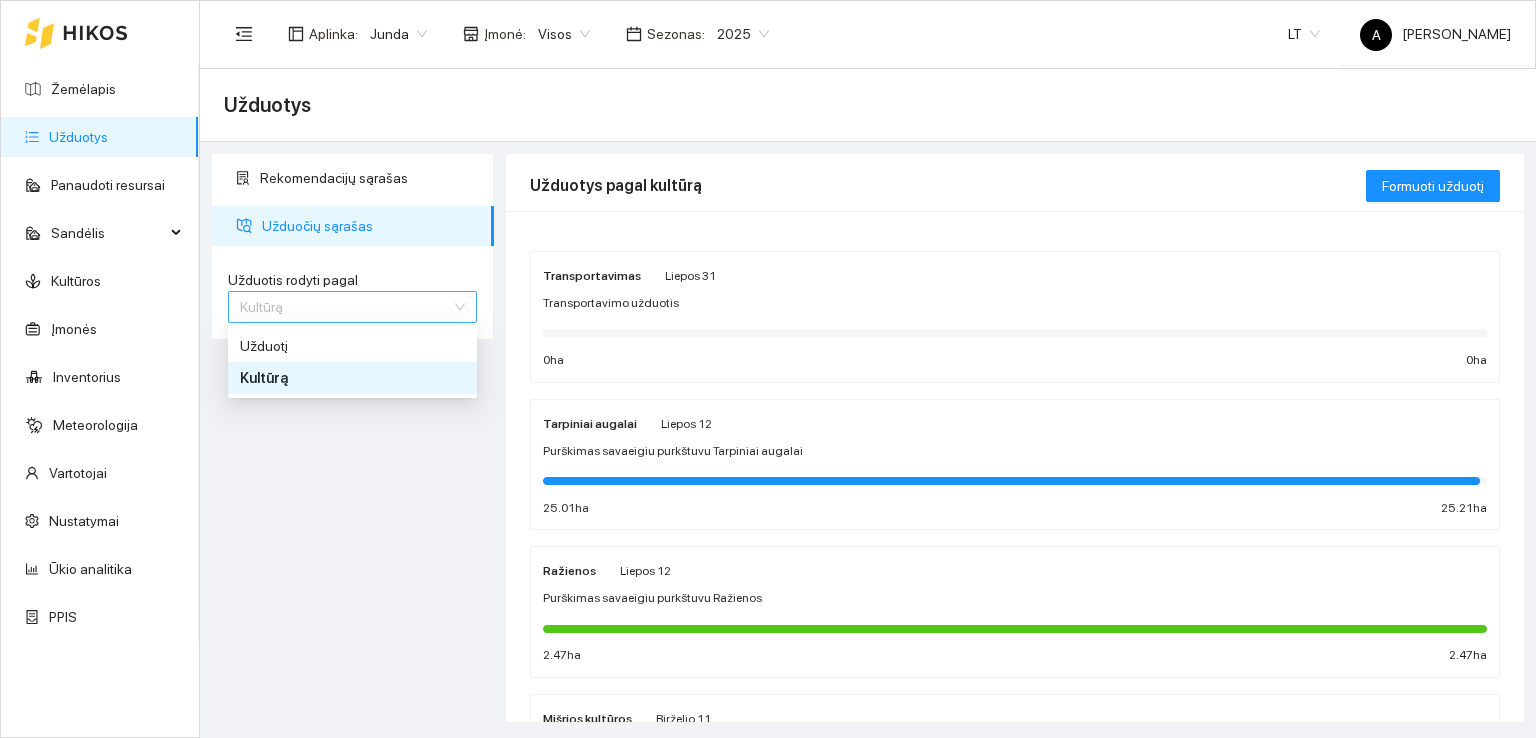 click on "Kultūrą" at bounding box center (352, 307) 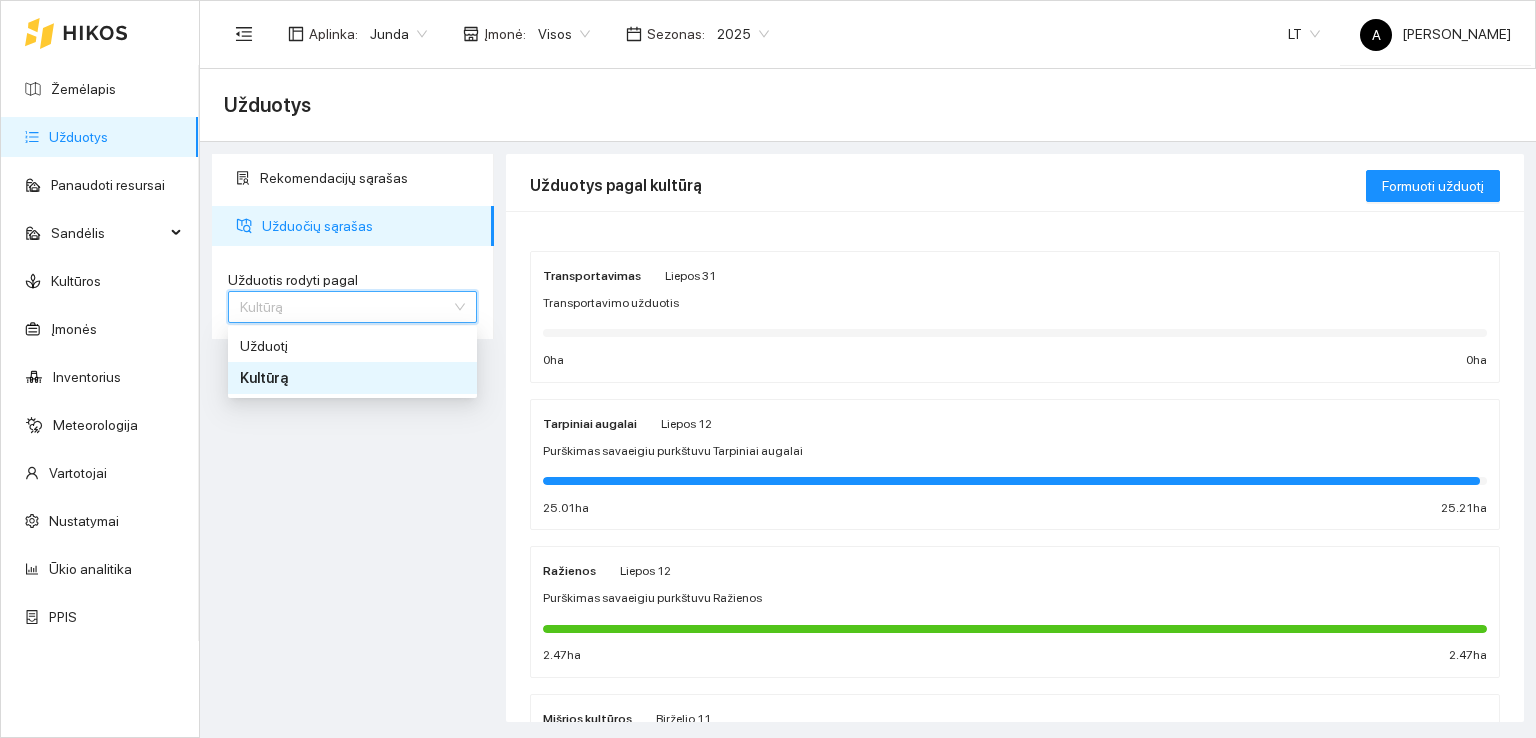 click on "Kultūrą" at bounding box center [352, 378] 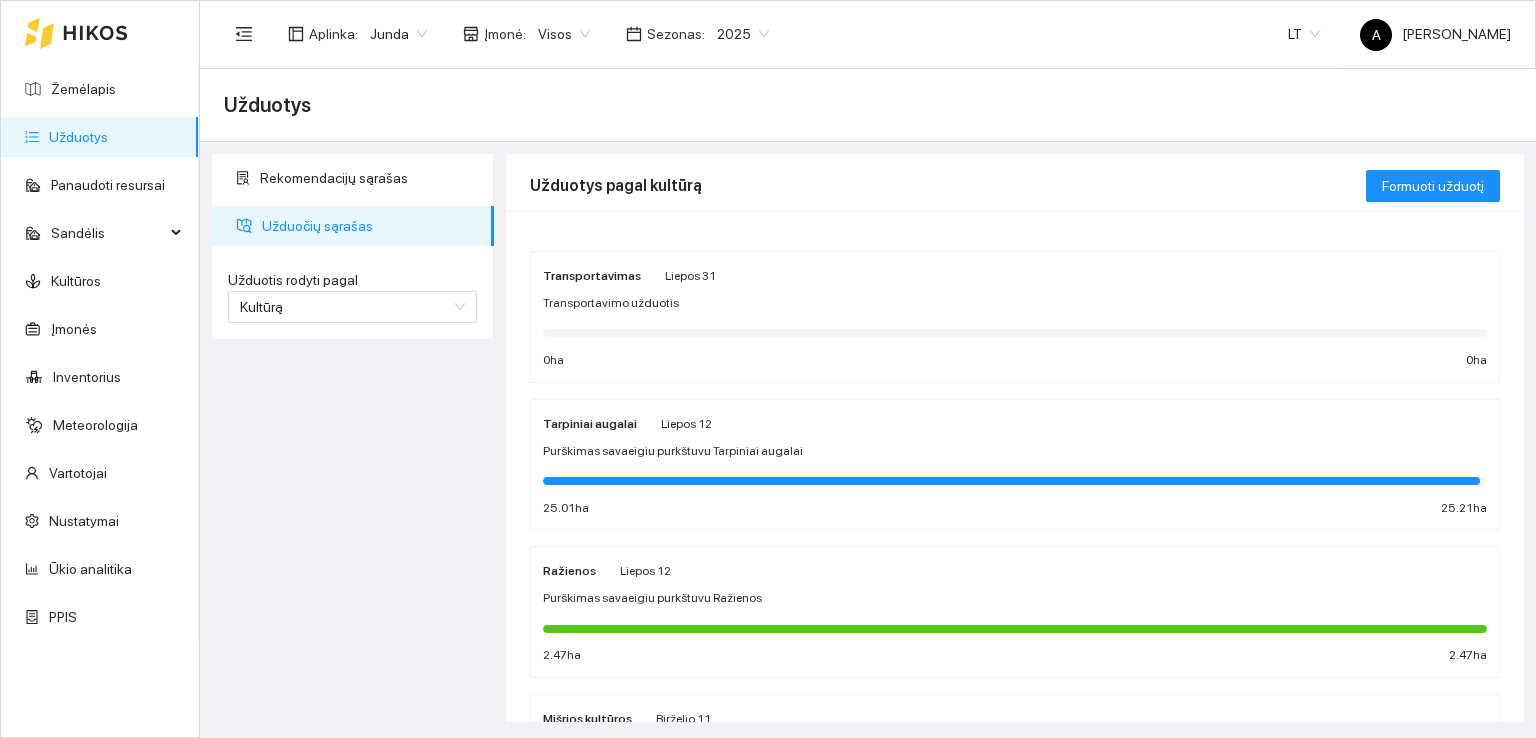 click at bounding box center [1011, 481] 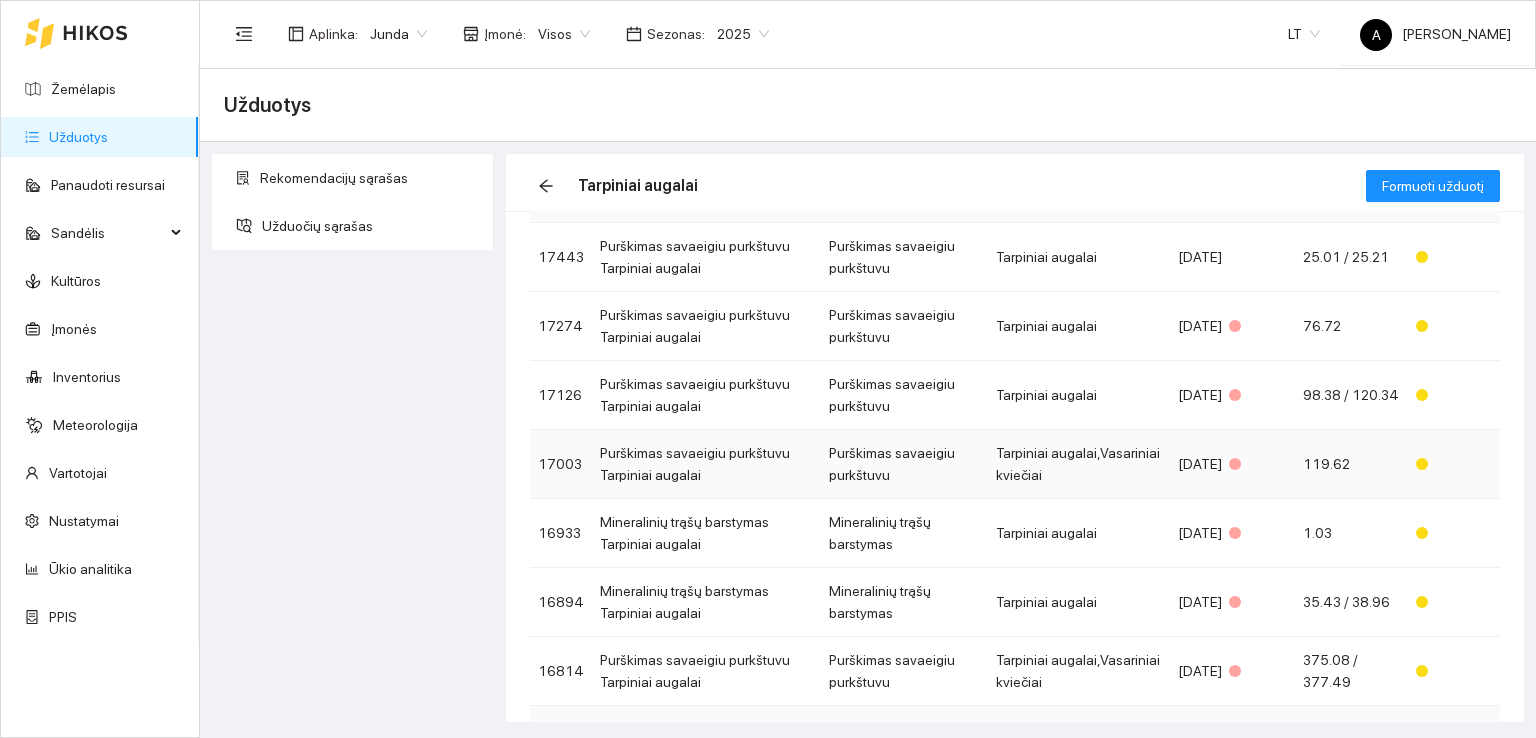 scroll, scrollTop: 0, scrollLeft: 0, axis: both 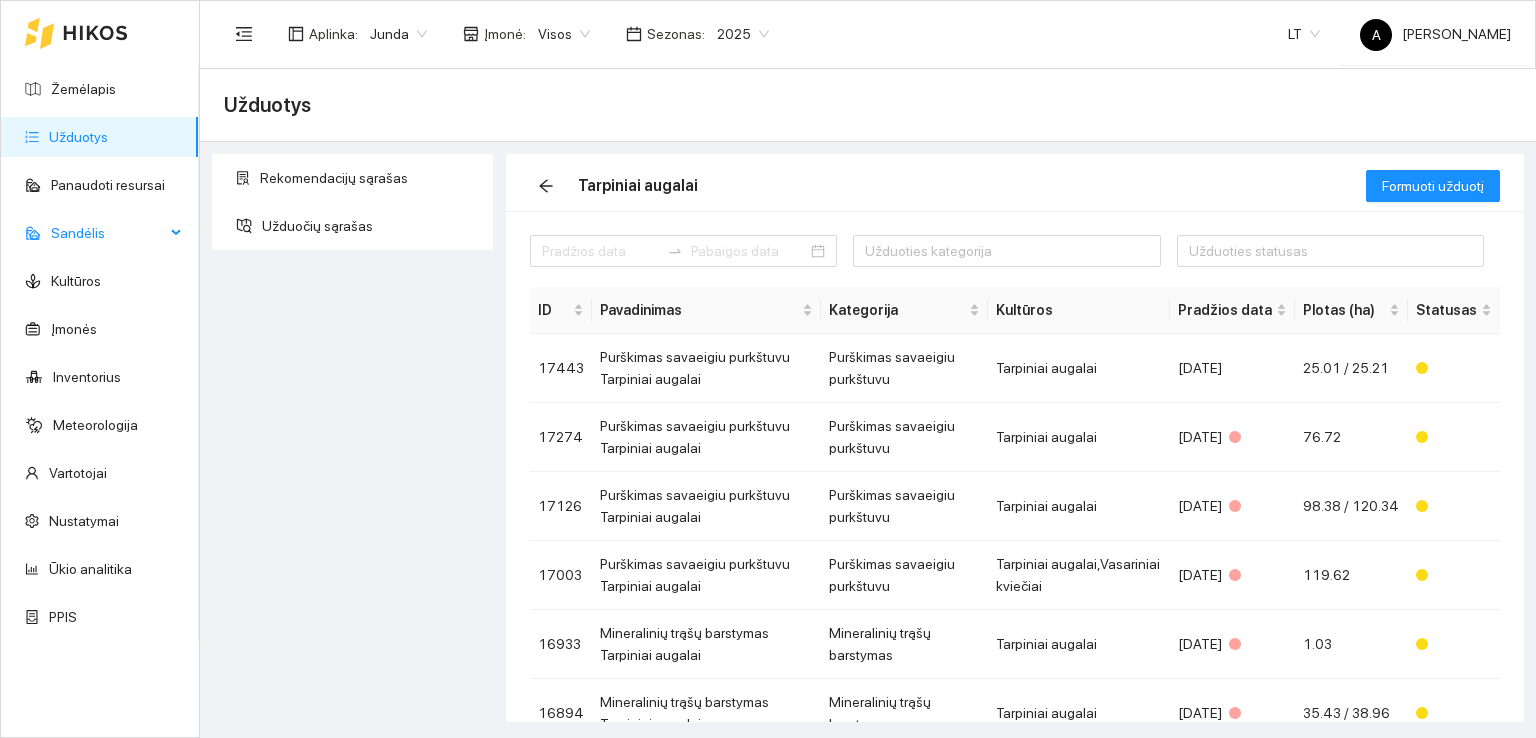 click at bounding box center (178, 233) 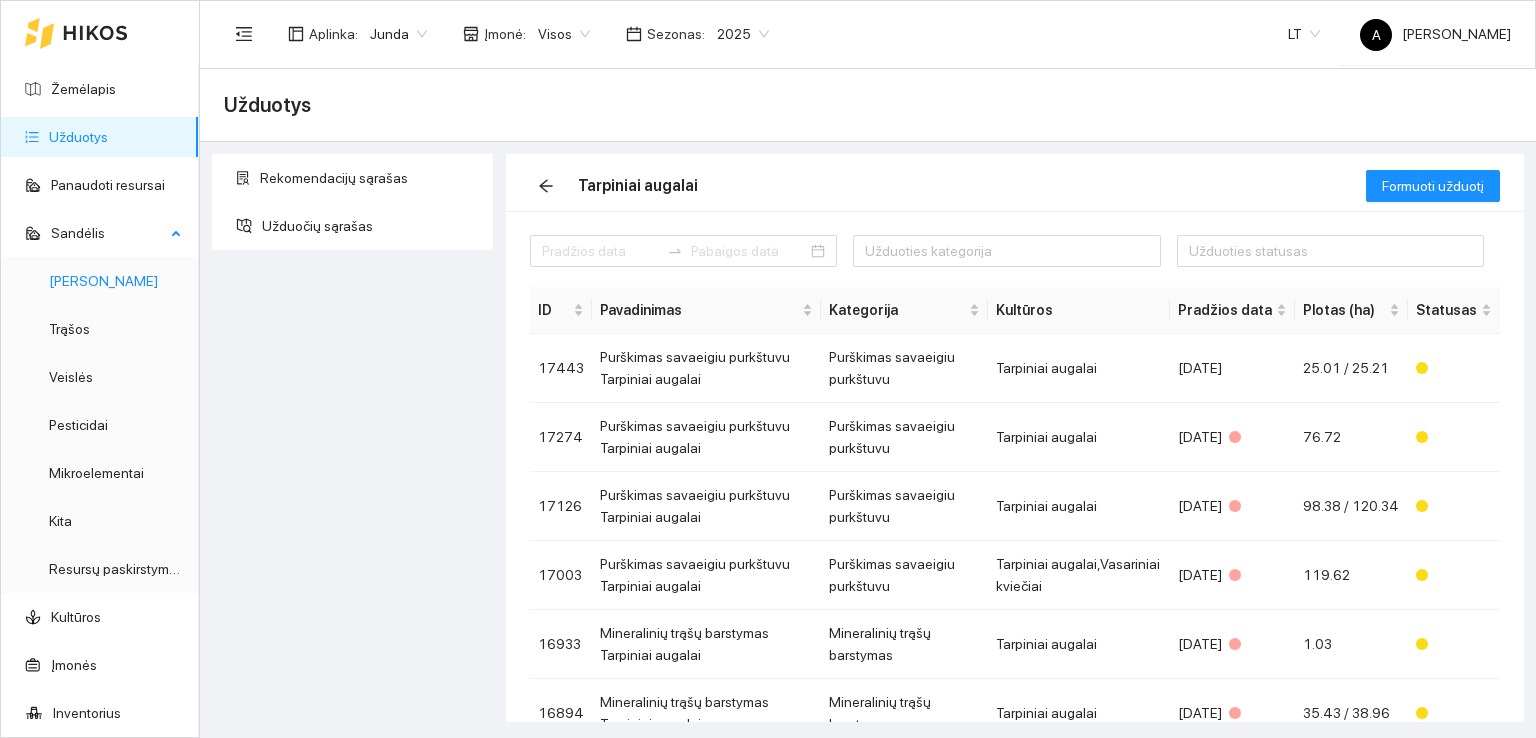 click on "[PERSON_NAME]" at bounding box center [103, 281] 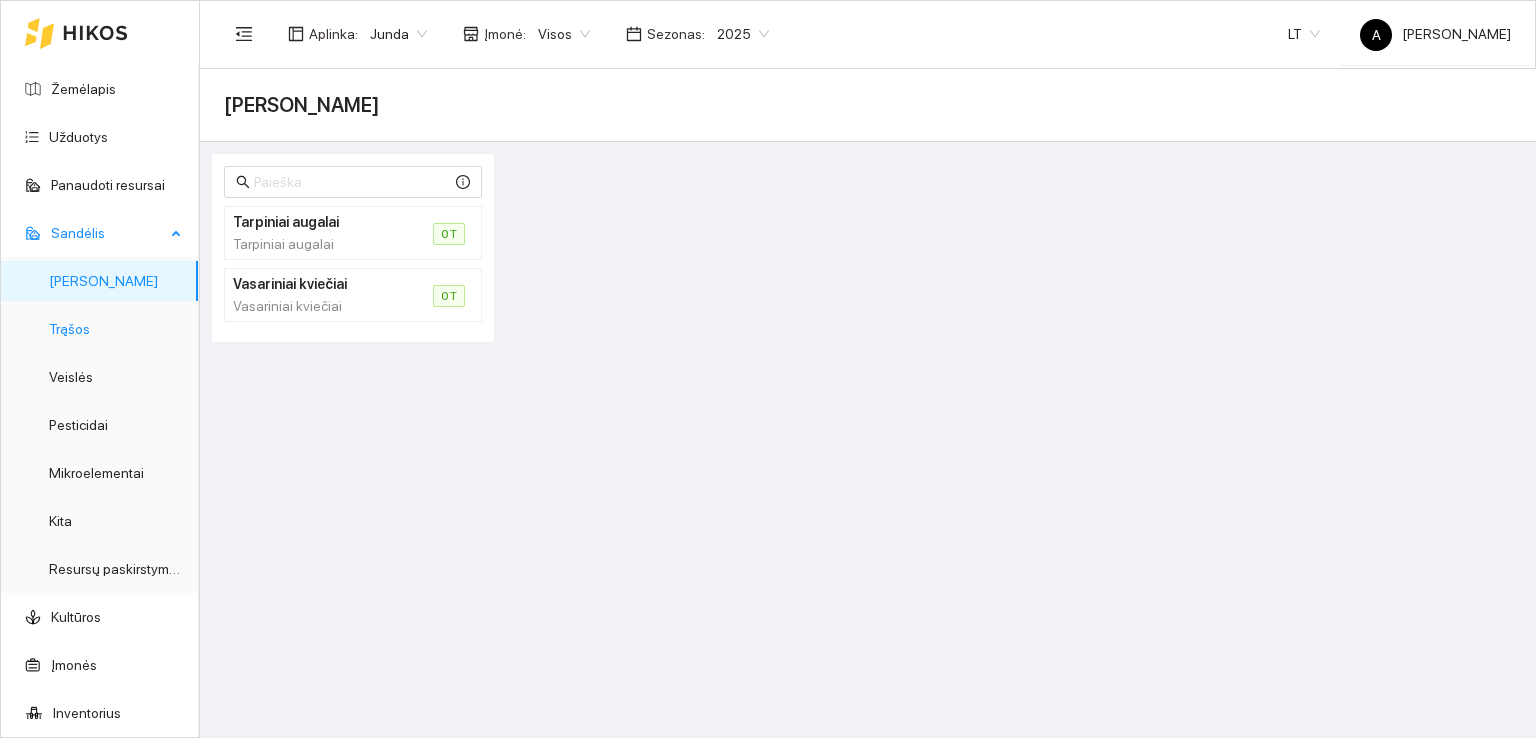 click on "Trąšos" at bounding box center (69, 329) 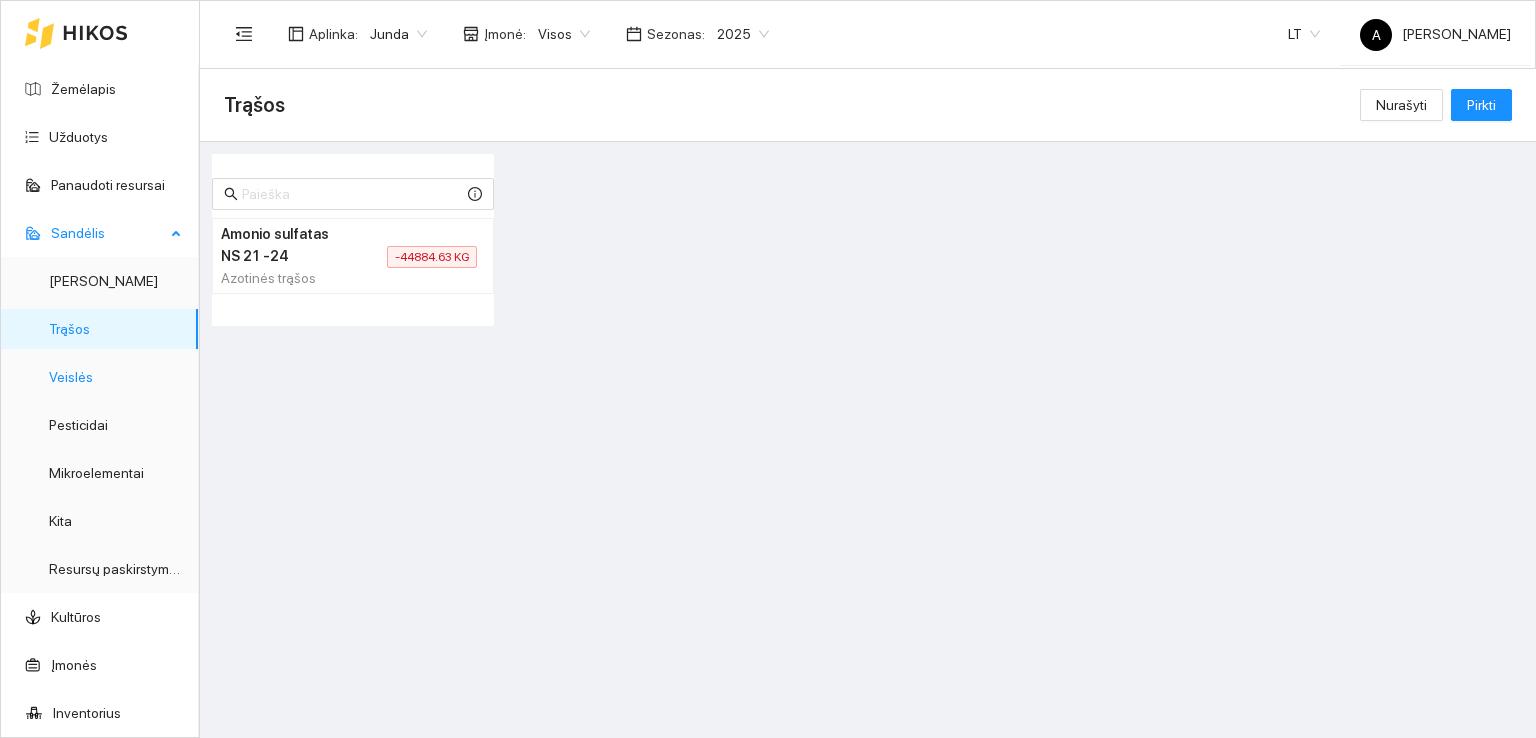 click on "Veislės" at bounding box center [71, 377] 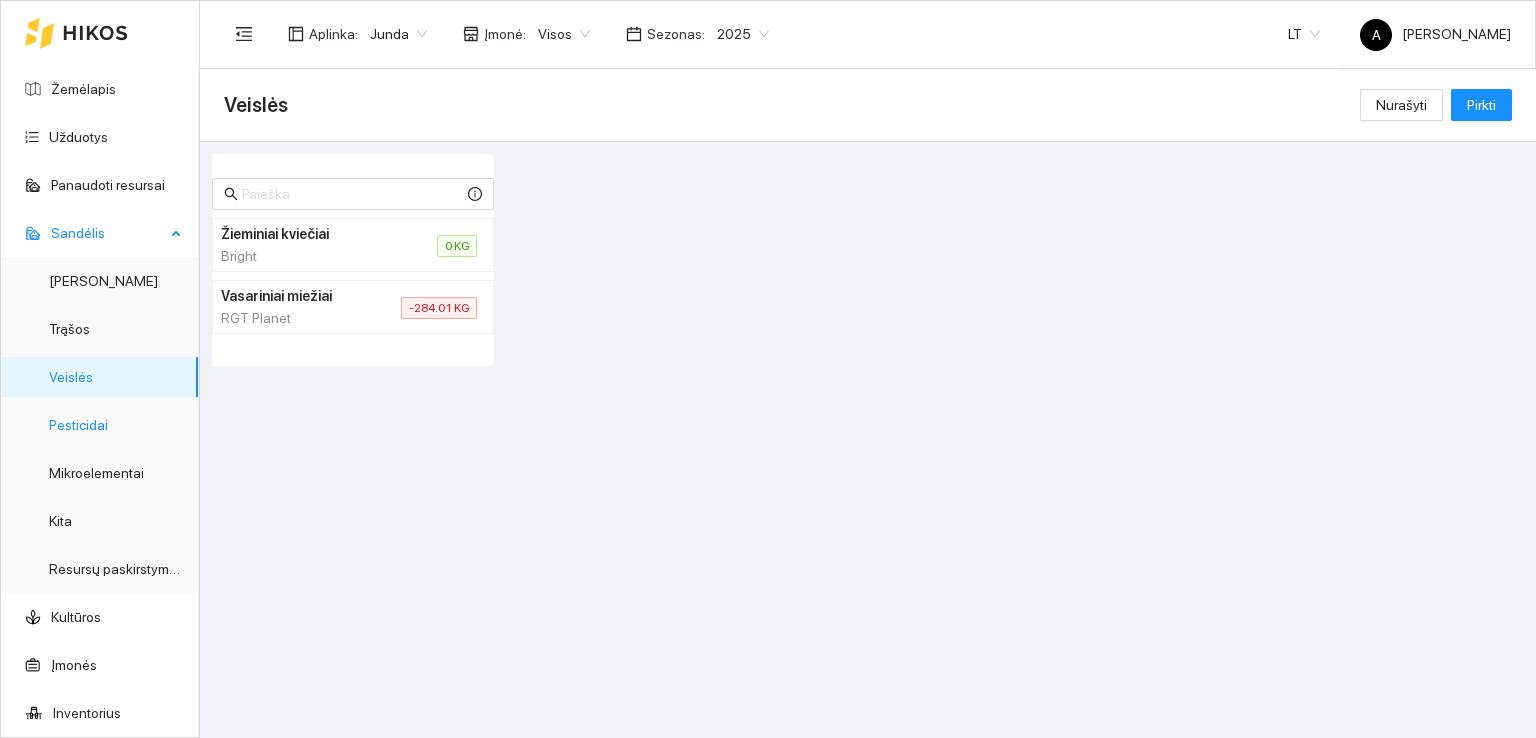 click on "Pesticidai" at bounding box center (78, 425) 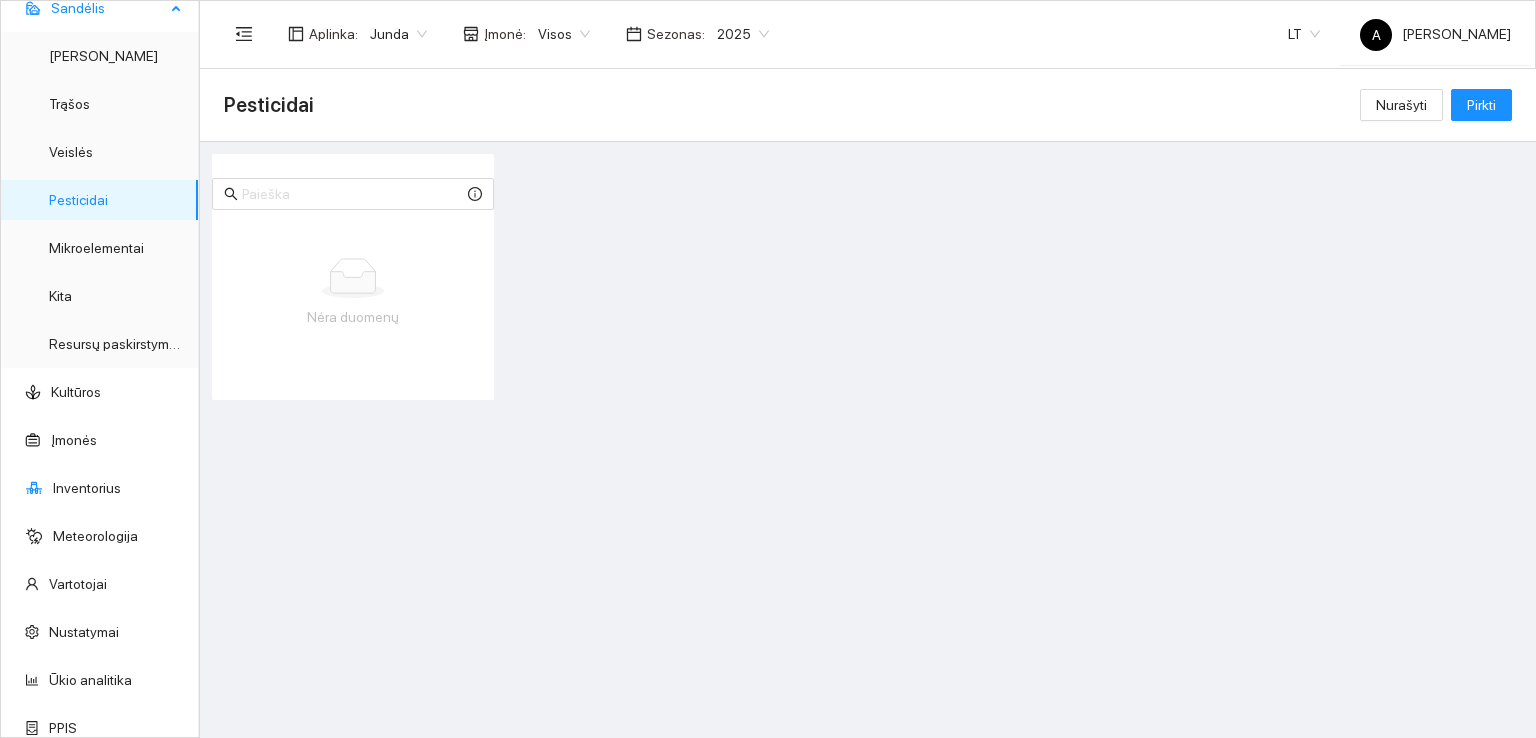 scroll, scrollTop: 240, scrollLeft: 0, axis: vertical 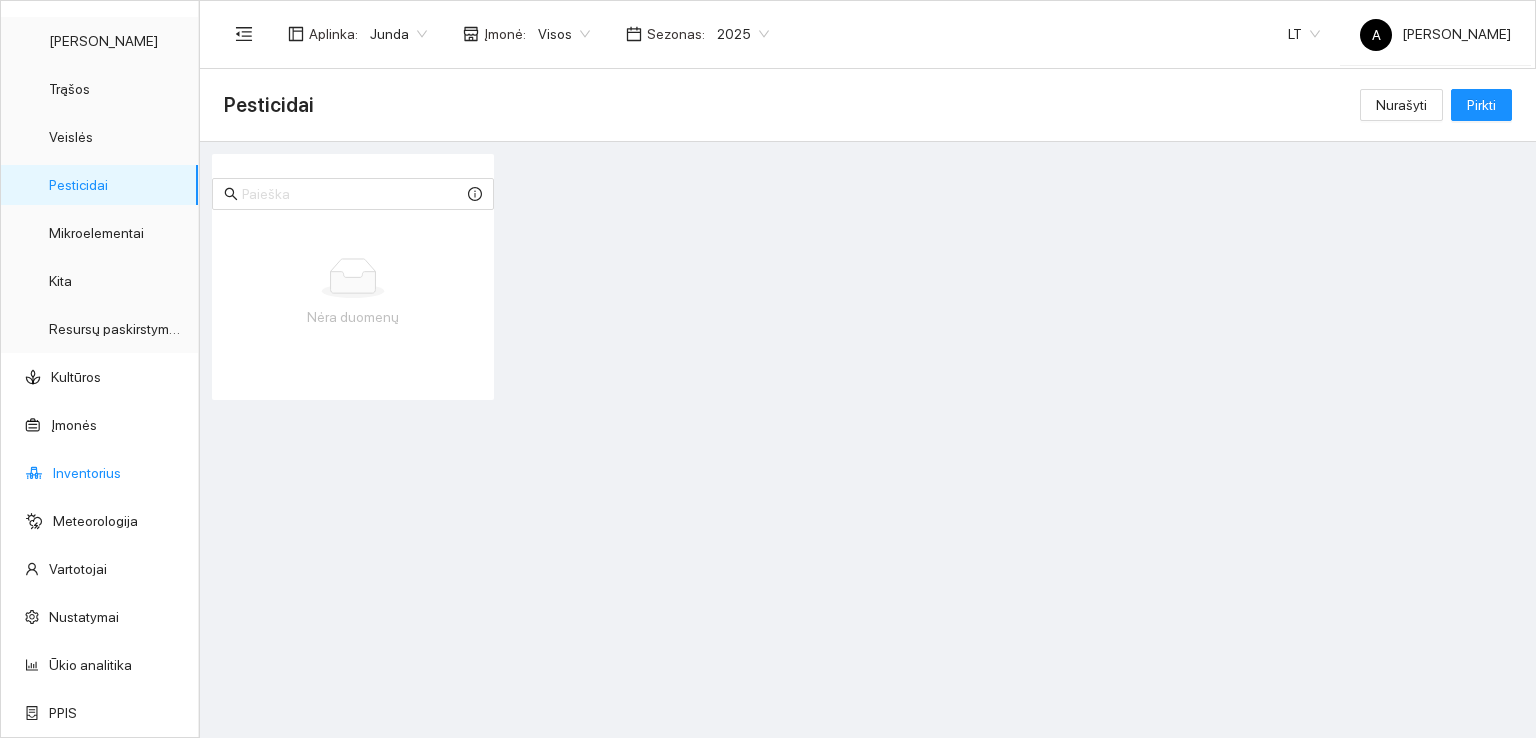 click on "Inventorius" at bounding box center (87, 473) 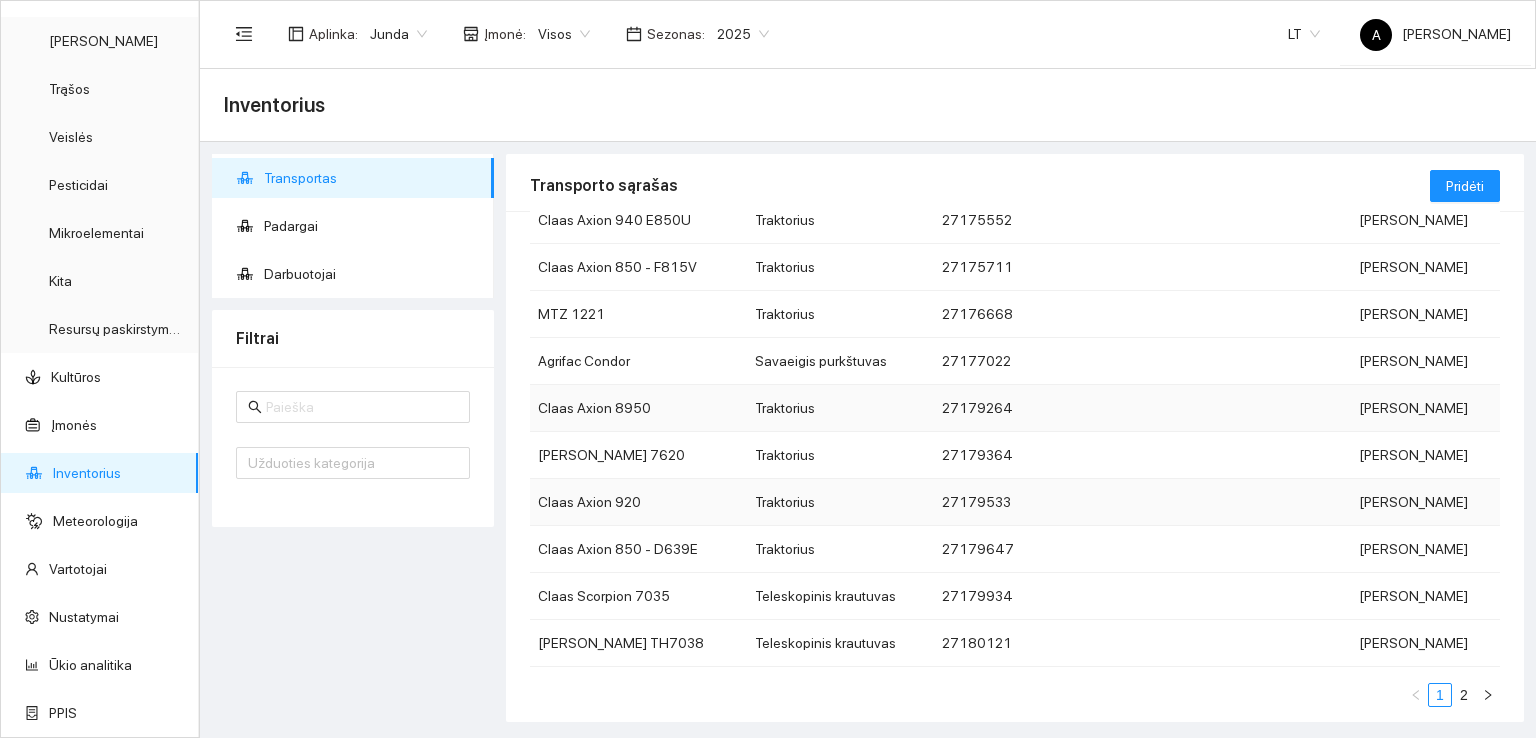 scroll, scrollTop: 164, scrollLeft: 0, axis: vertical 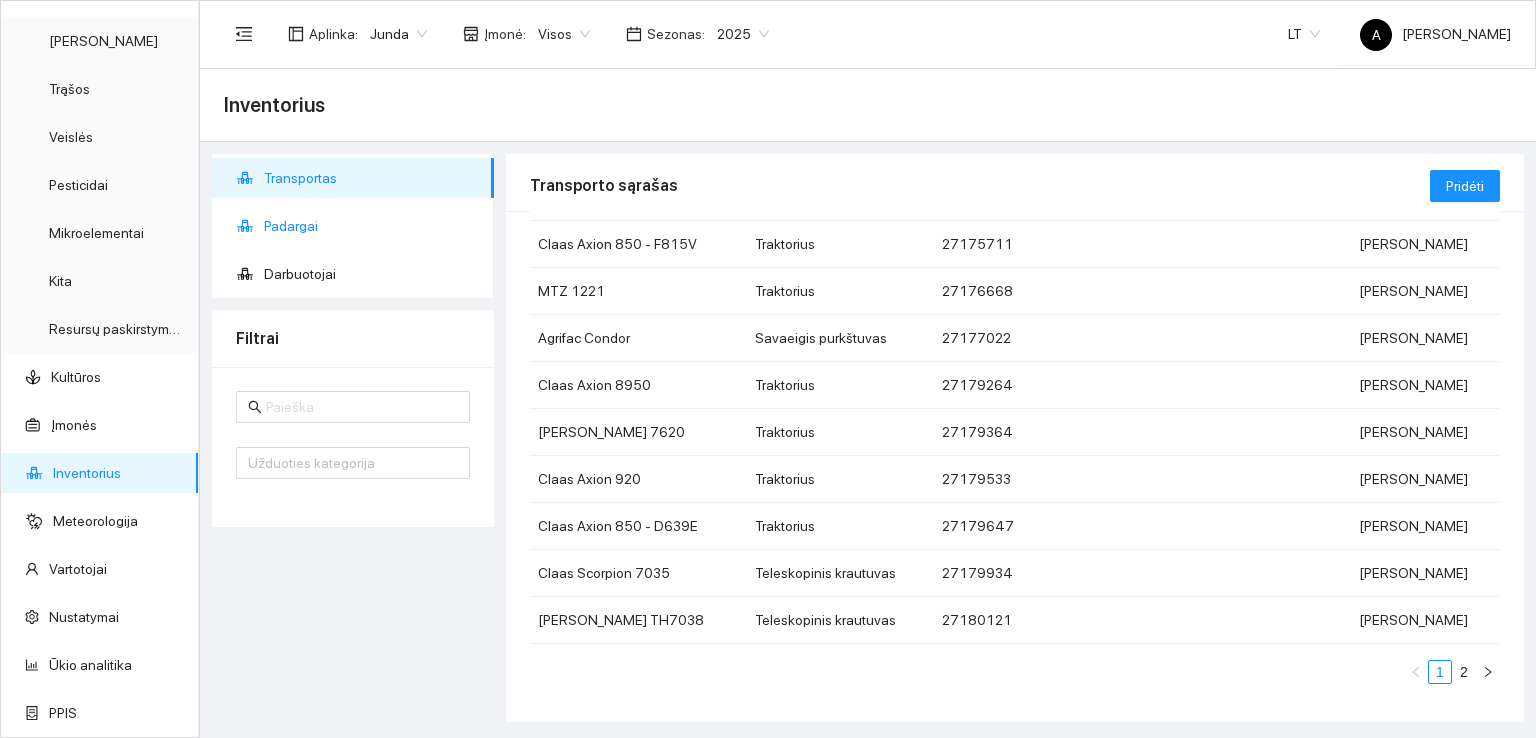 click on "Padargai" at bounding box center [371, 226] 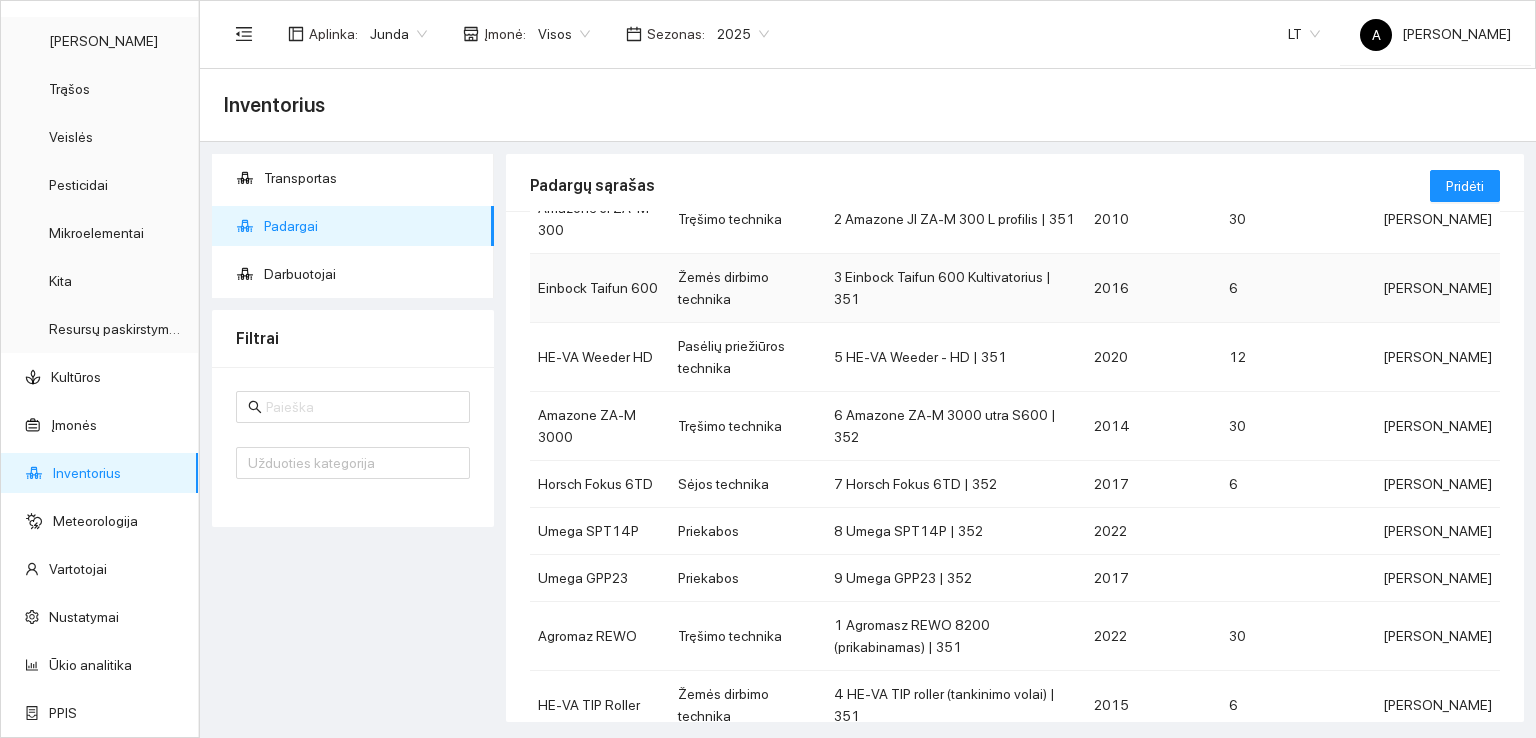 scroll, scrollTop: 296, scrollLeft: 0, axis: vertical 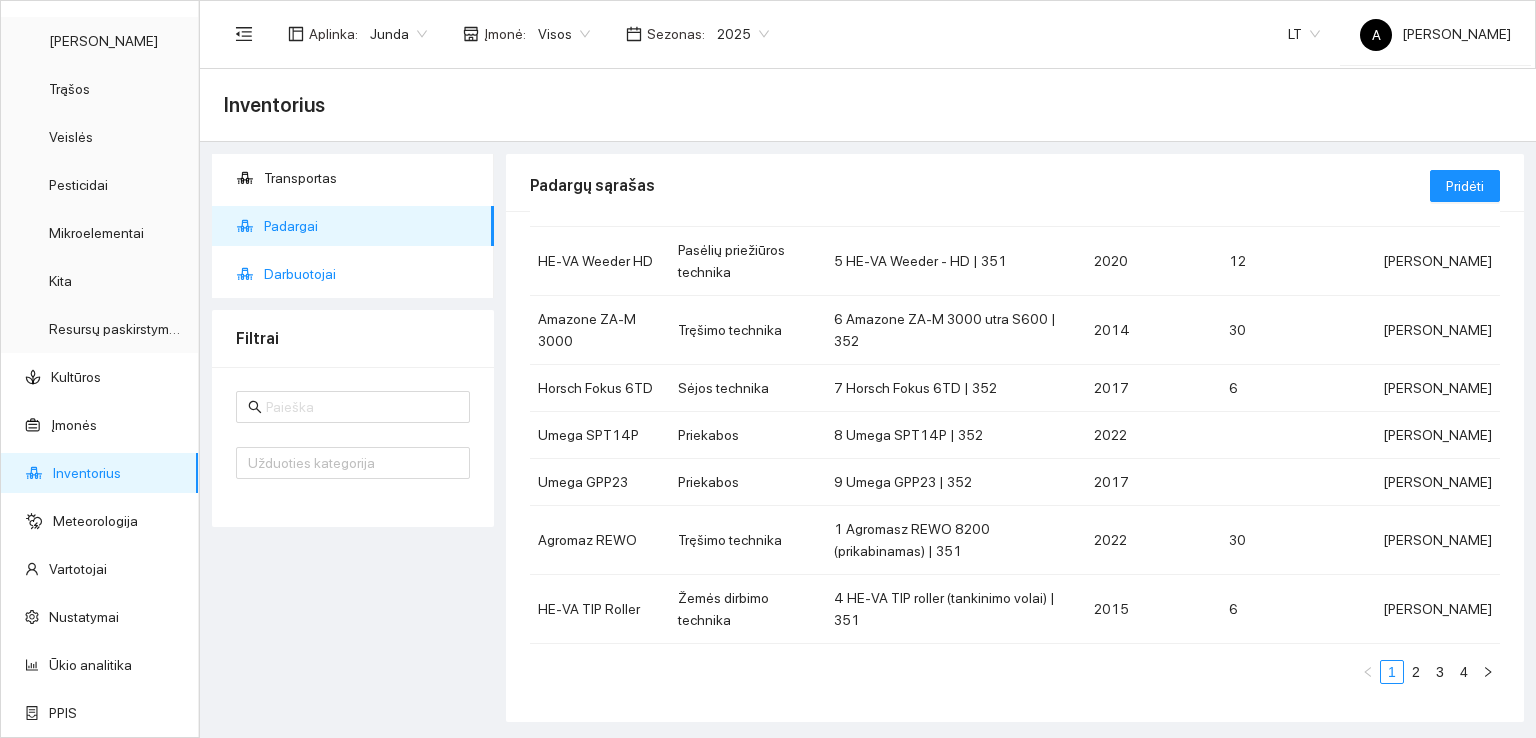 click on "Darbuotojai" at bounding box center (371, 274) 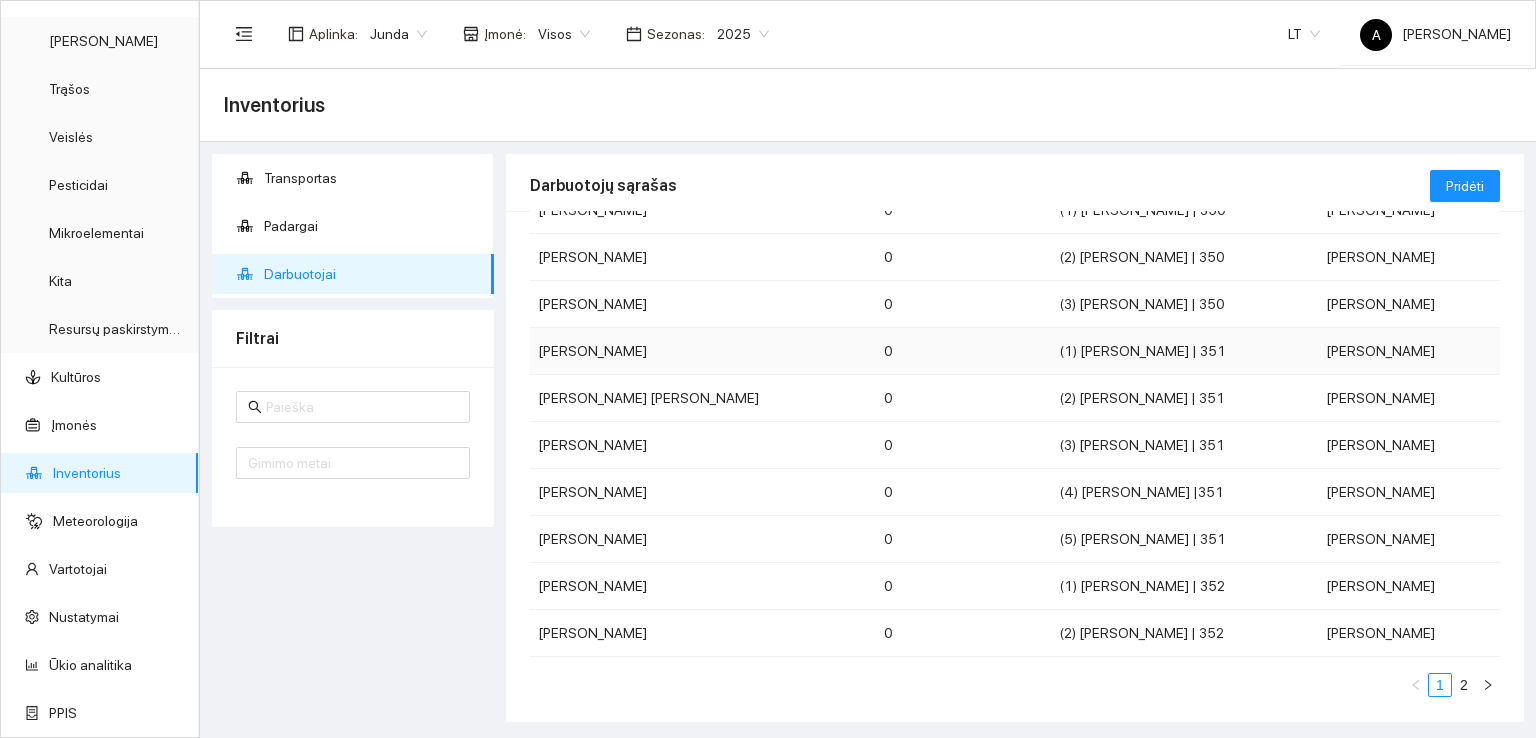 scroll, scrollTop: 164, scrollLeft: 0, axis: vertical 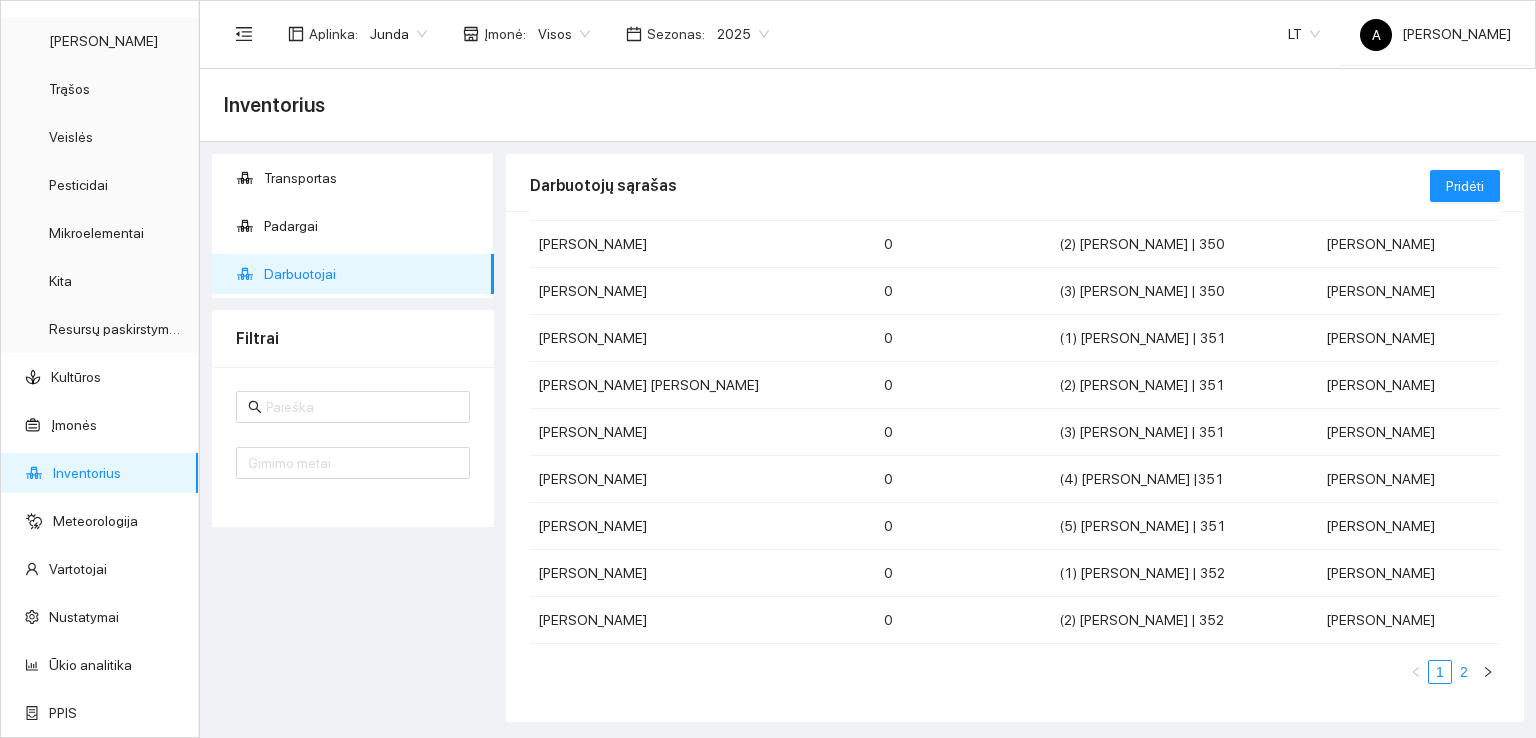 click on "2" at bounding box center (1464, 672) 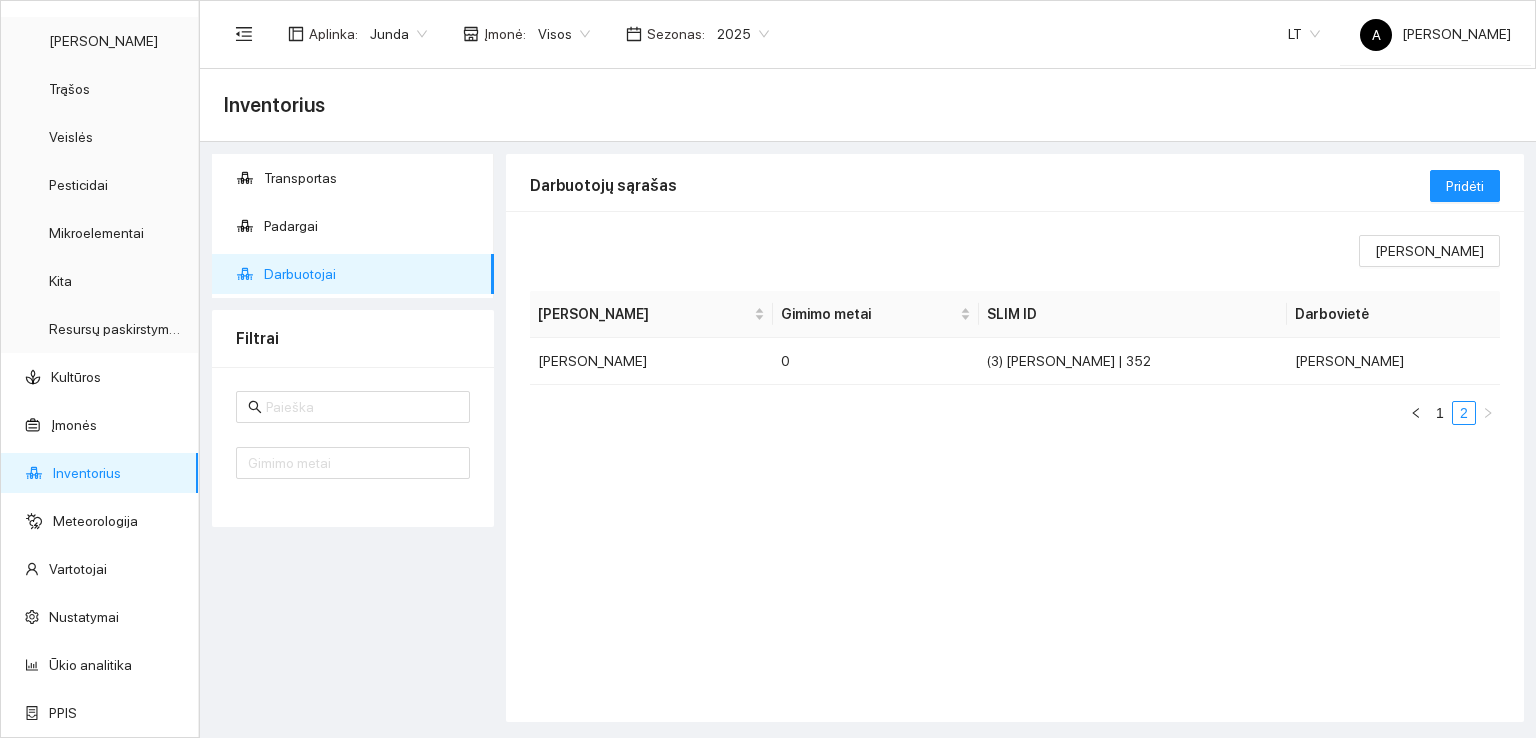 scroll, scrollTop: 0, scrollLeft: 0, axis: both 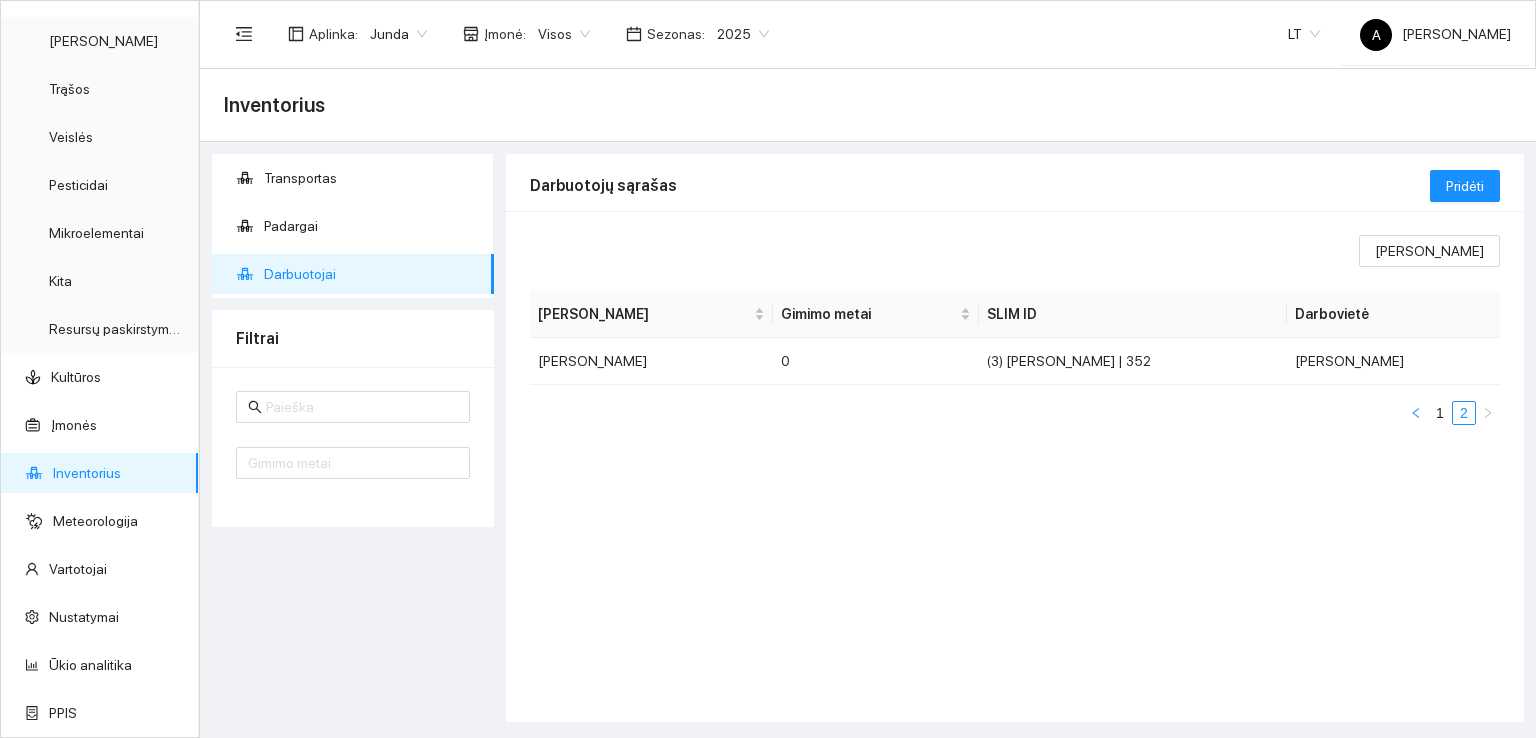click 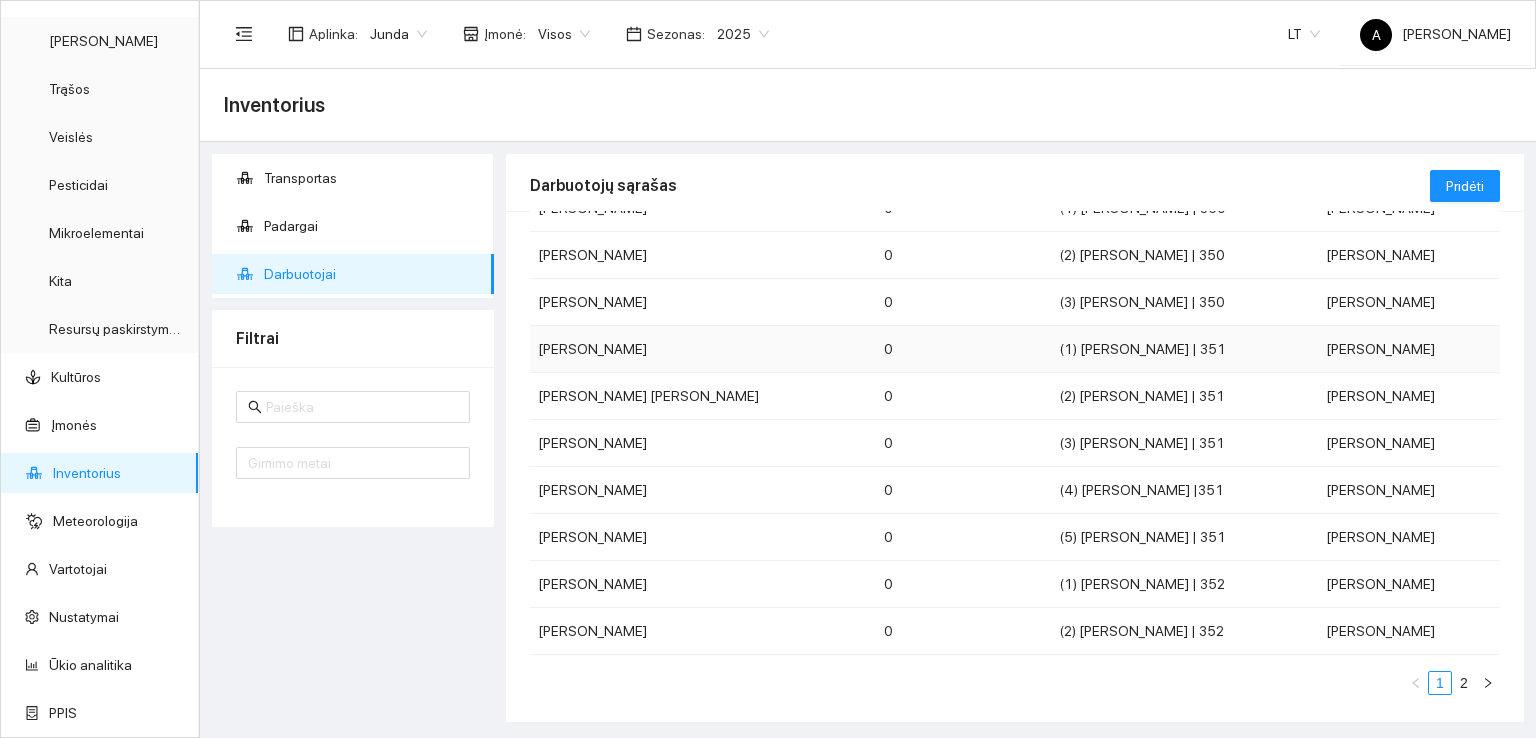 scroll, scrollTop: 164, scrollLeft: 0, axis: vertical 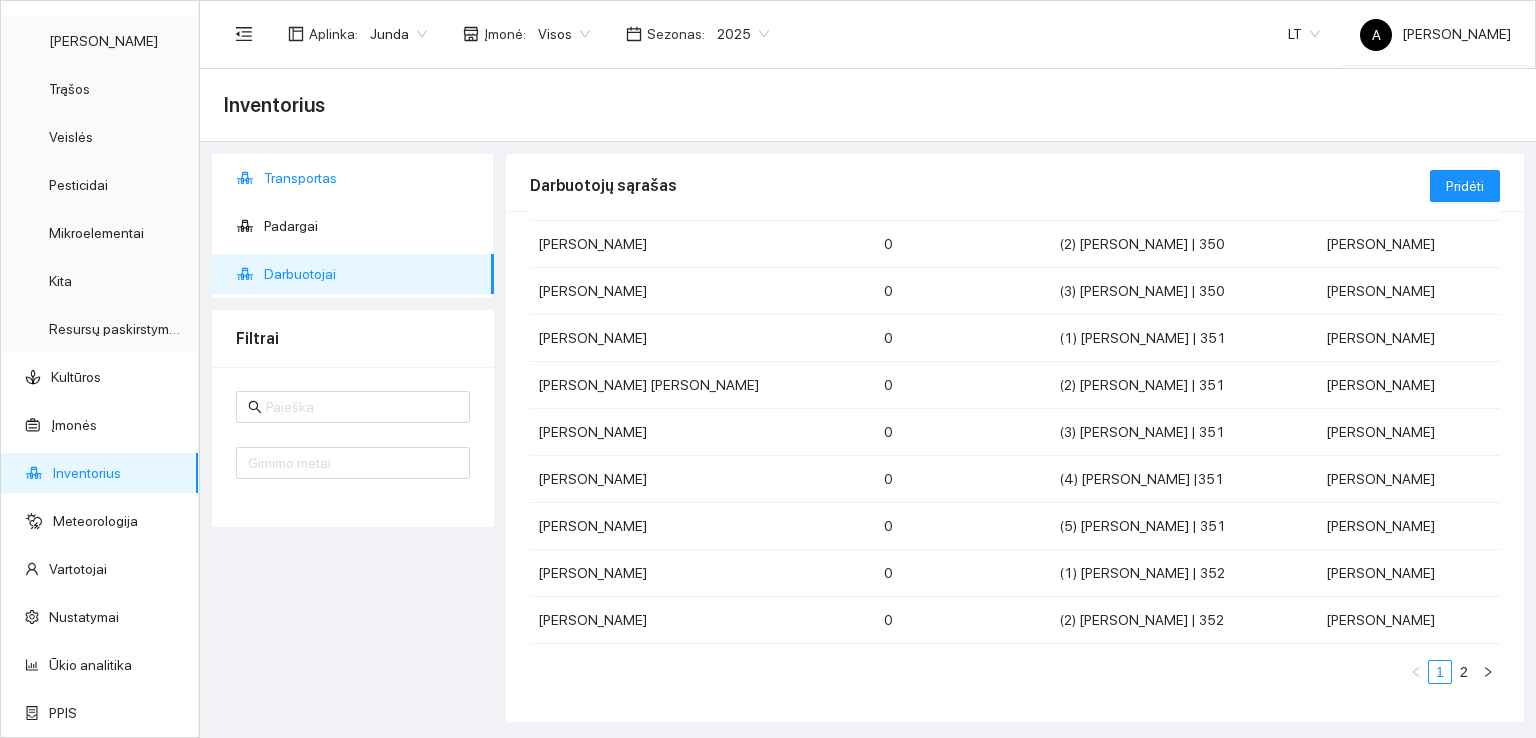 click on "Transportas" at bounding box center (371, 178) 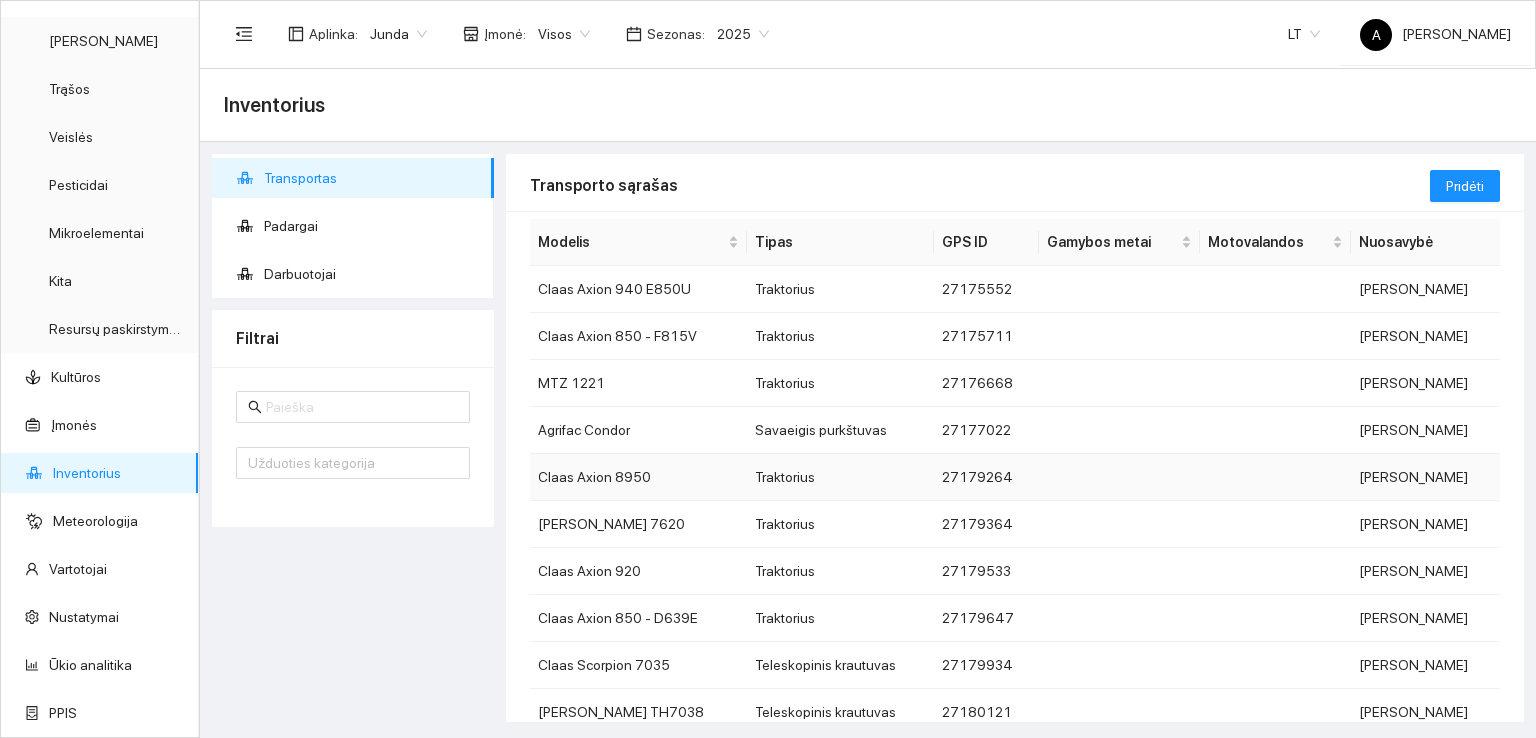 scroll, scrollTop: 164, scrollLeft: 0, axis: vertical 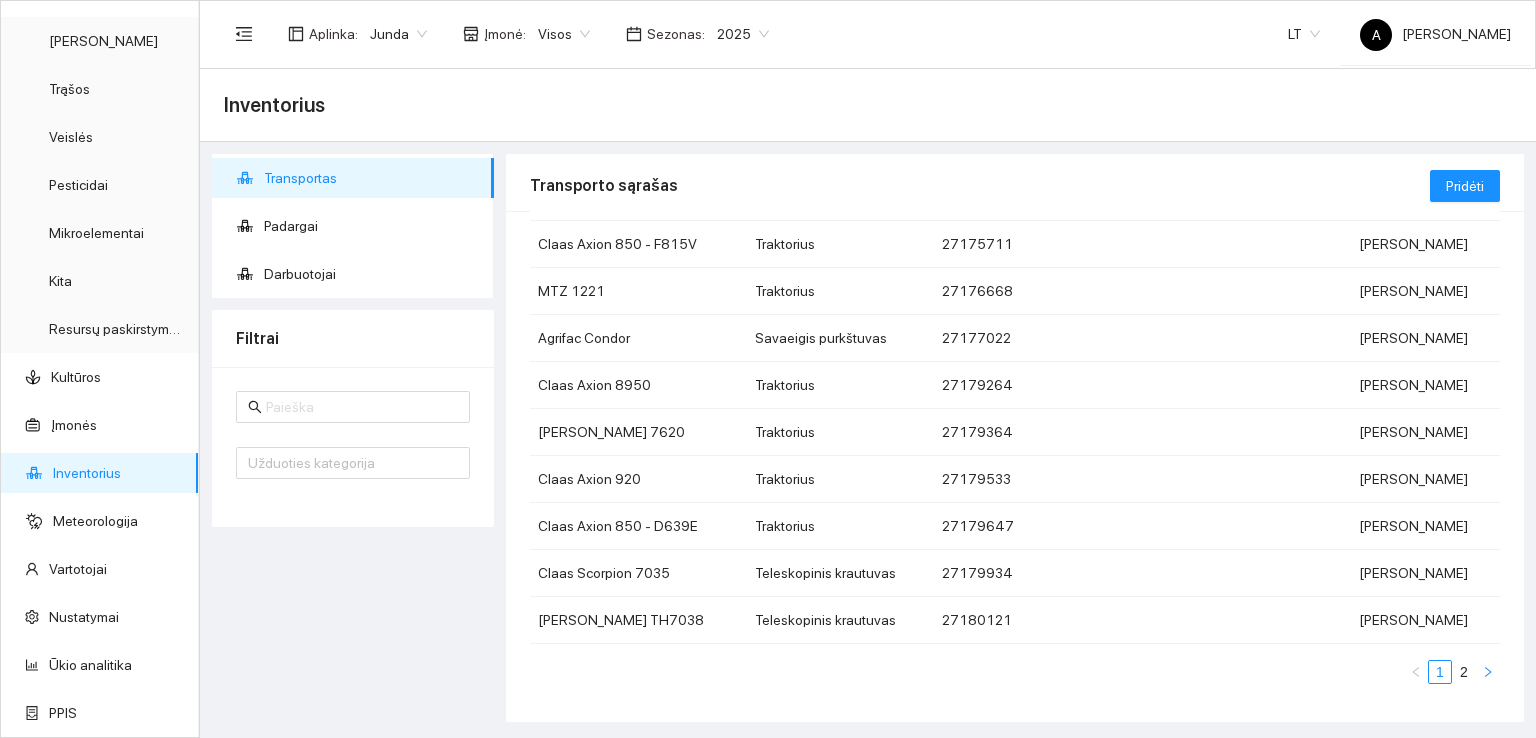 click at bounding box center (1488, 672) 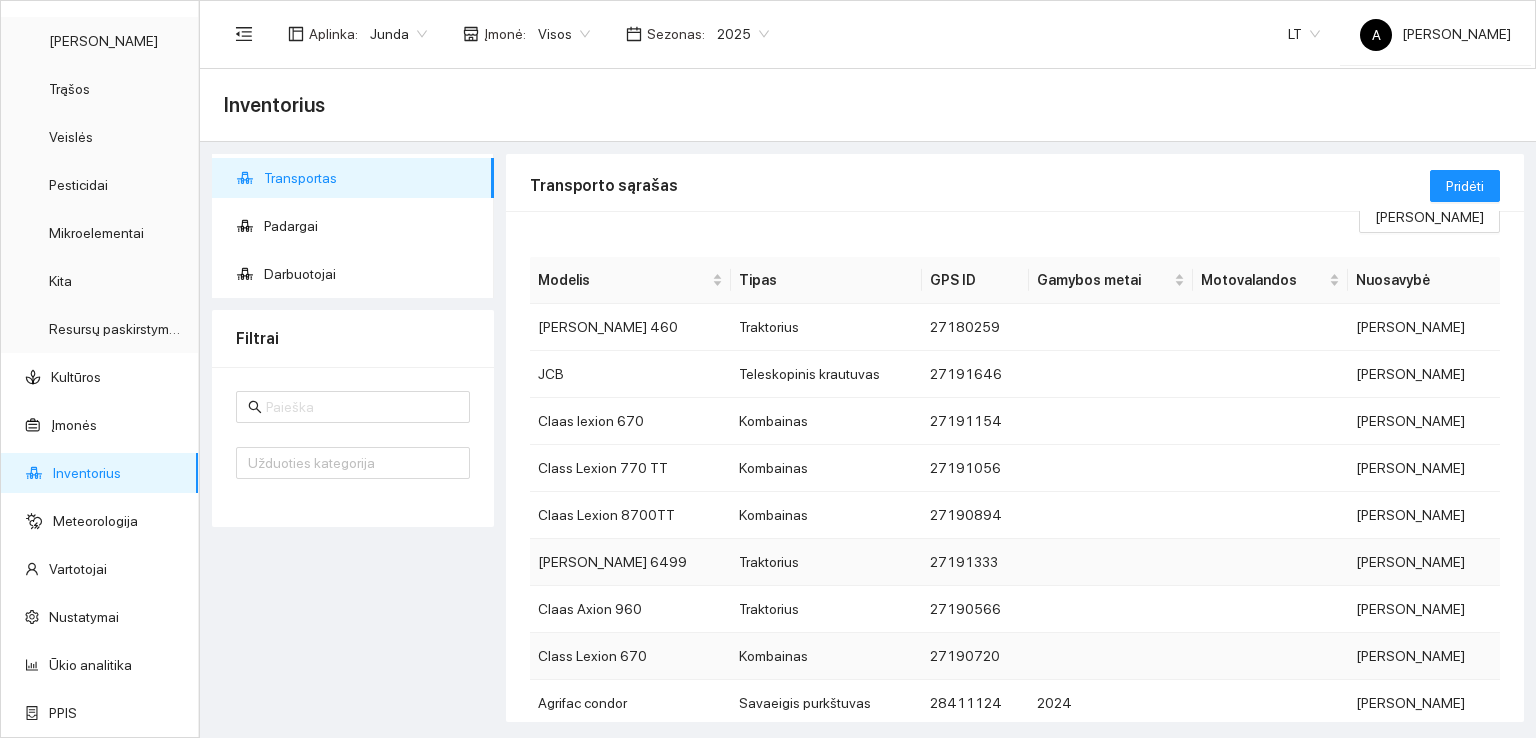 scroll, scrollTop: 0, scrollLeft: 0, axis: both 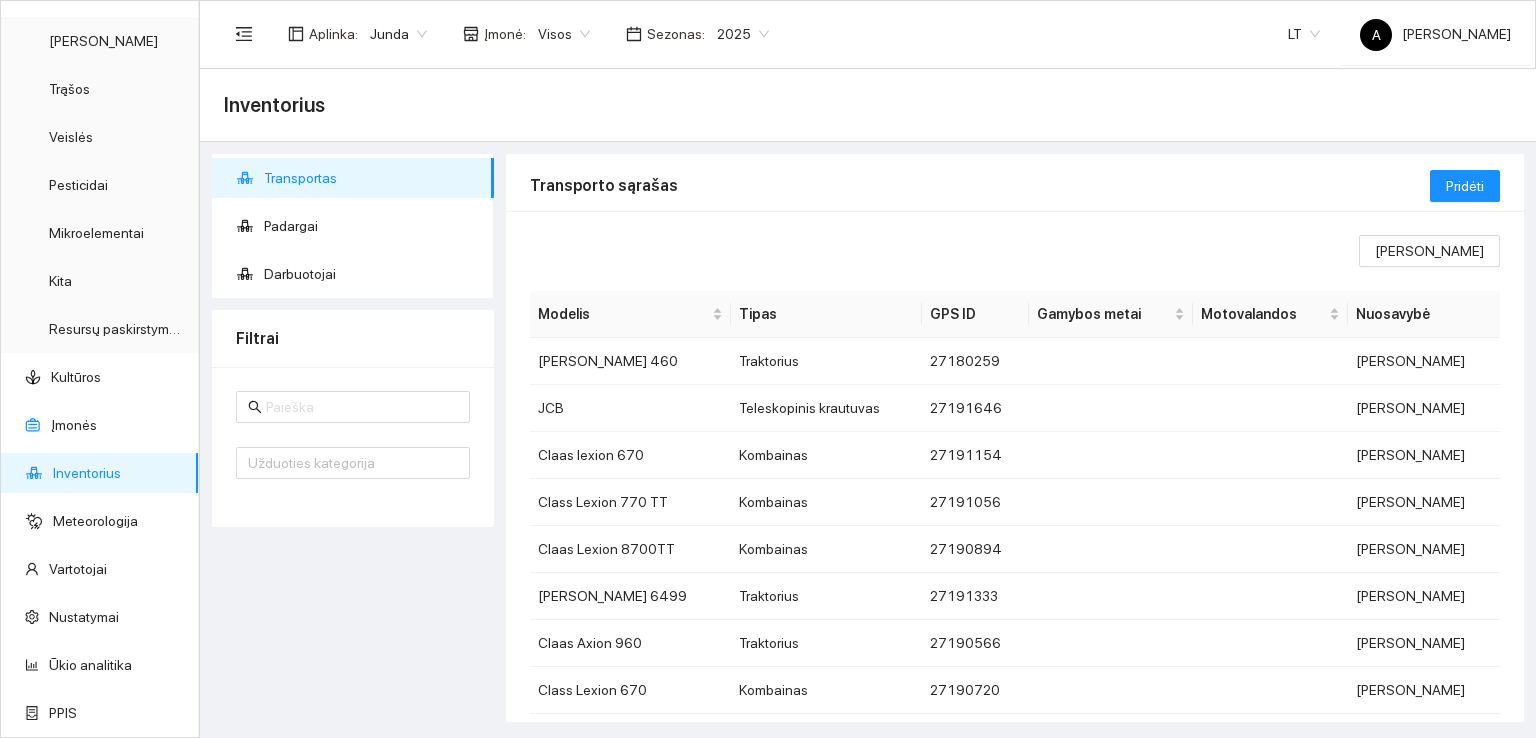 drag, startPoint x: 83, startPoint y: 425, endPoint x: 68, endPoint y: 398, distance: 30.88689 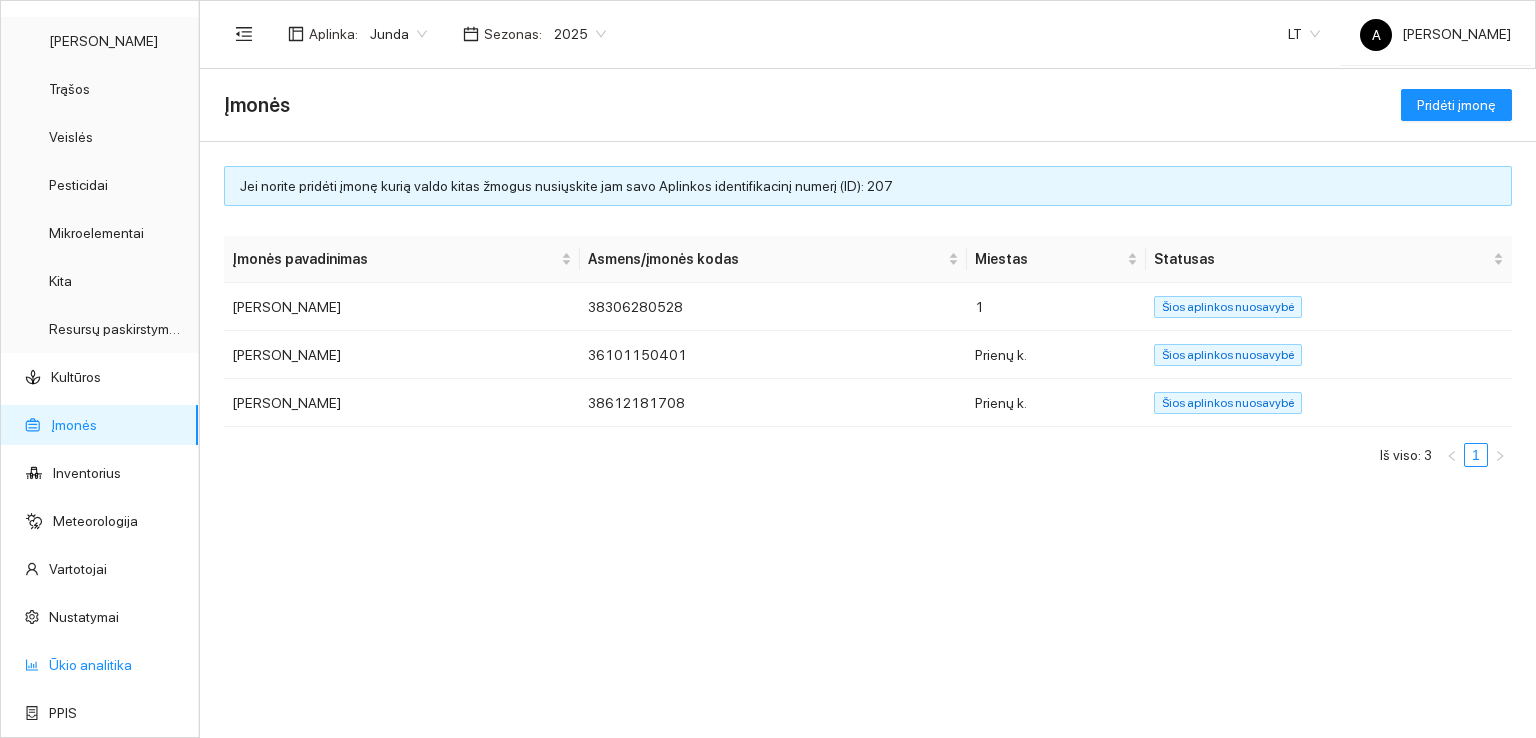 click on "Ūkio analitika" at bounding box center [90, 665] 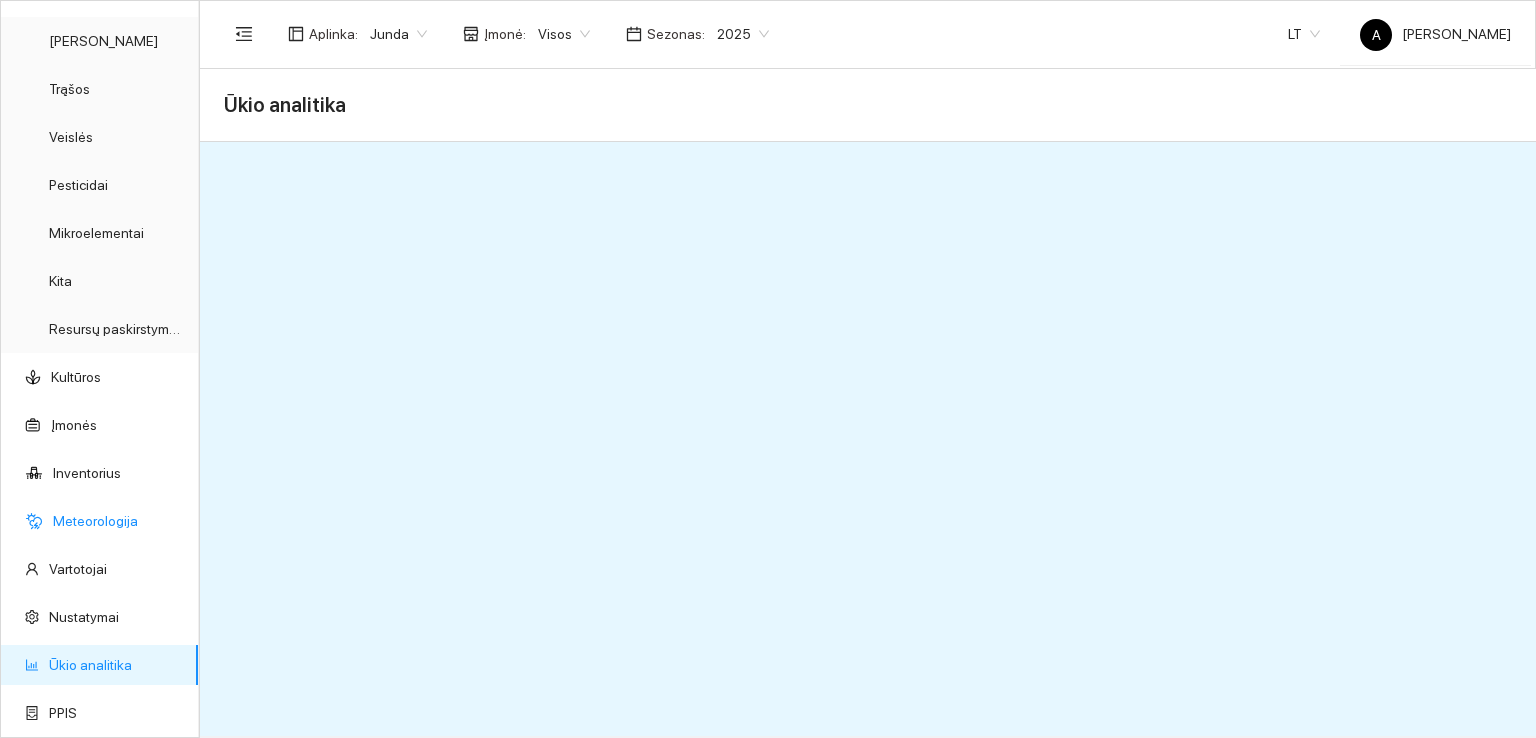 click on "Meteorologija" at bounding box center [95, 521] 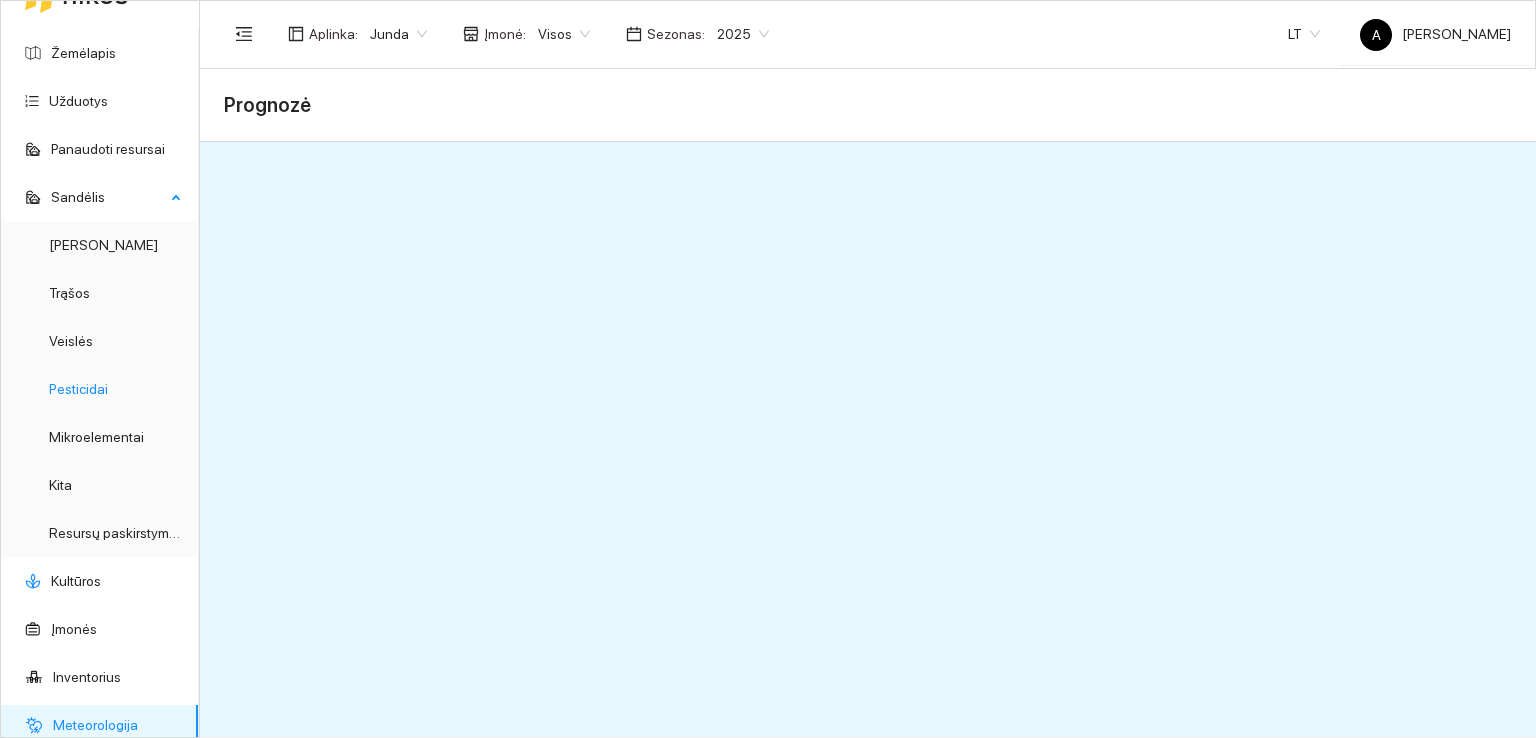 scroll, scrollTop: 0, scrollLeft: 0, axis: both 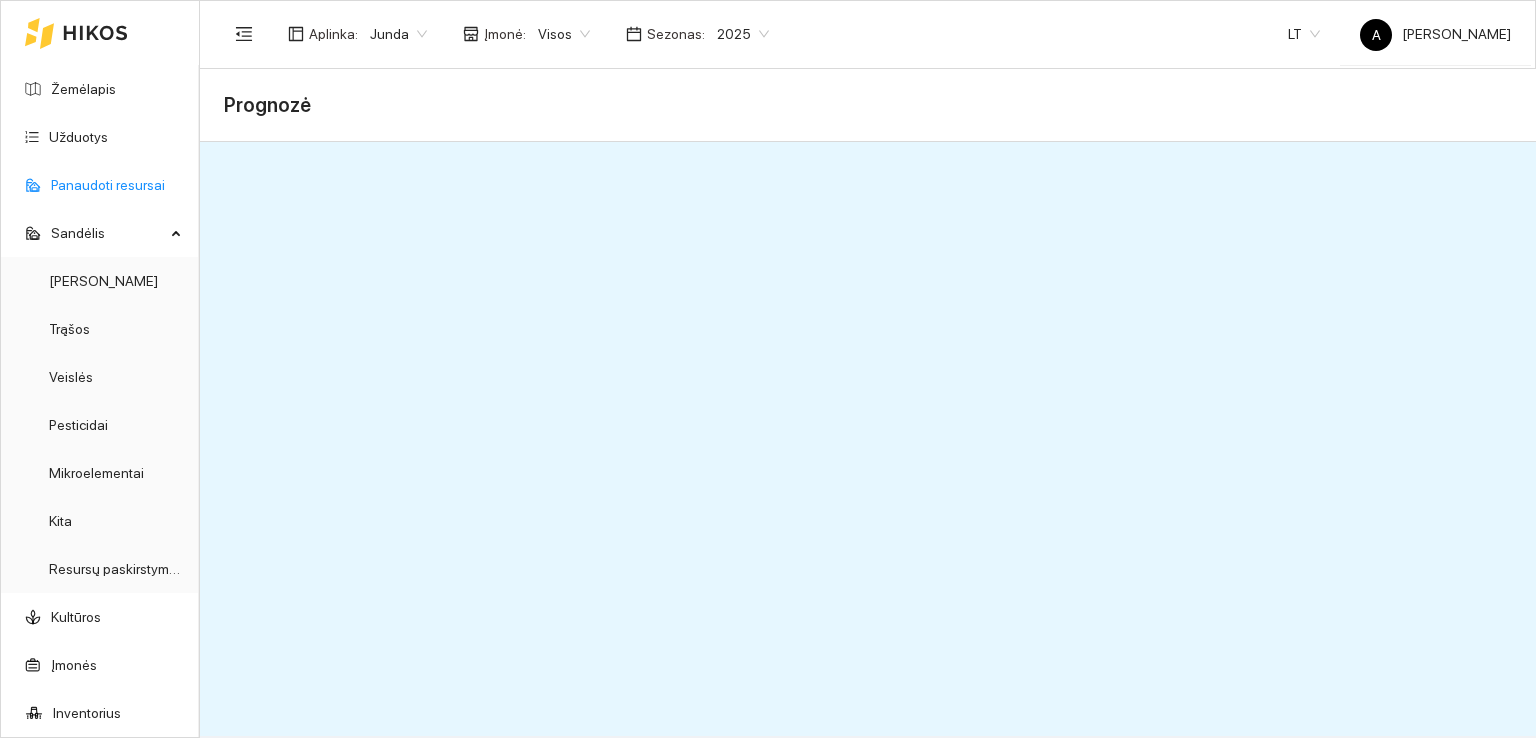 drag, startPoint x: 121, startPoint y: 184, endPoint x: 139, endPoint y: 197, distance: 22.203604 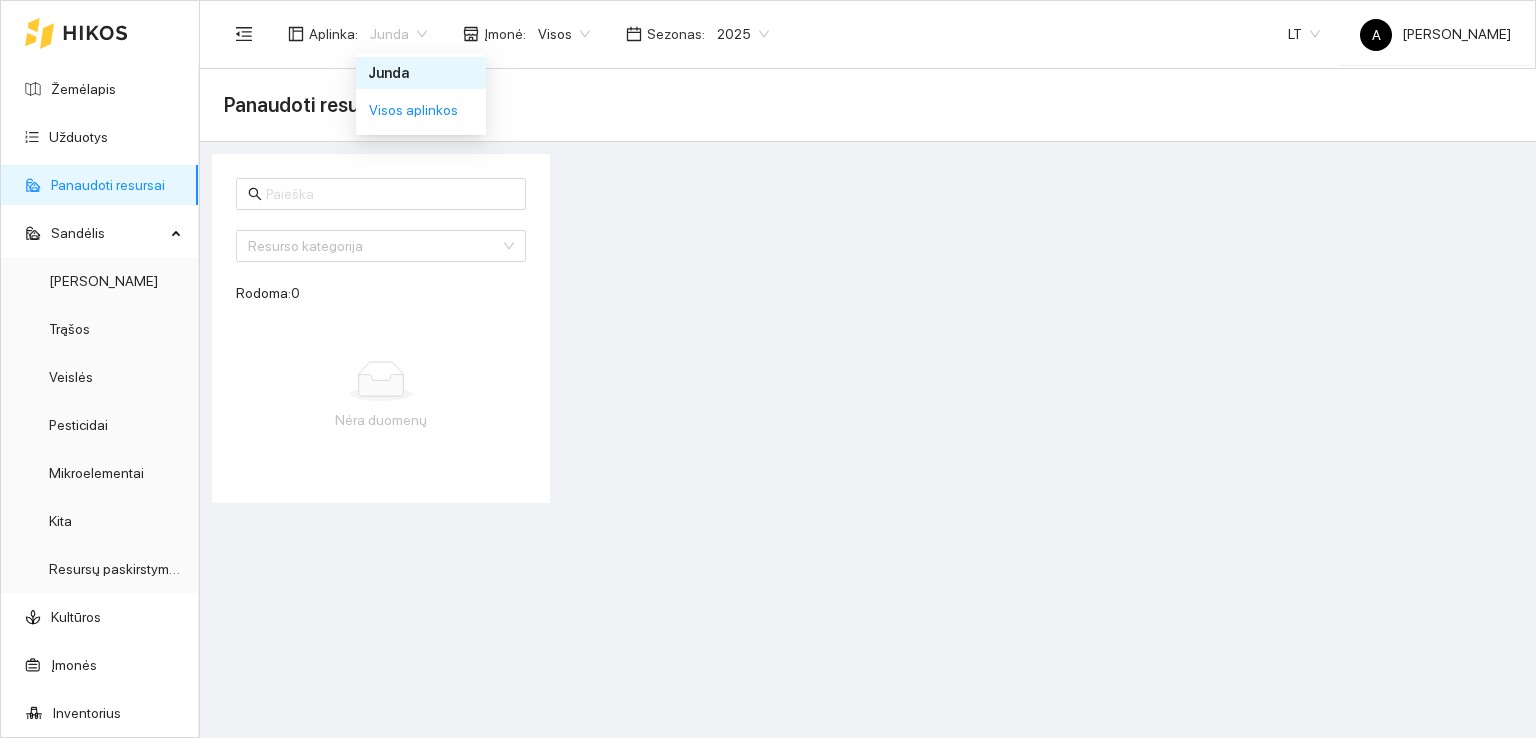 click on "Junda" at bounding box center (398, 34) 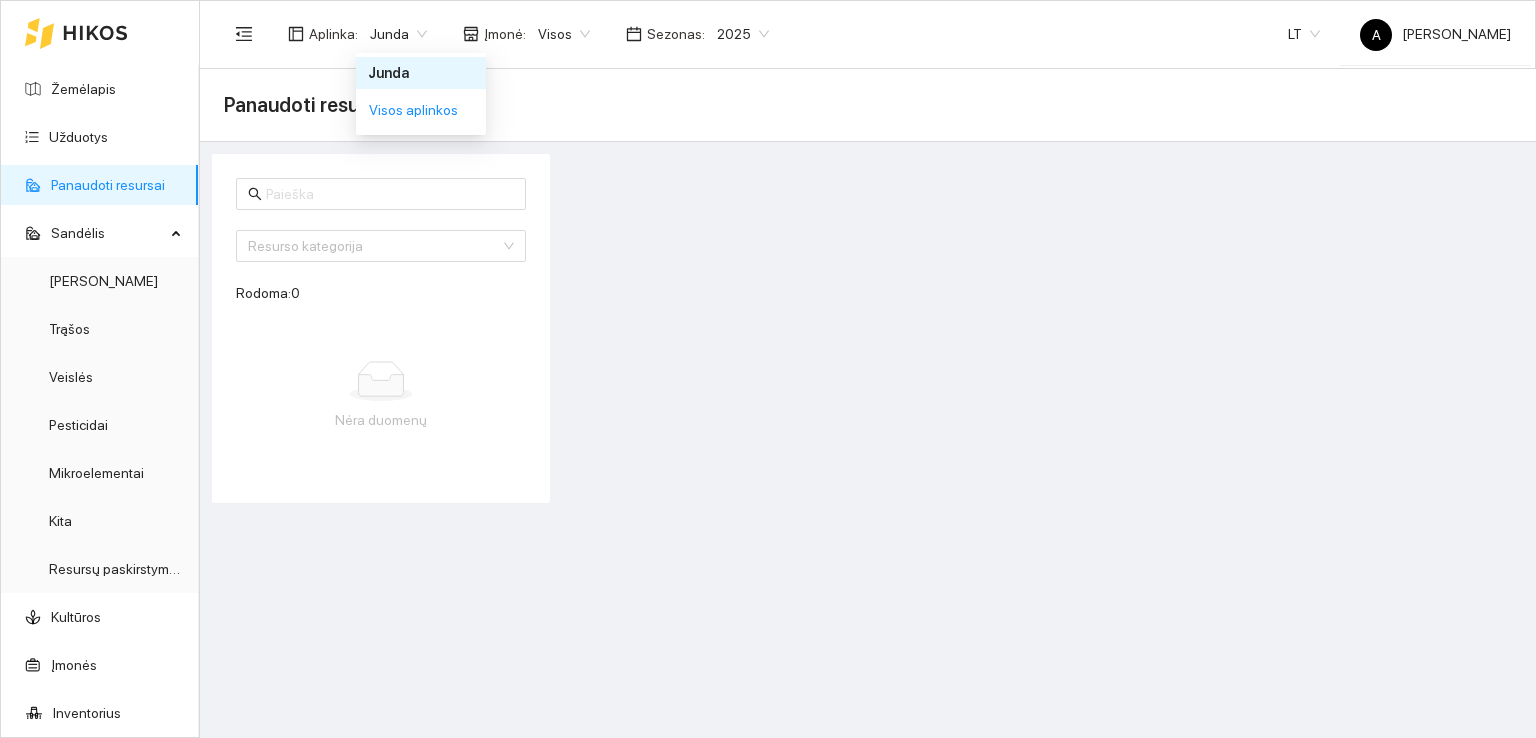 click on "Junda" at bounding box center [398, 34] 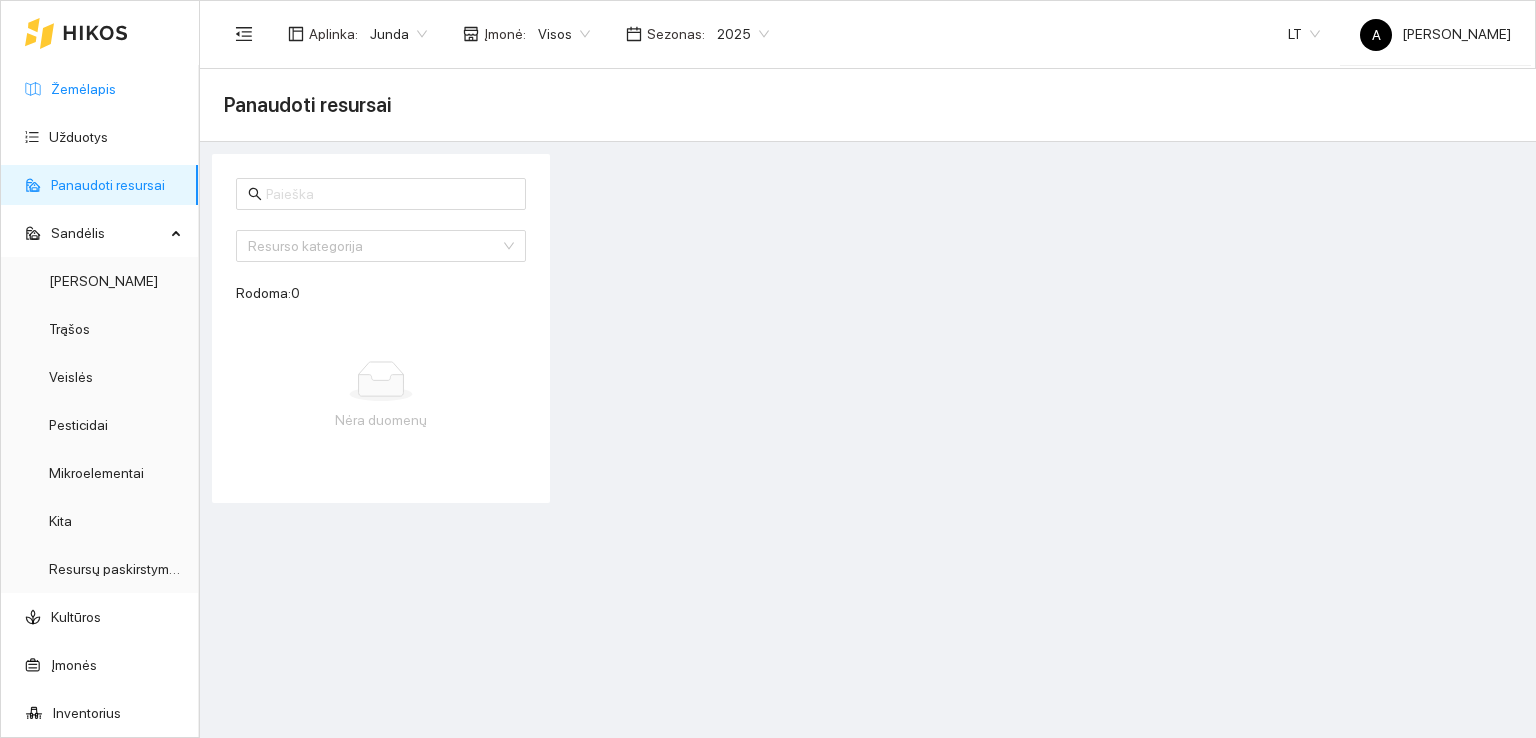 click on "Žemėlapis" at bounding box center [83, 89] 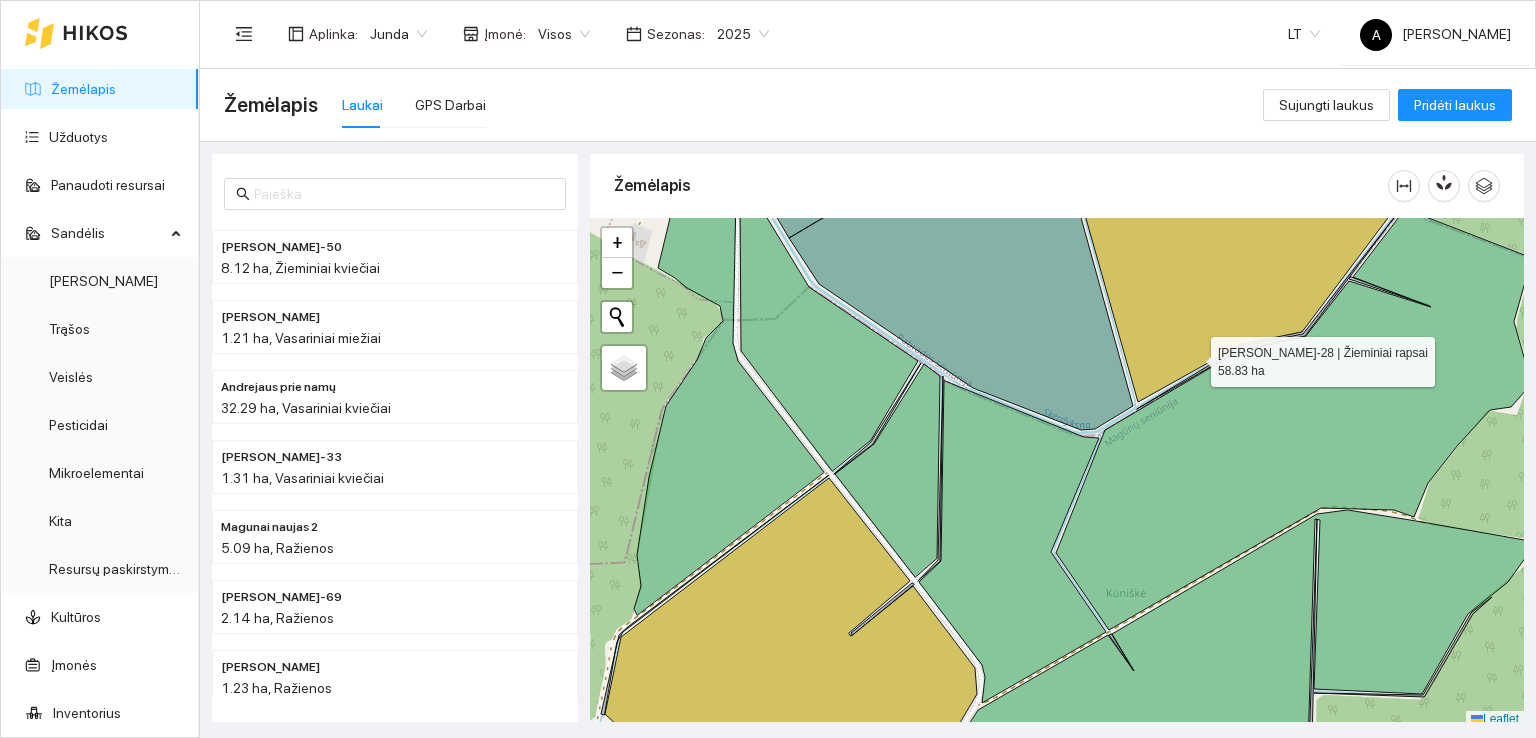 scroll, scrollTop: 5, scrollLeft: 0, axis: vertical 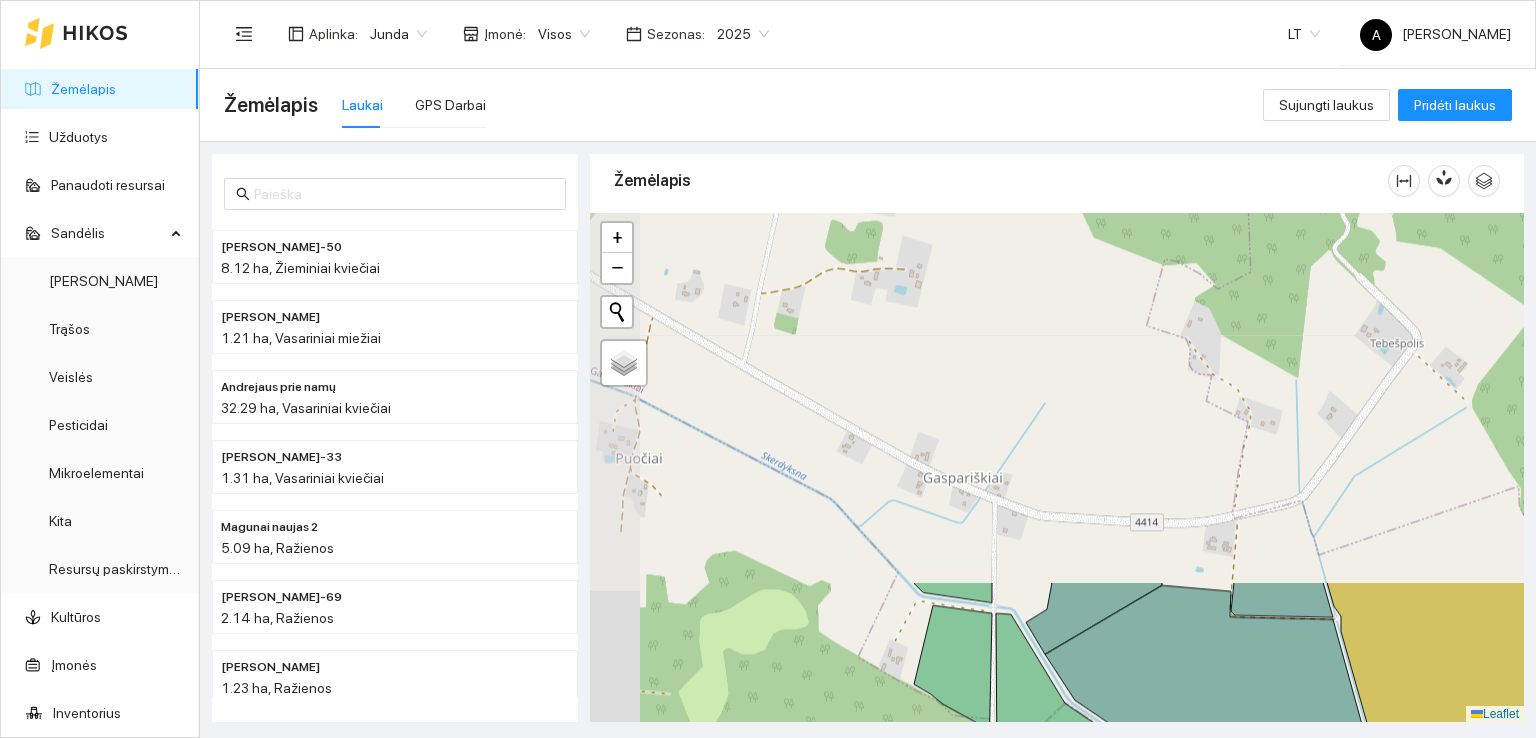 drag, startPoint x: 1193, startPoint y: 355, endPoint x: 1447, endPoint y: 765, distance: 482.3028 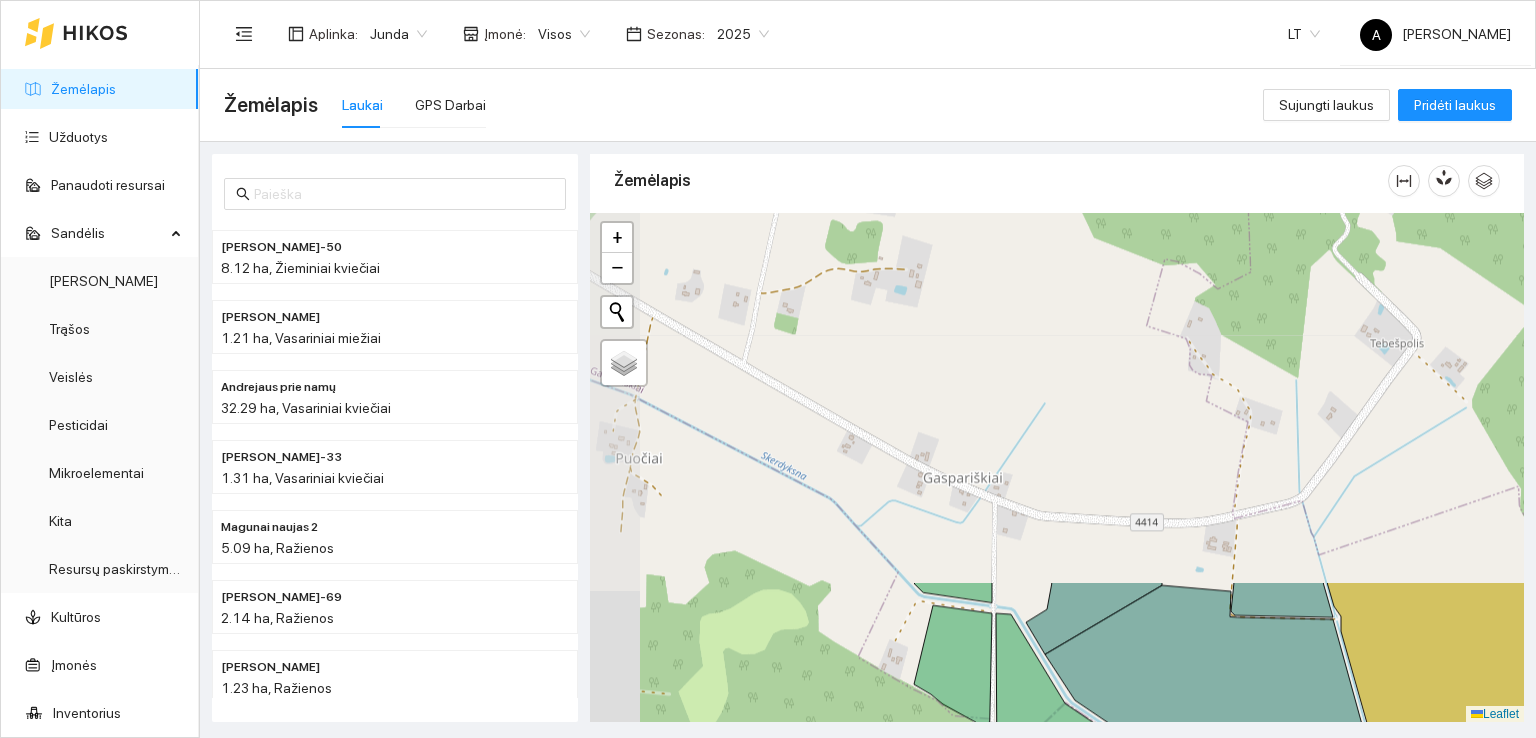 click on "Žemėlapis Užduotys Panaudoti resursai Sandėlis Derlius Trąšos Veislės Pesticidai Mikroelementai Kita Resursų paskirstymas Kultūros Įmonės Inventorius Meteorologija Vartotojai Nustatymai Ūkio analitika PPIS Aplinka : Junda Įmonė : Visos Sezonas : 2025 LT A [PERSON_NAME] Laukai GPS Darbai Sujungti laukus Pridėti laukus [PERSON_NAME]-Jundo-50 8.12 ha, Žieminiai kviečiai Prie Kežuno 1.21 ha, Vasariniai miežiai  Andrejaus prie namų 32.29 ha, Vasariniai kviečiai [PERSON_NAME]-33 1.31 ha, Vasariniai kviečiai Magunai naujas 2 5.09 ha, [PERSON_NAME]-69 2.14 ha, [PERSON_NAME] Čebatoriovo 1.23 ha, [PERSON_NAME] naujas 6 1.09 ha, Tarpiniai augalai Žemėlapis" at bounding box center (768, 369) 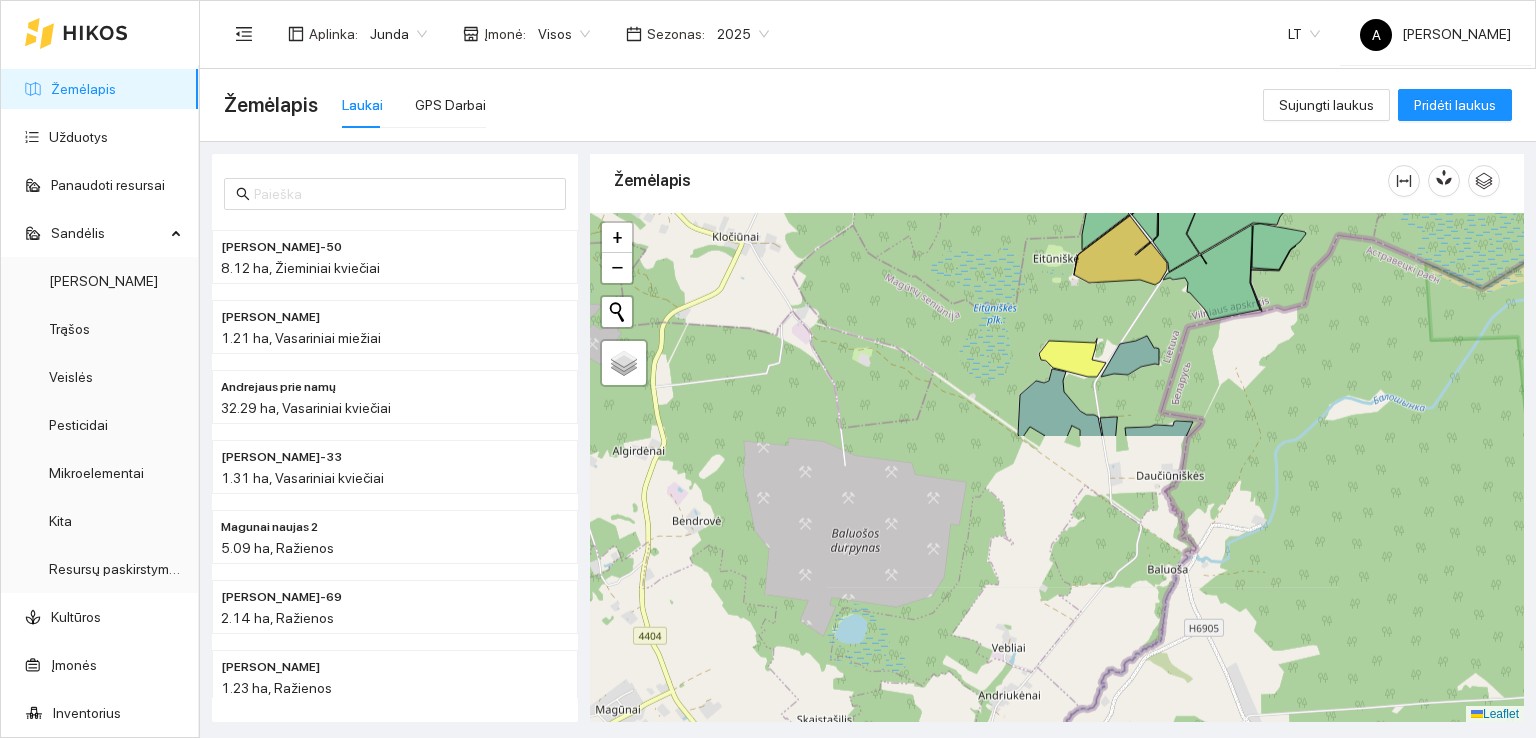 drag, startPoint x: 1396, startPoint y: 511, endPoint x: 1420, endPoint y: 173, distance: 338.851 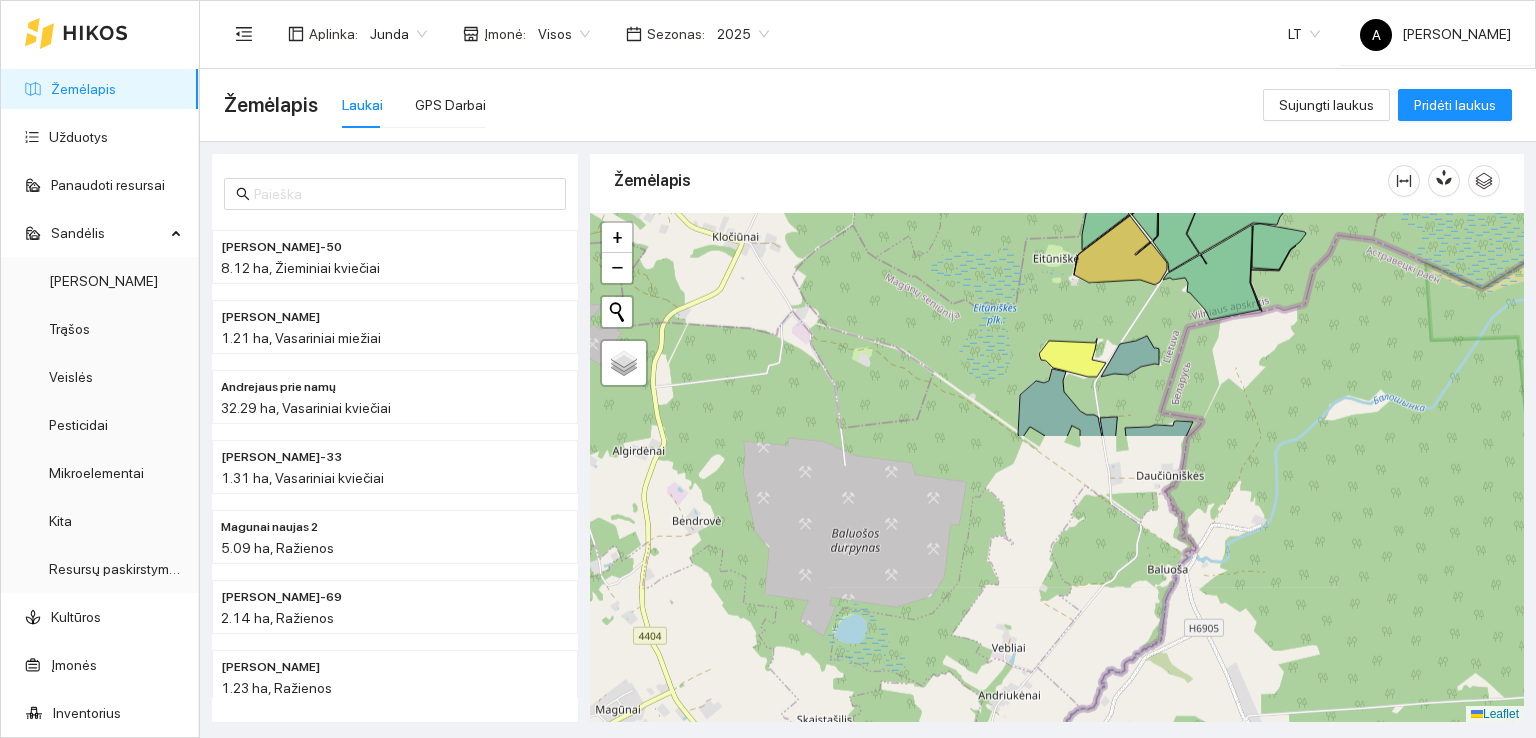 click on "Žemėlapis" at bounding box center [1057, 433] 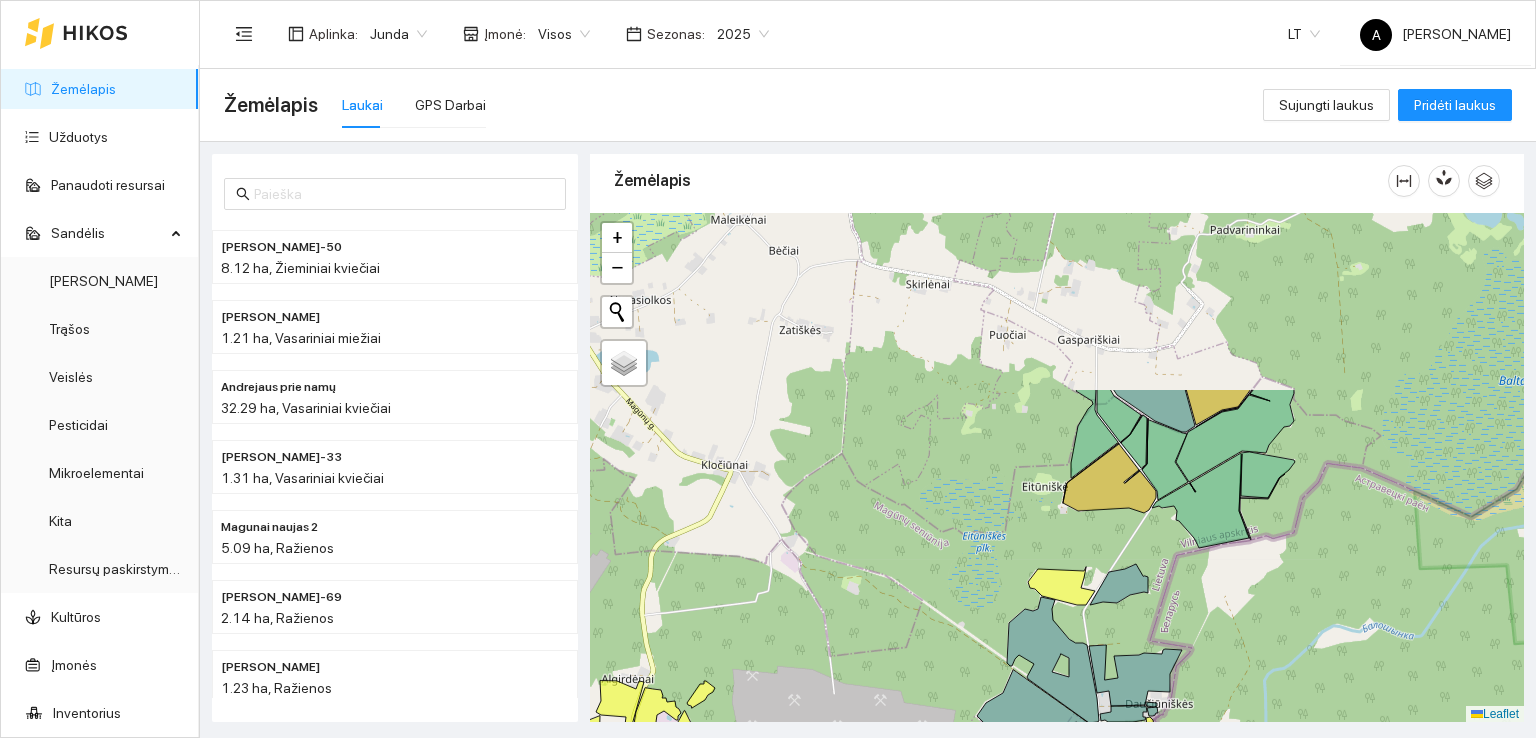drag, startPoint x: 1312, startPoint y: 369, endPoint x: 1301, endPoint y: 597, distance: 228.2652 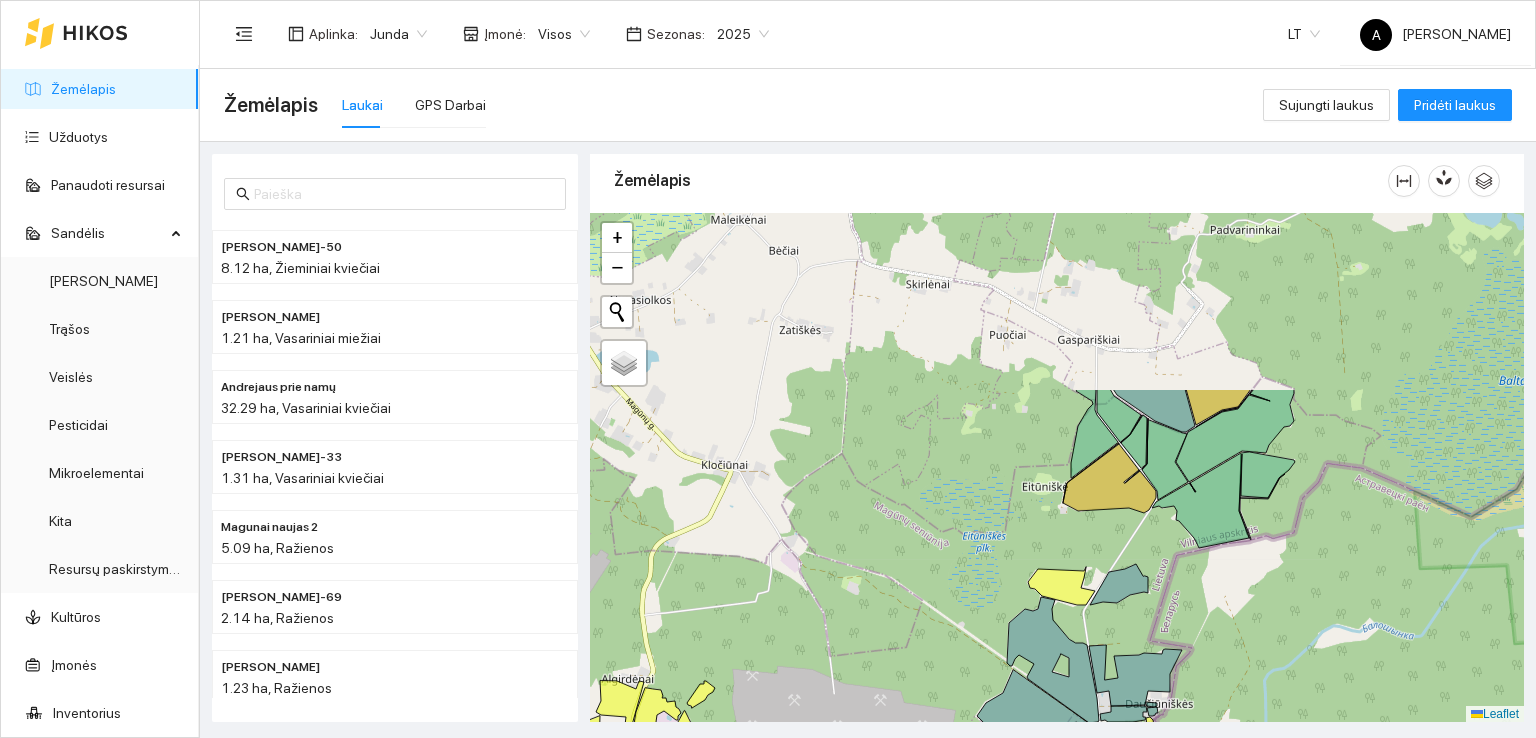 click at bounding box center (1057, 468) 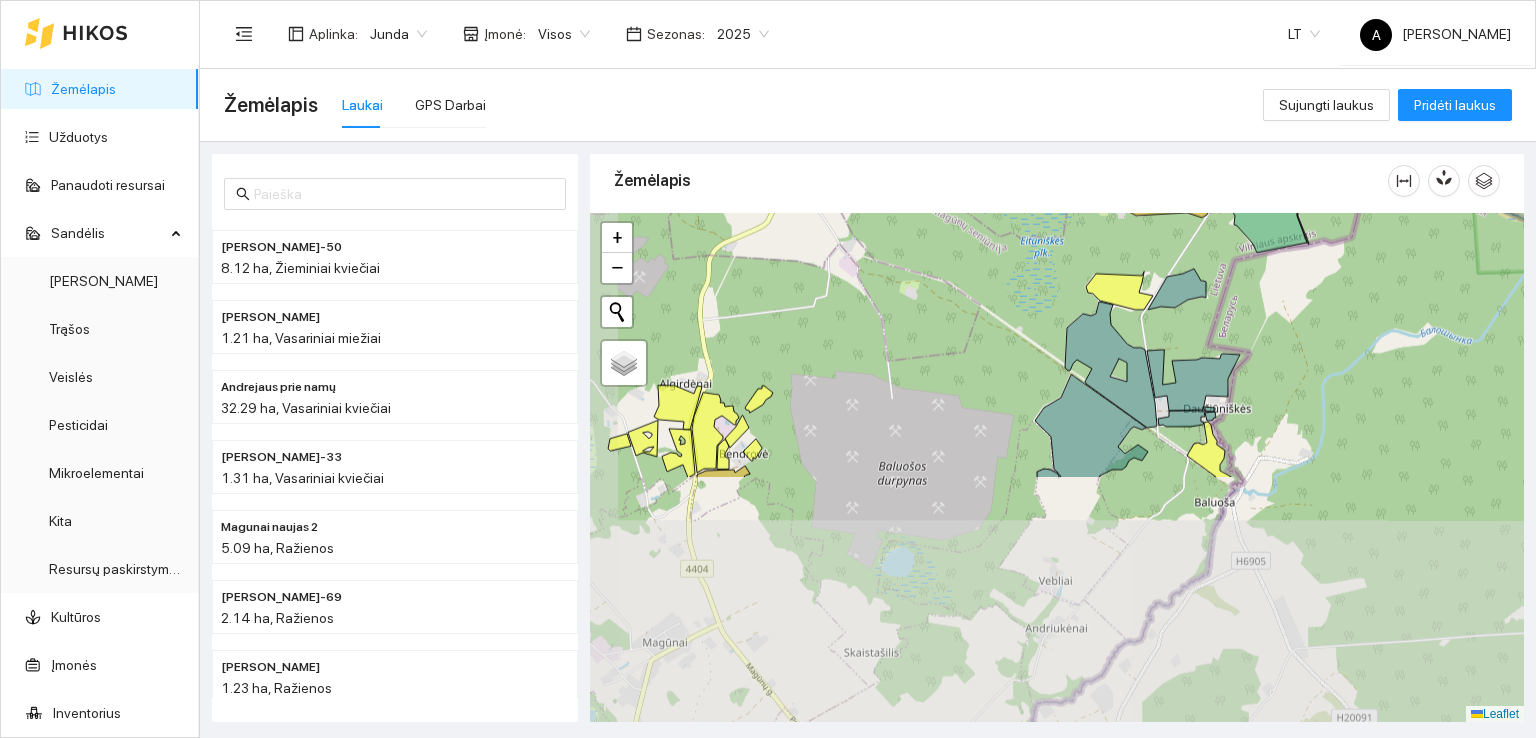 drag, startPoint x: 1280, startPoint y: 610, endPoint x: 1338, endPoint y: 309, distance: 306.5371 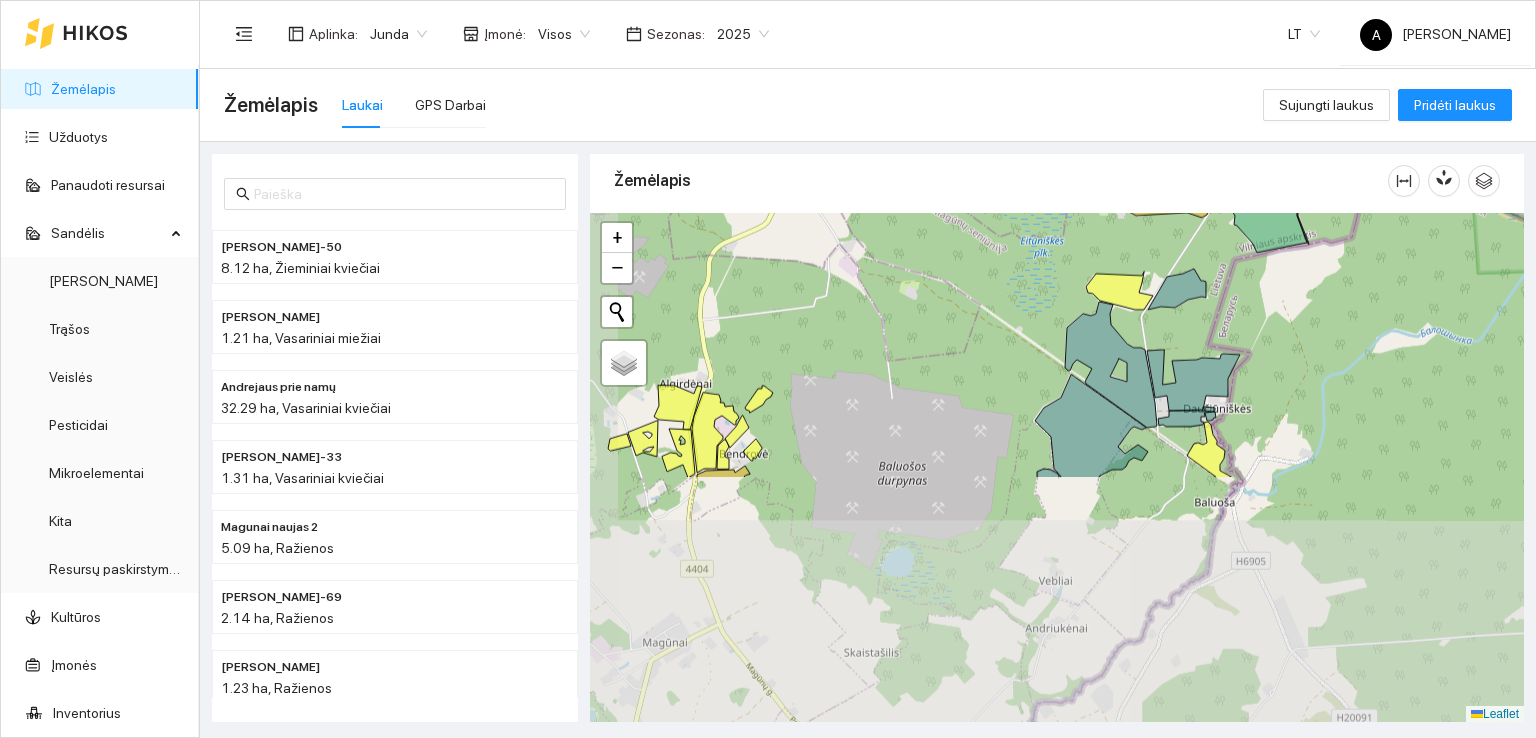 click at bounding box center [1057, 468] 